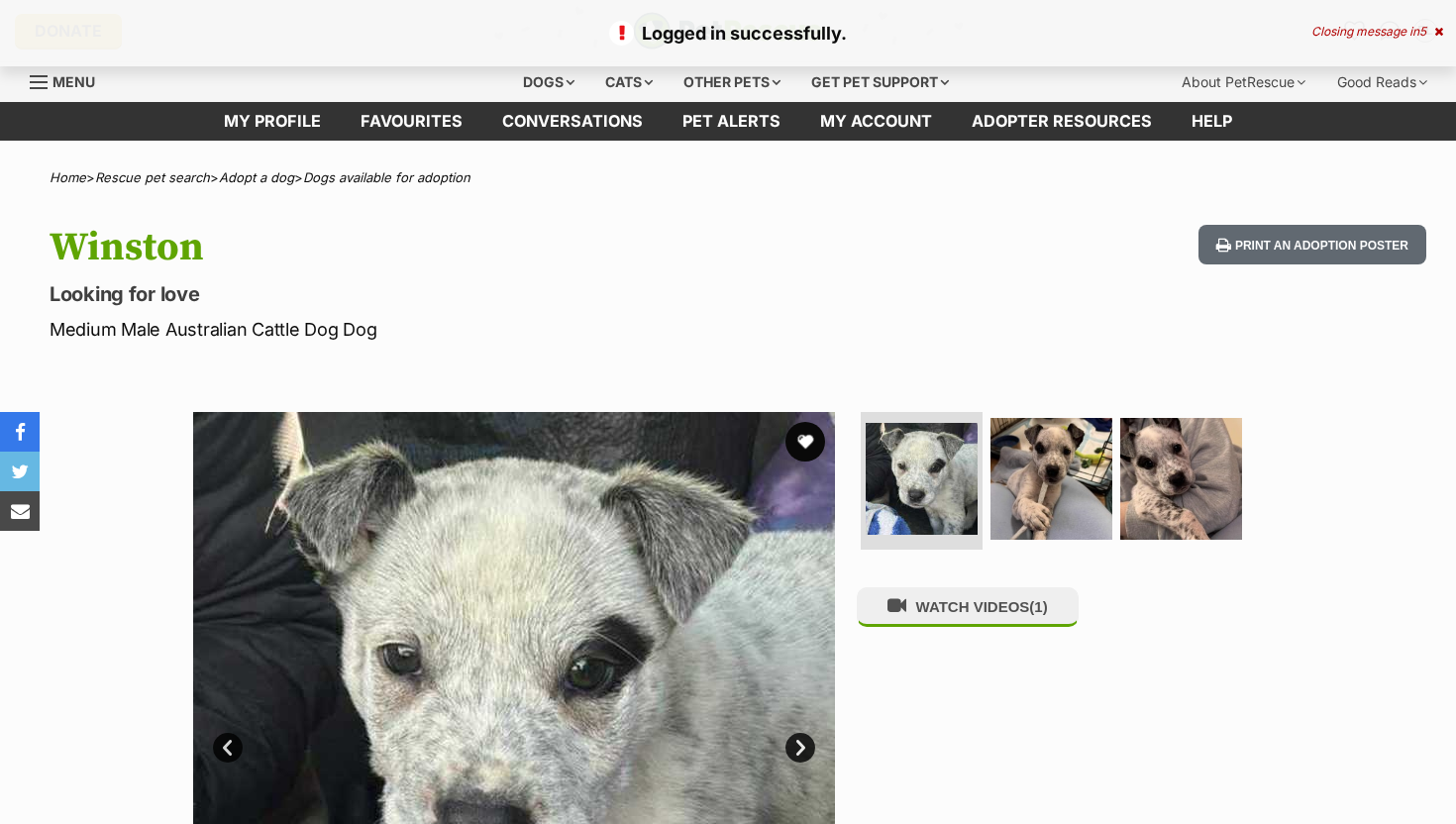 scroll, scrollTop: 0, scrollLeft: 0, axis: both 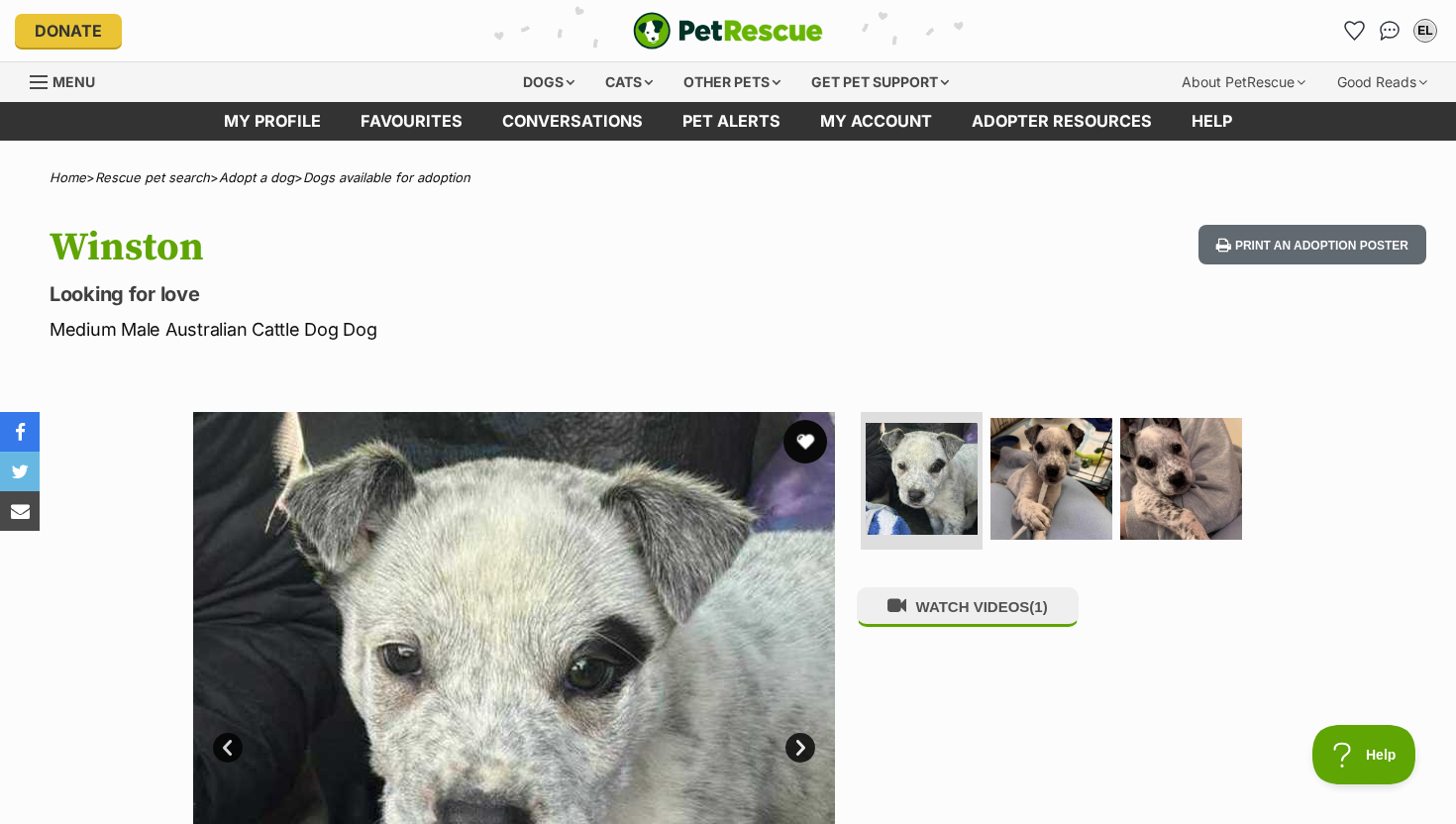 click at bounding box center (805, 442) 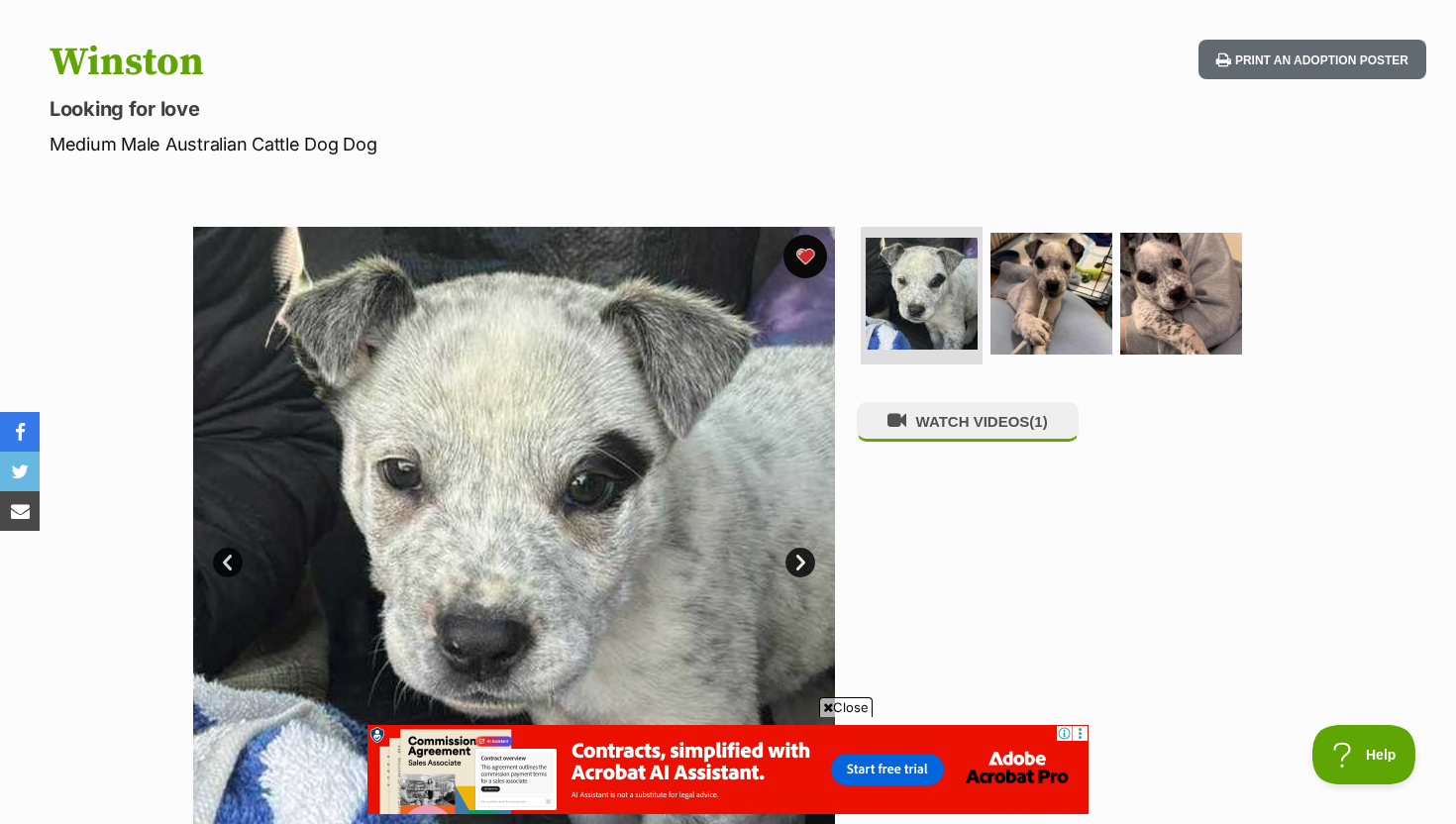 scroll, scrollTop: 229, scrollLeft: 0, axis: vertical 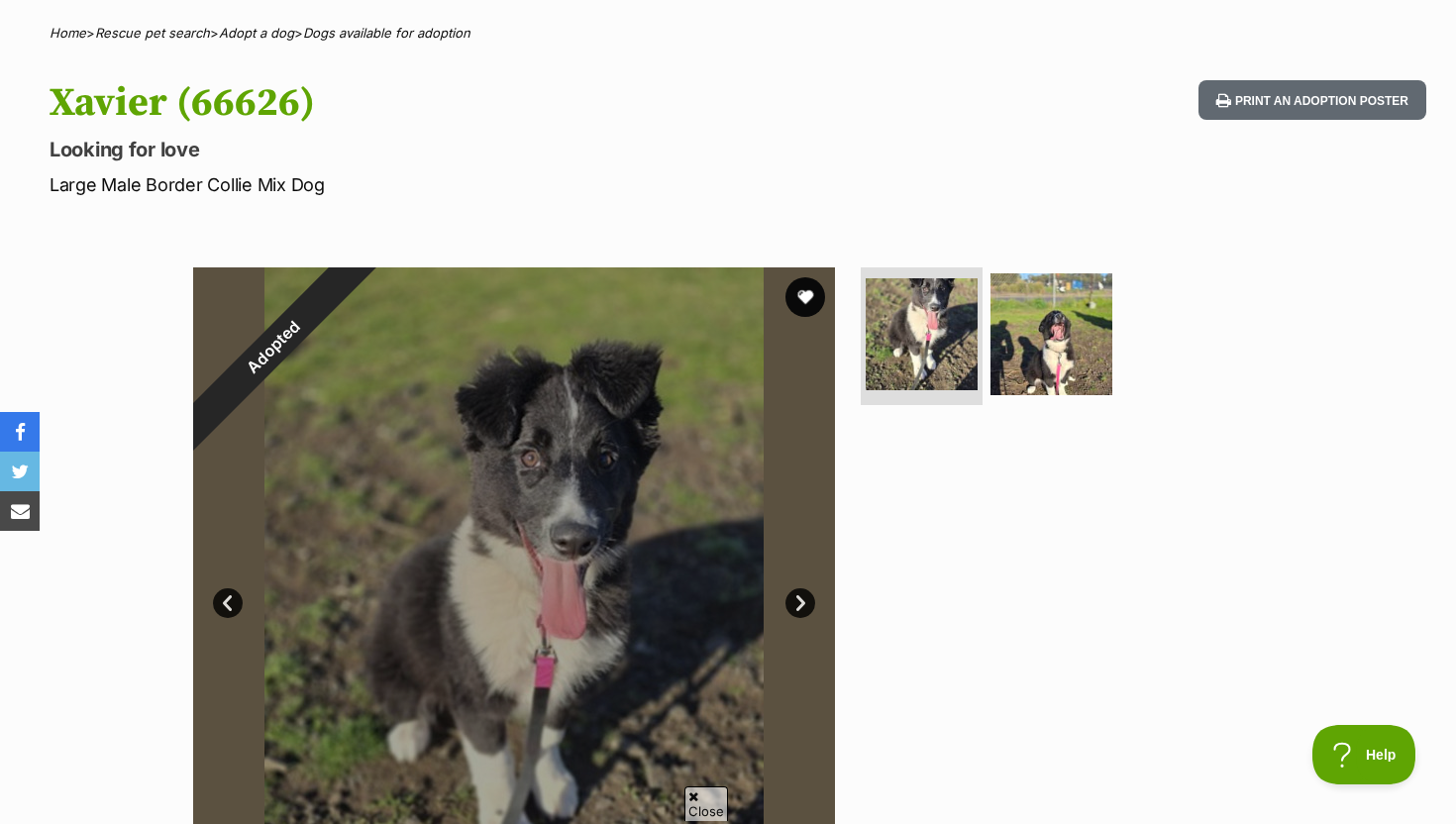click at bounding box center [1060, 341] 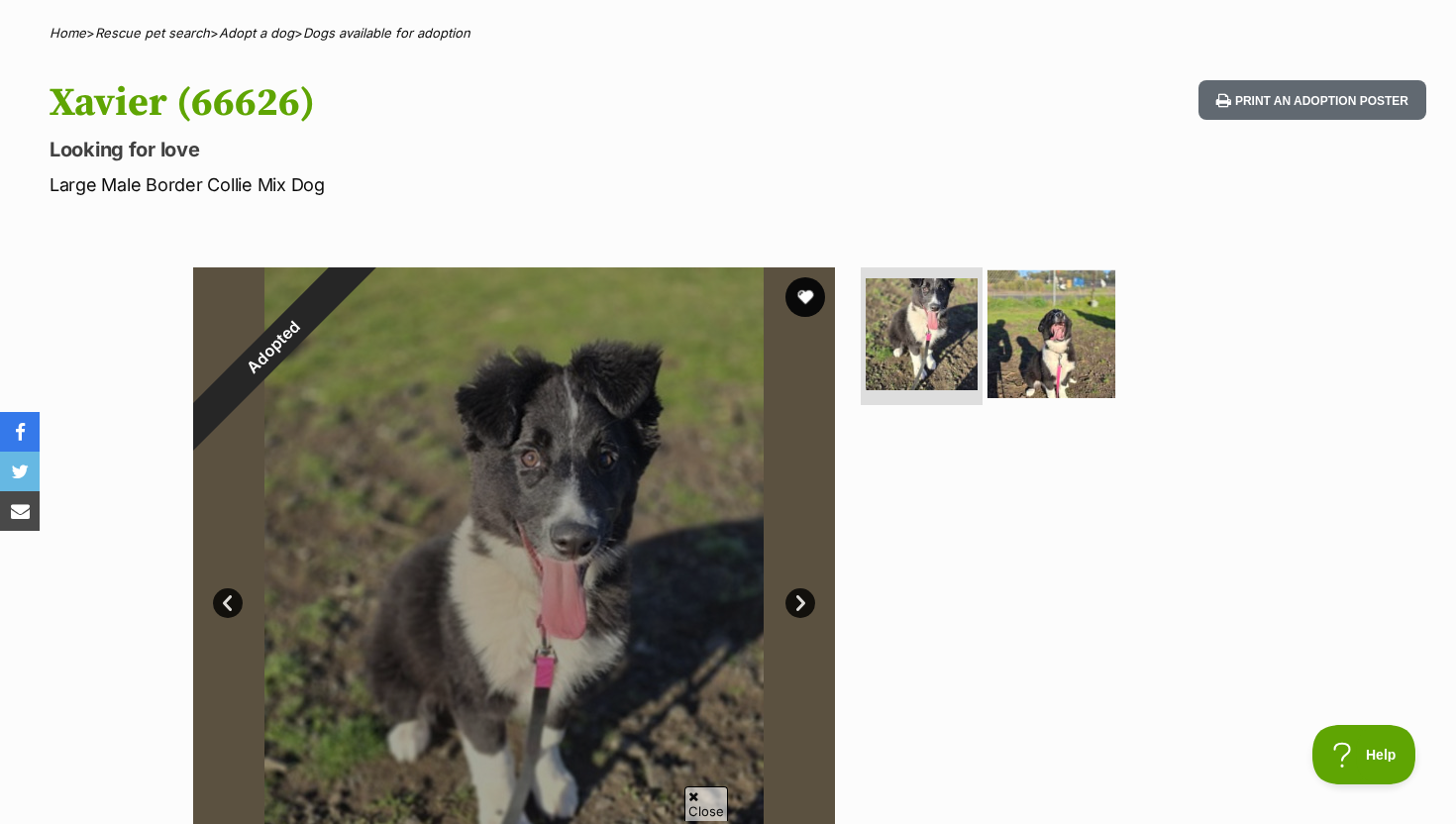 click at bounding box center [1051, 333] 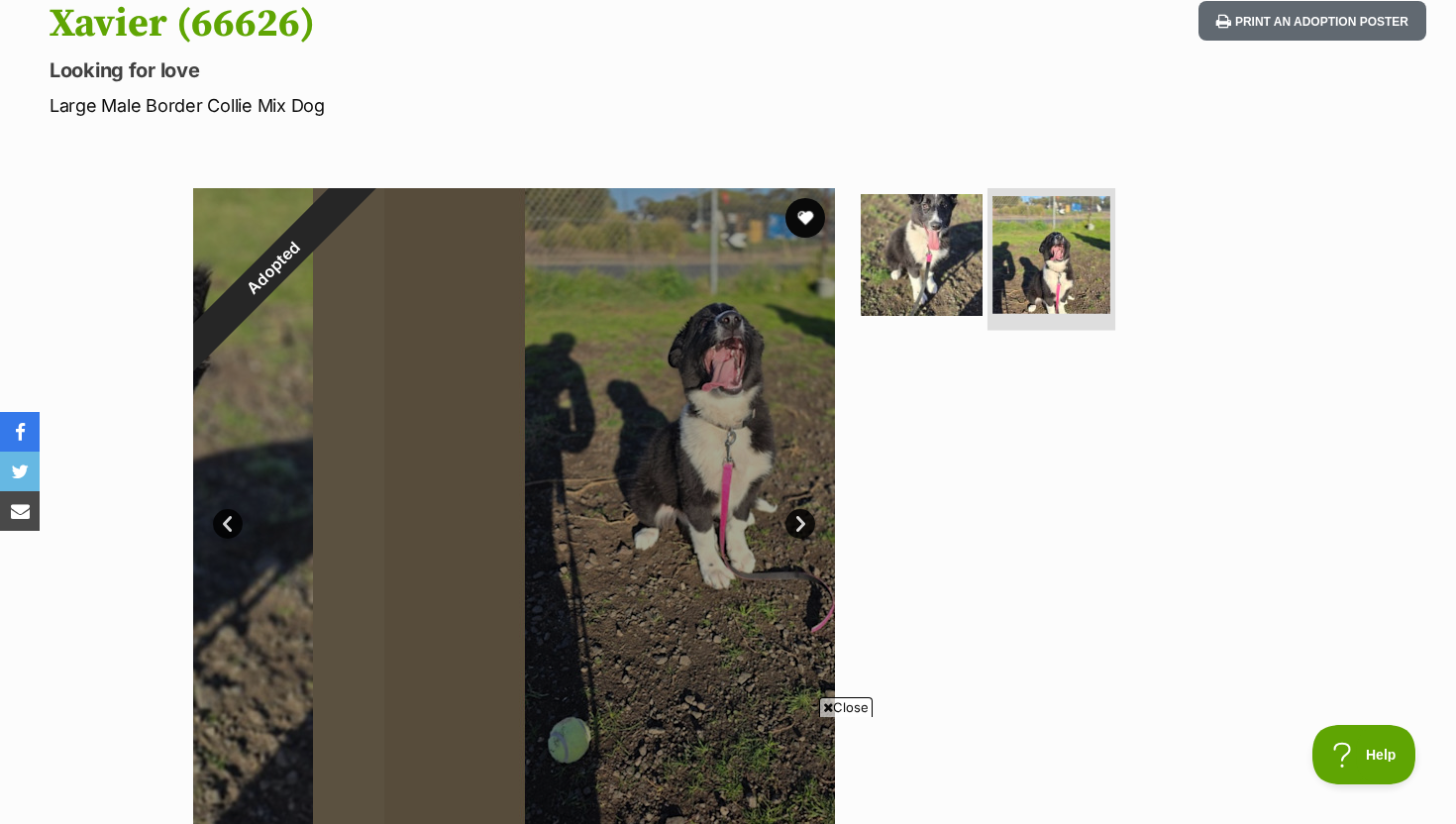 scroll, scrollTop: 0, scrollLeft: 0, axis: both 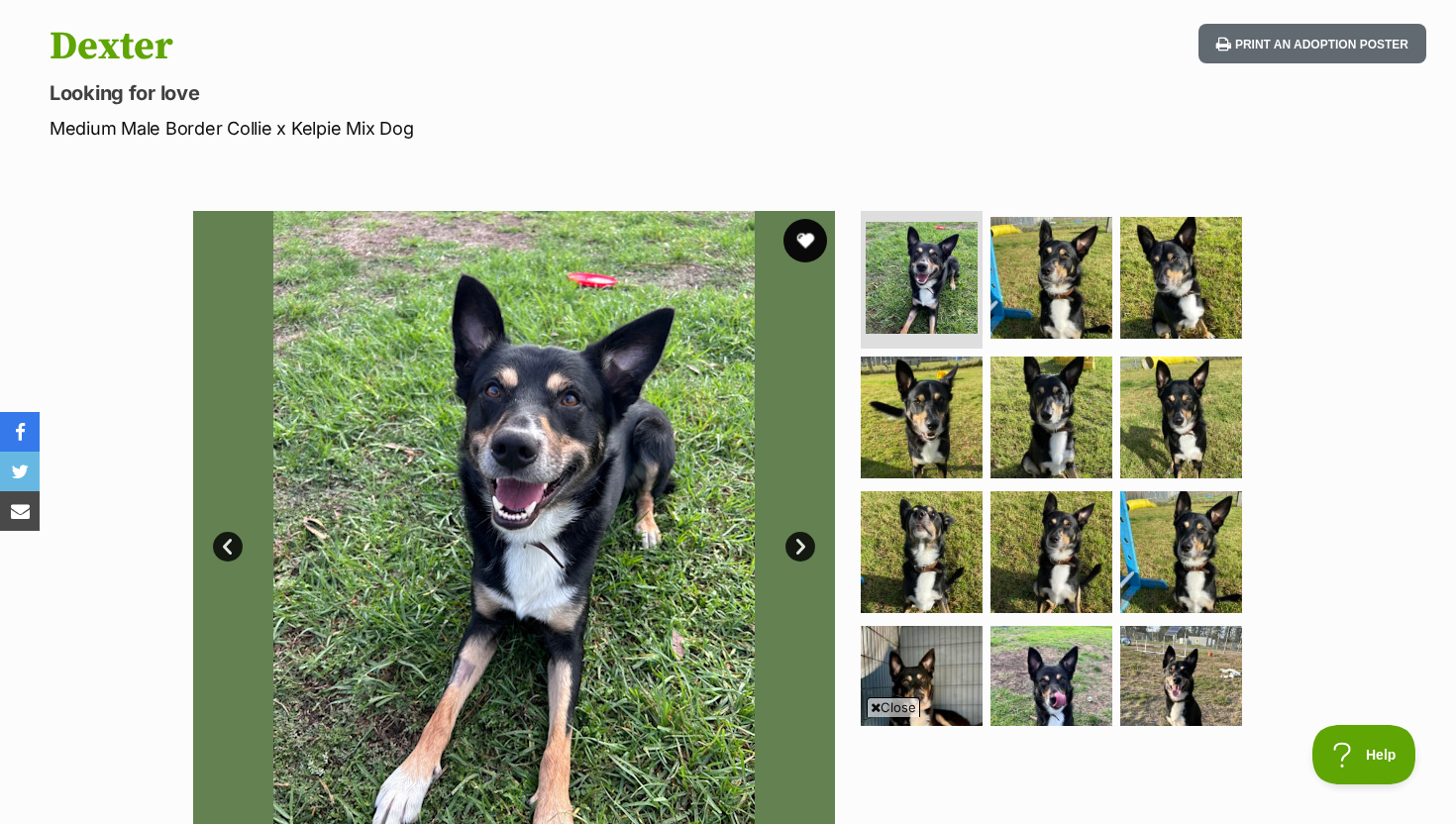 click at bounding box center (805, 241) 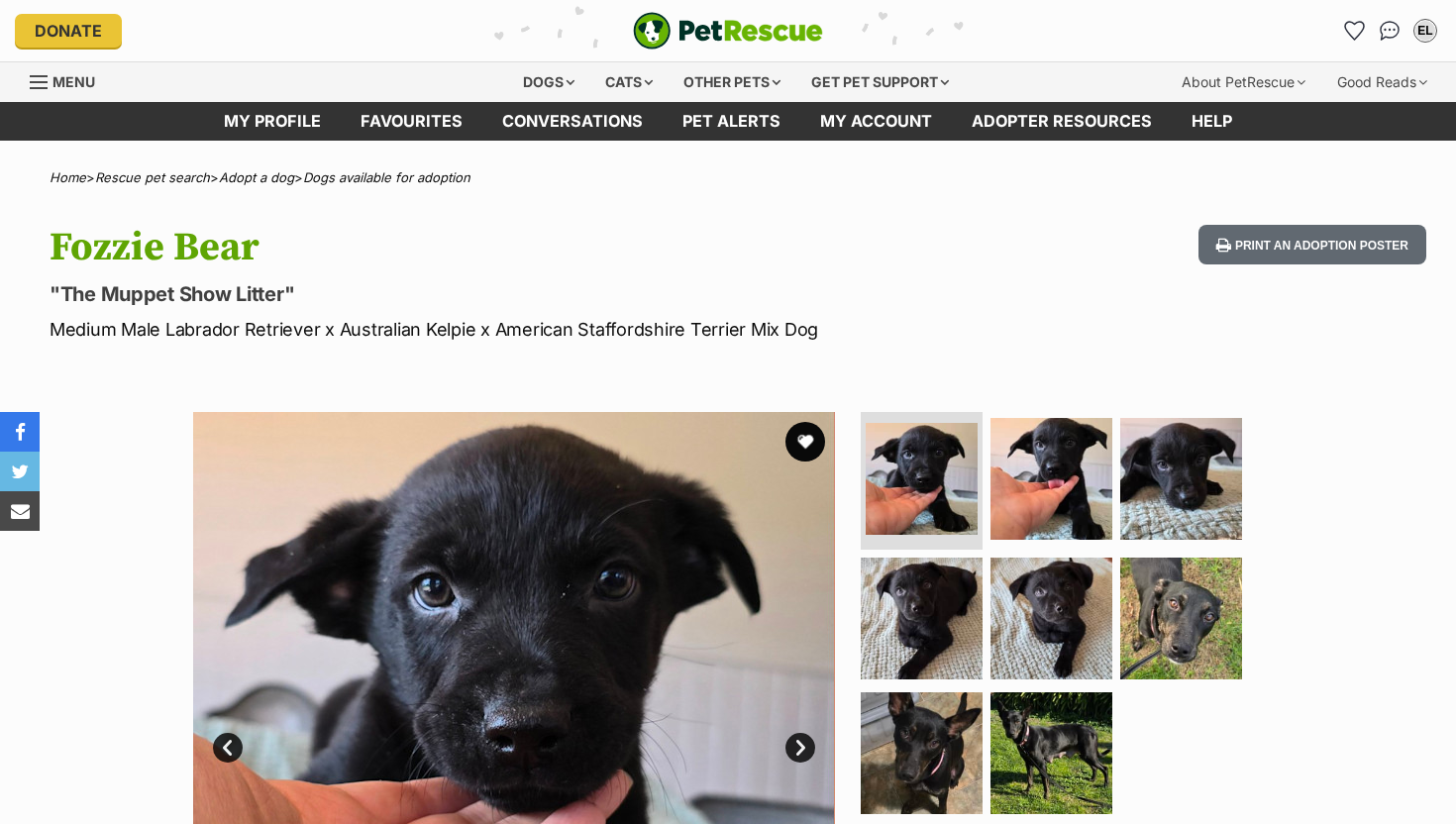 scroll, scrollTop: 0, scrollLeft: 0, axis: both 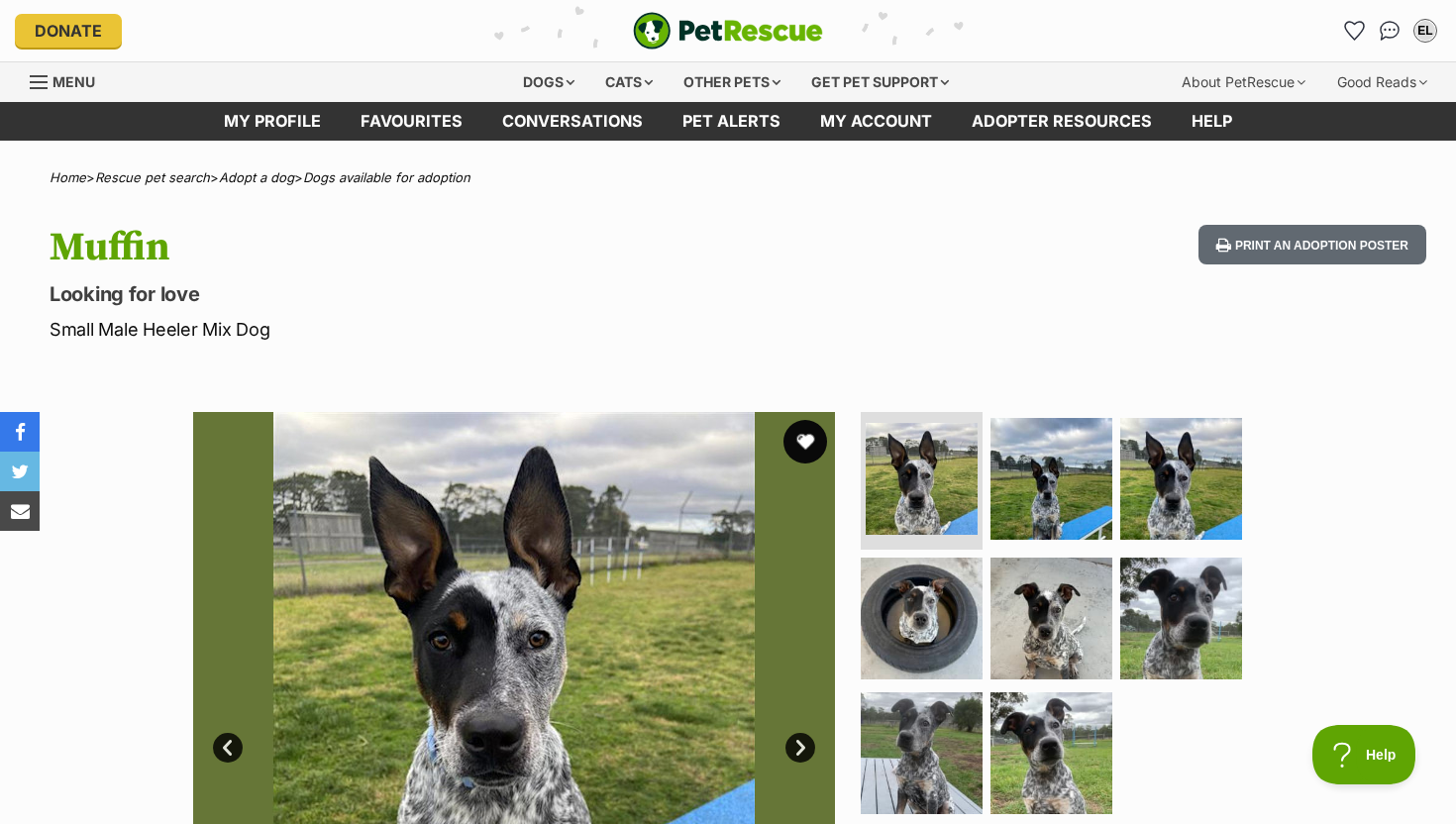 click at bounding box center [805, 442] 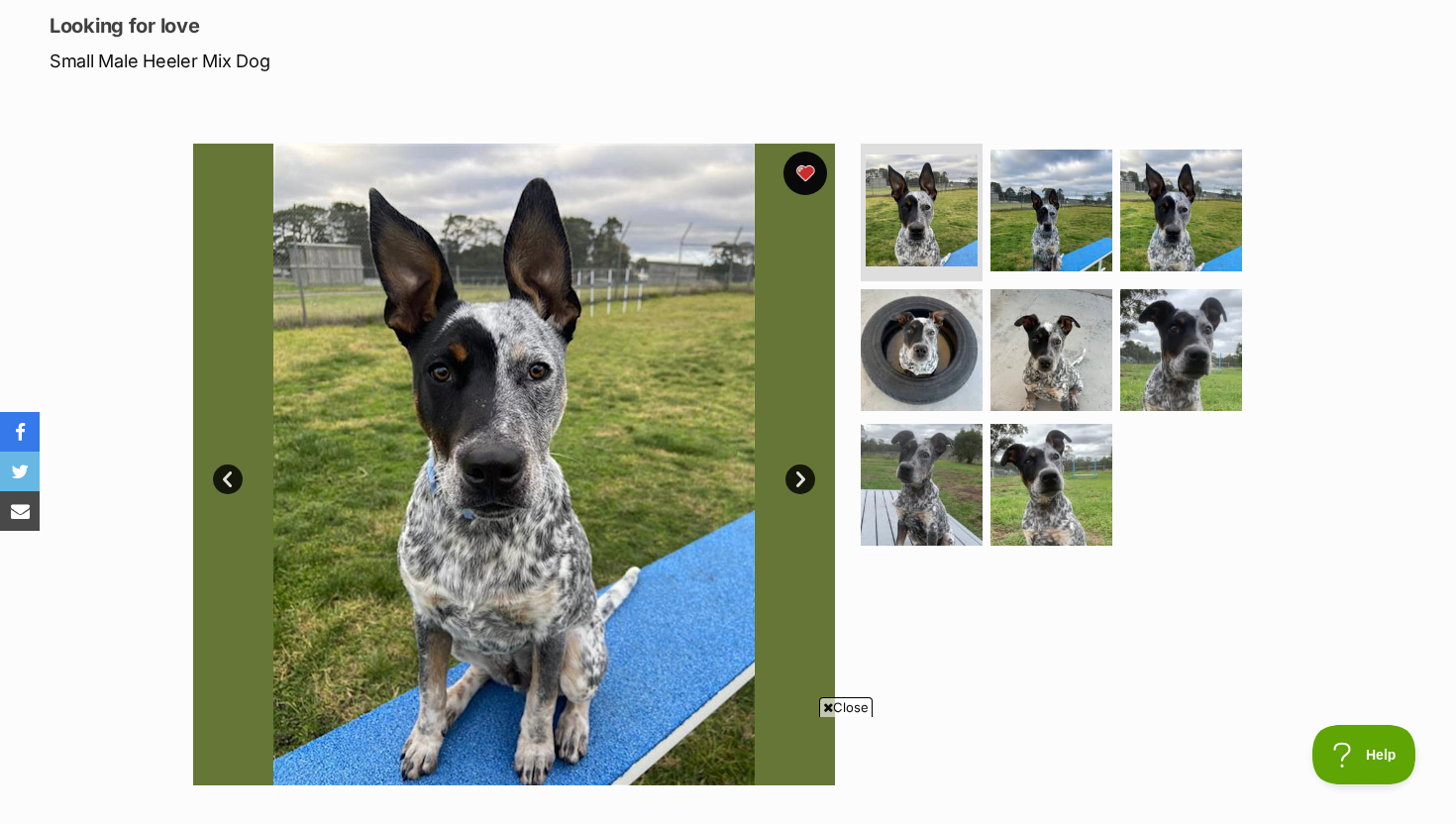 scroll, scrollTop: 0, scrollLeft: 0, axis: both 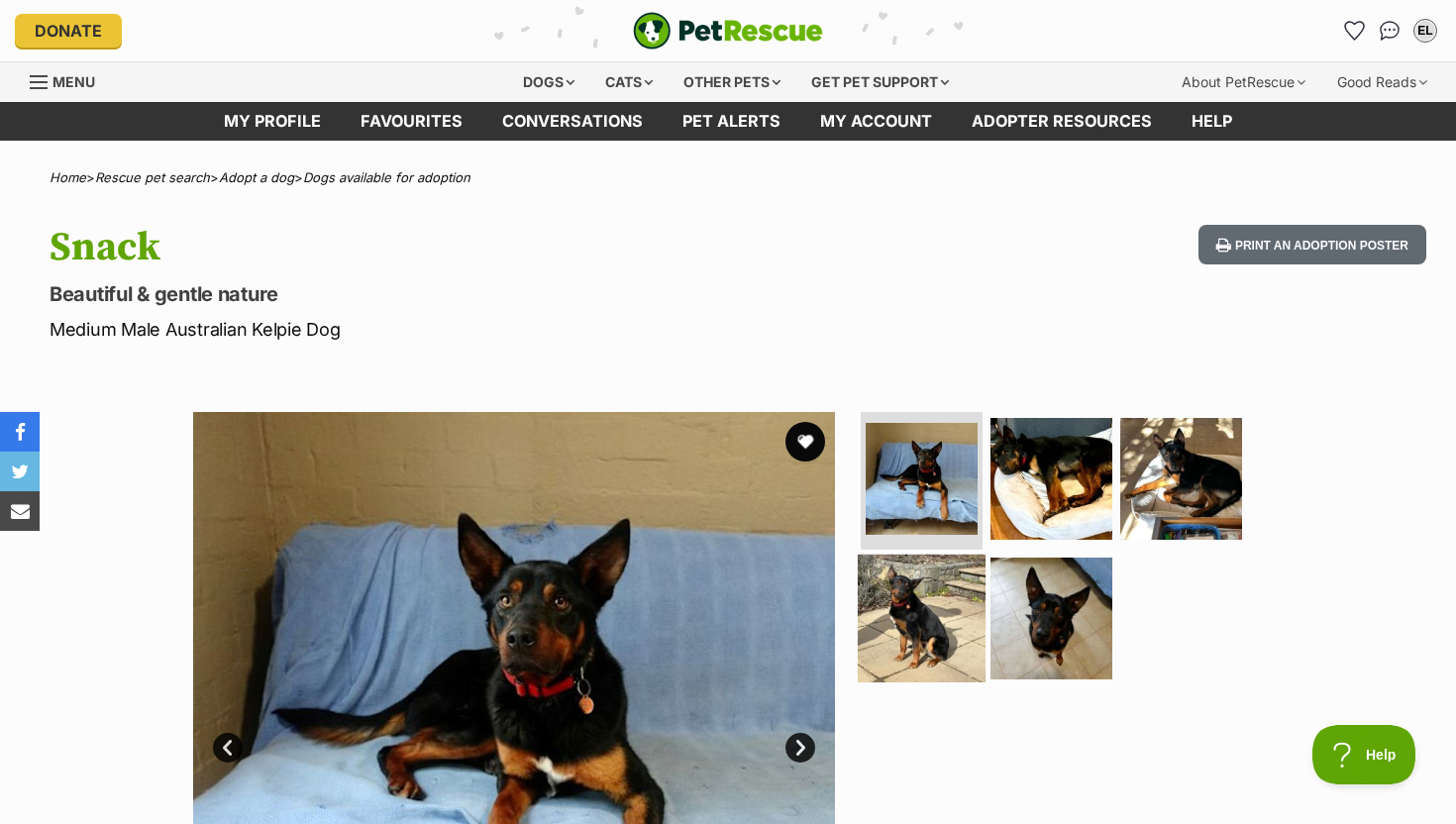click at bounding box center [921, 618] 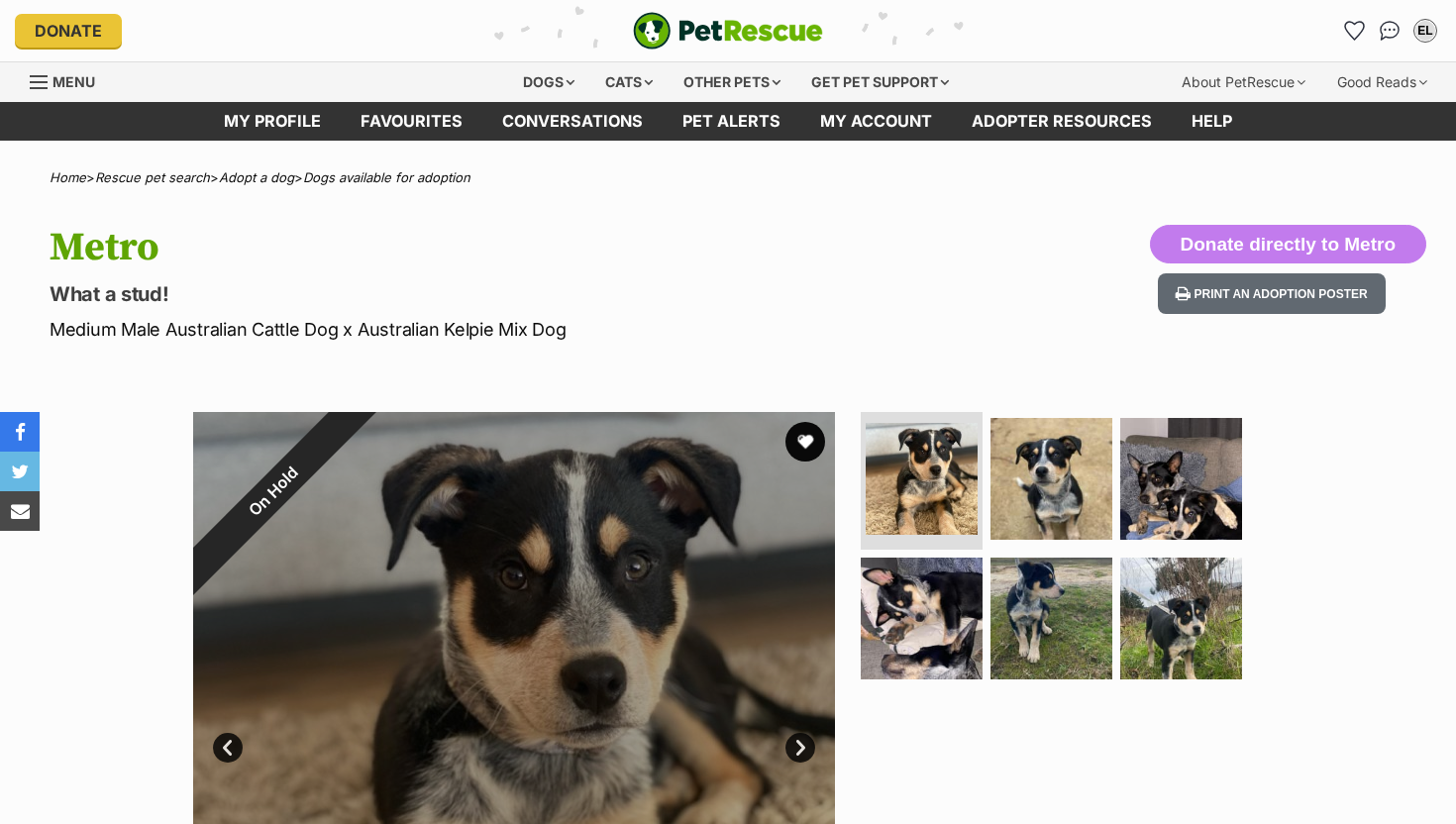 scroll, scrollTop: 0, scrollLeft: 0, axis: both 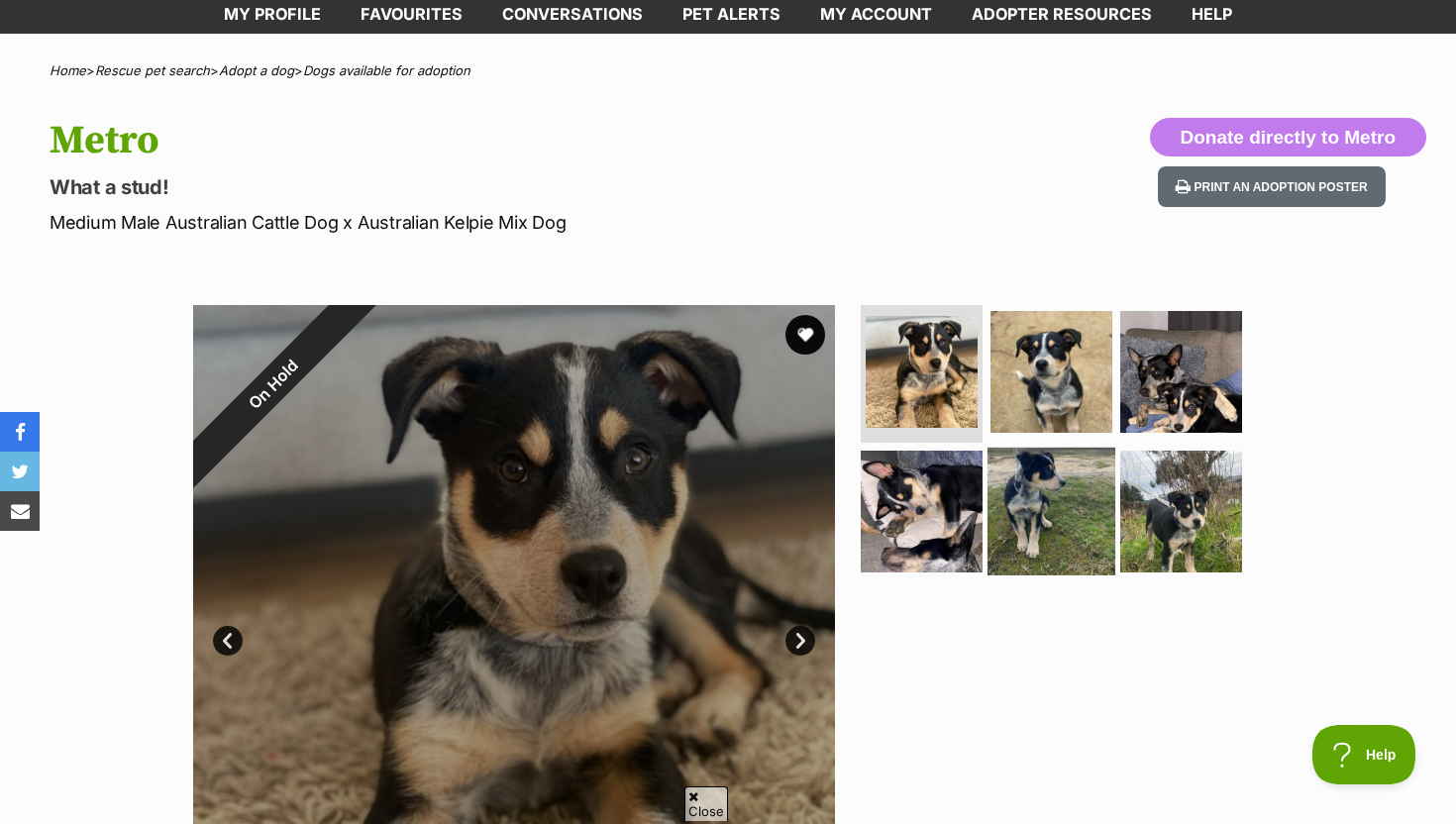 click at bounding box center [1051, 511] 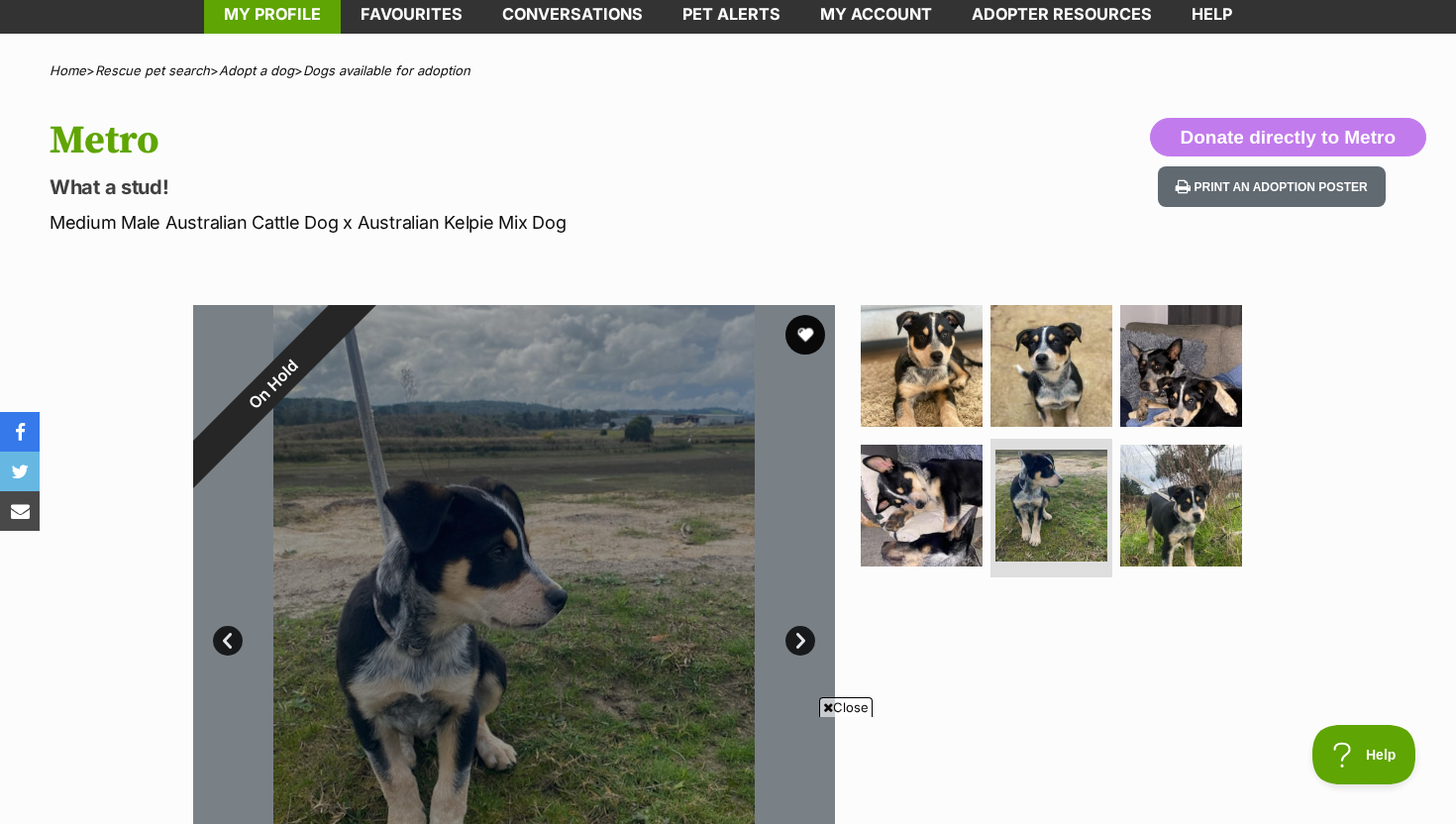 scroll, scrollTop: 0, scrollLeft: 0, axis: both 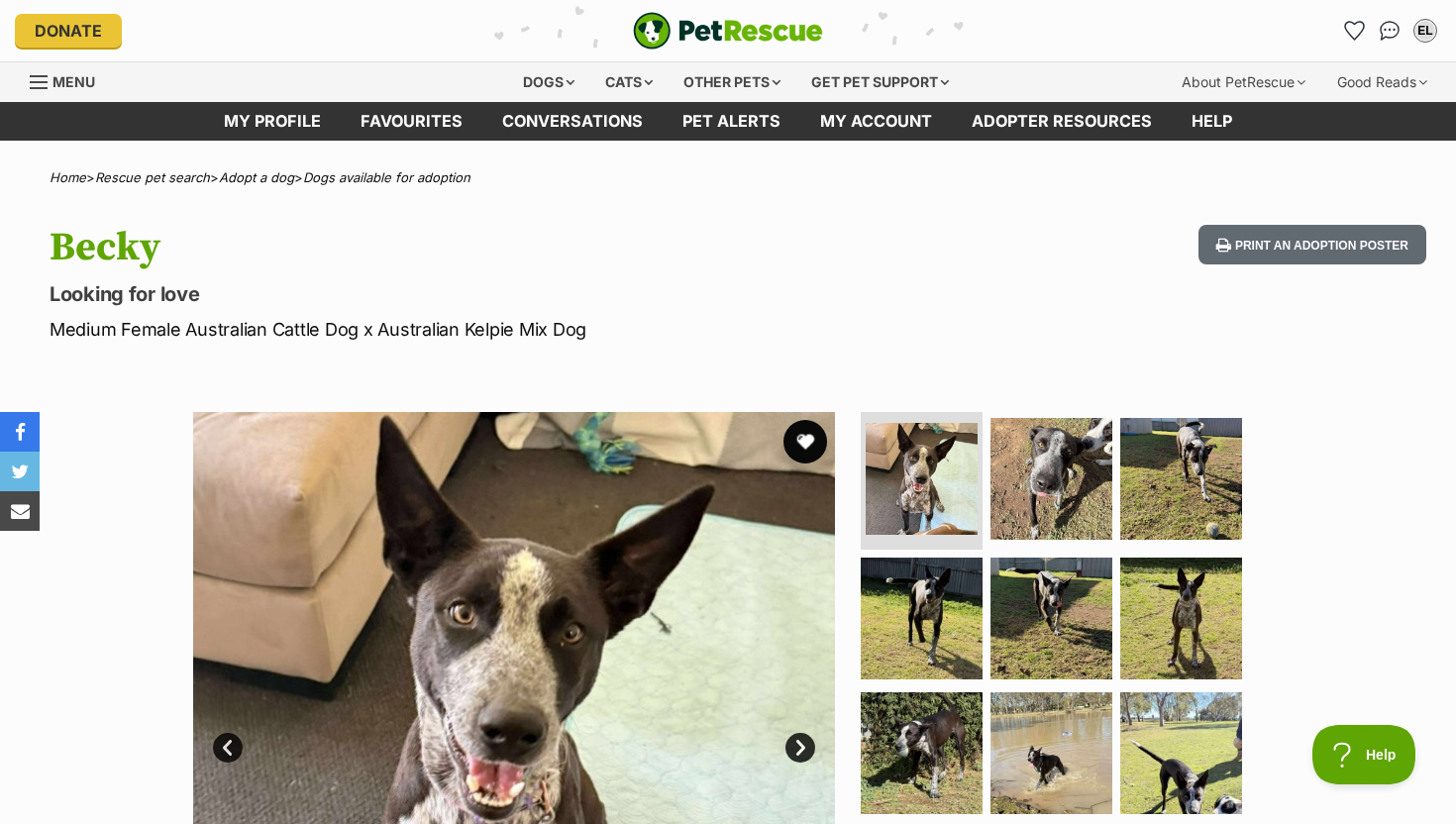 click at bounding box center (805, 442) 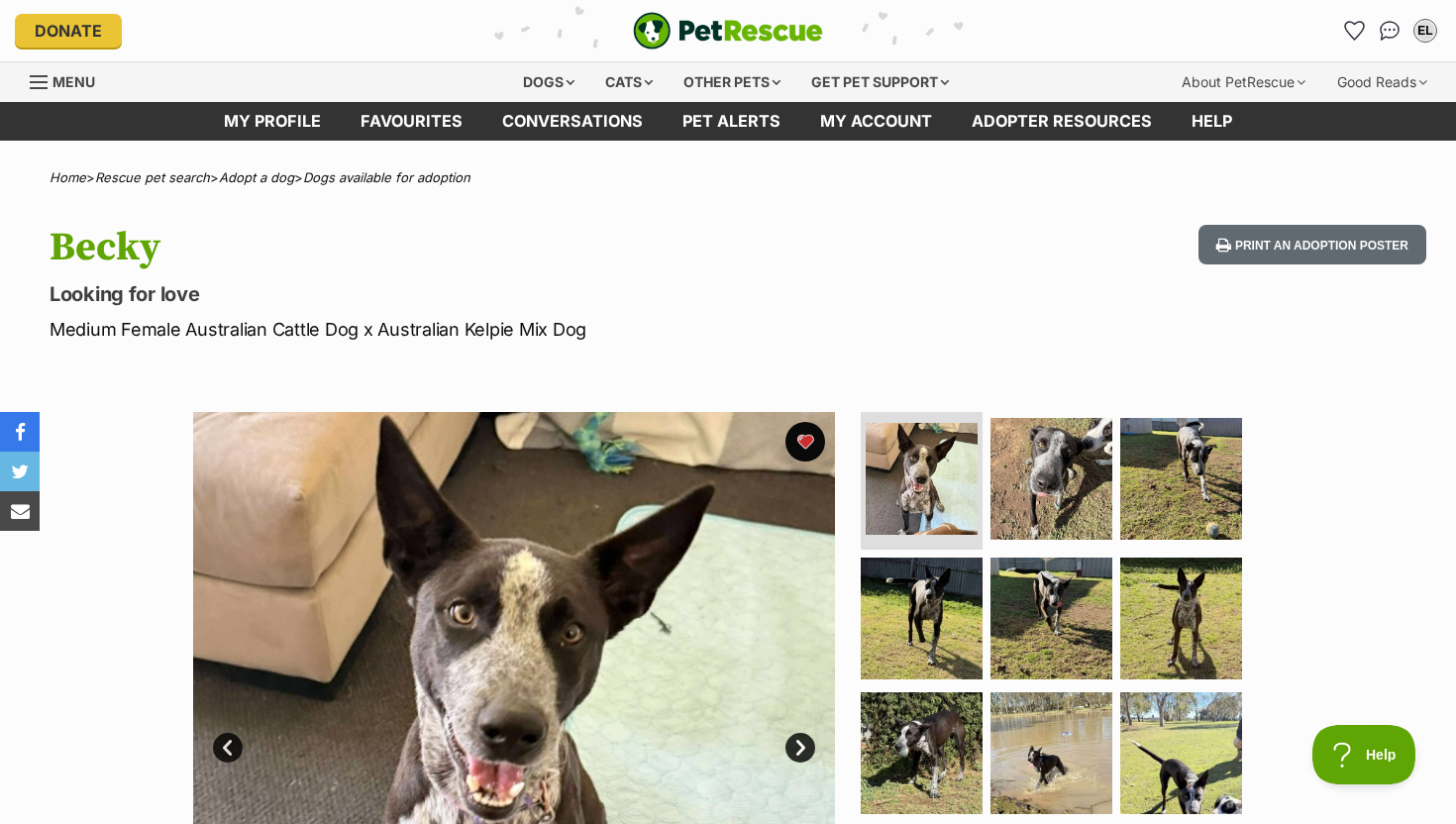 scroll, scrollTop: 0, scrollLeft: 0, axis: both 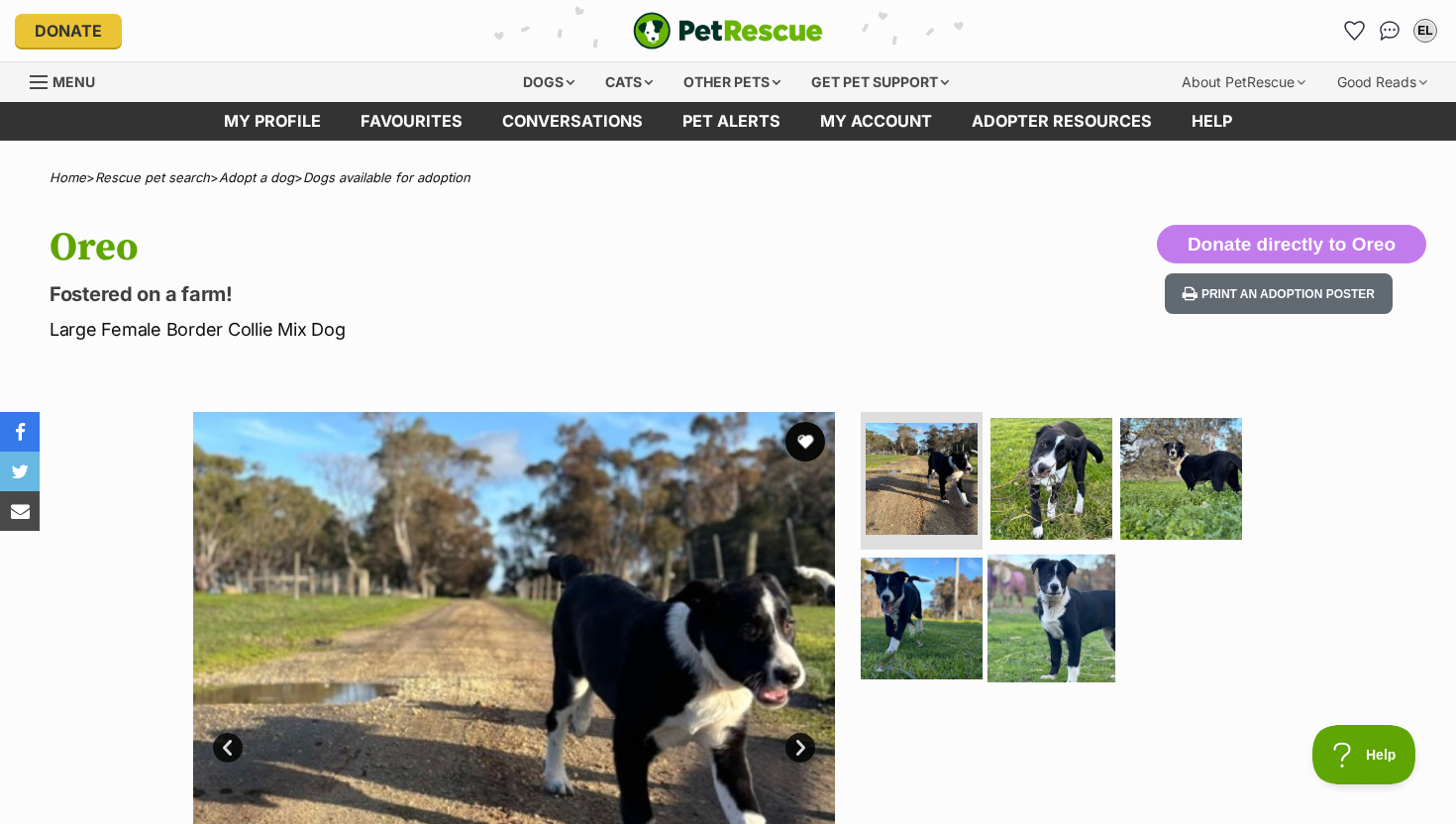 click at bounding box center [1051, 618] 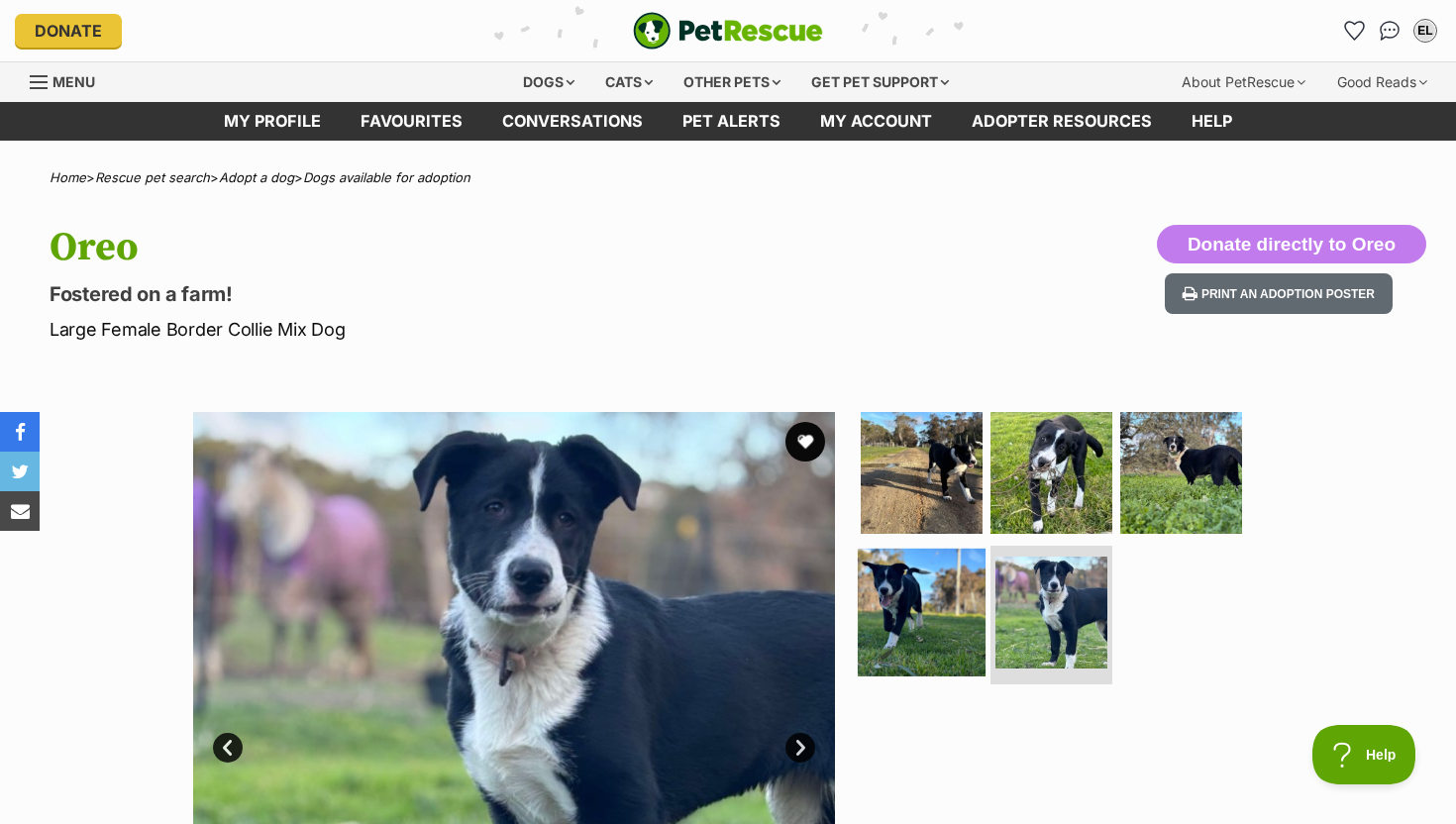 click at bounding box center [921, 612] 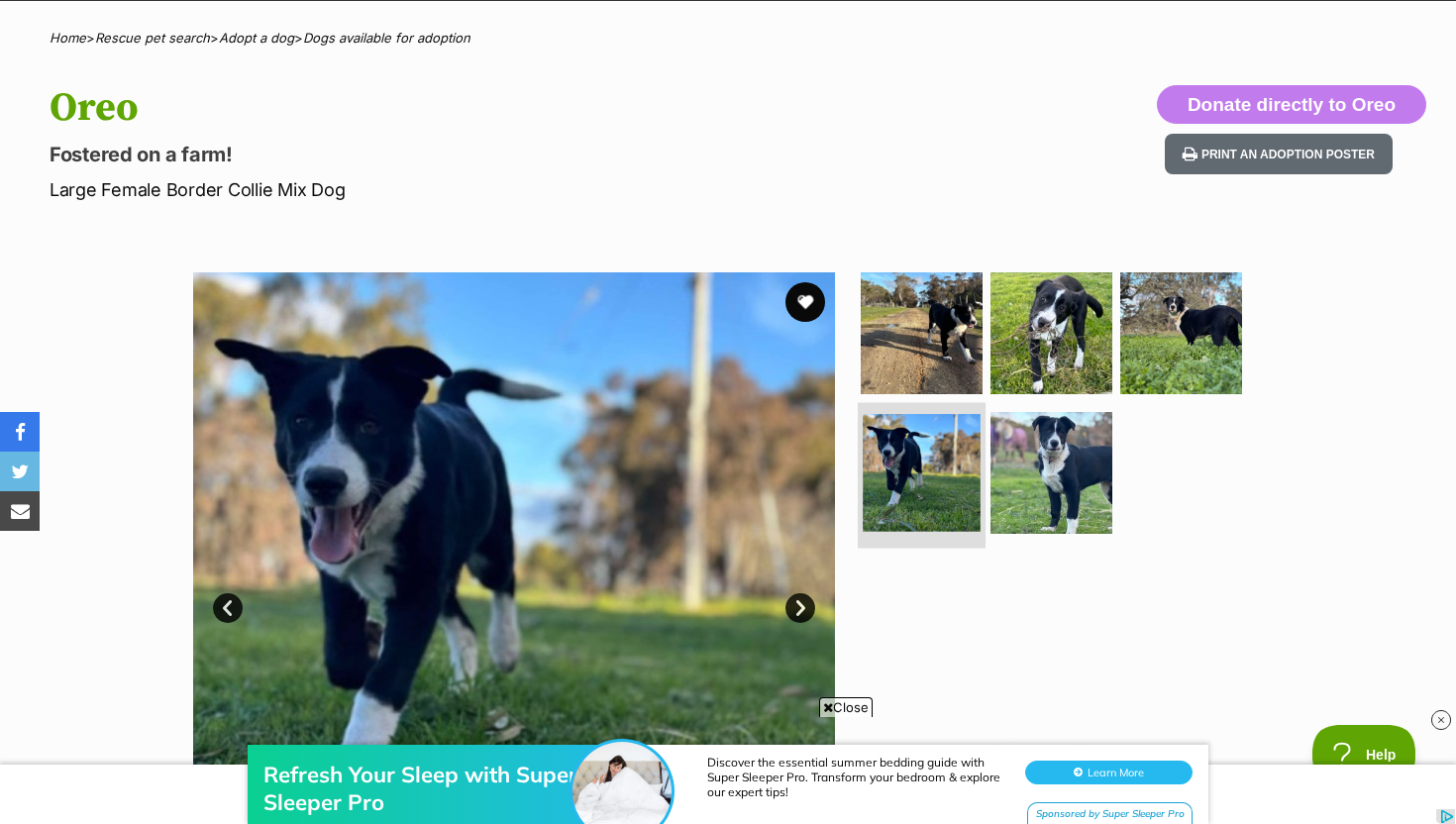 scroll, scrollTop: 150, scrollLeft: 0, axis: vertical 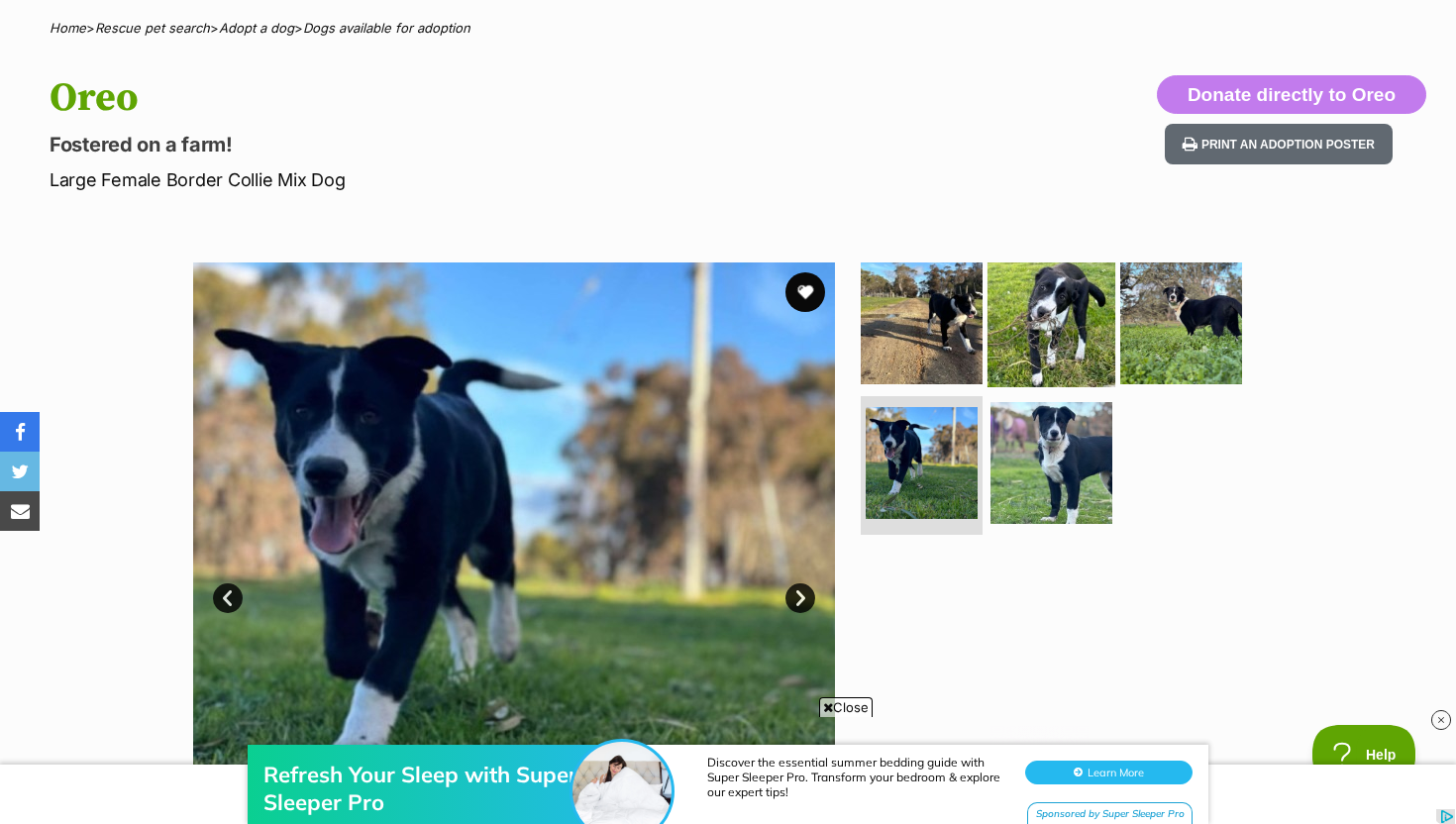 click at bounding box center (1051, 322) 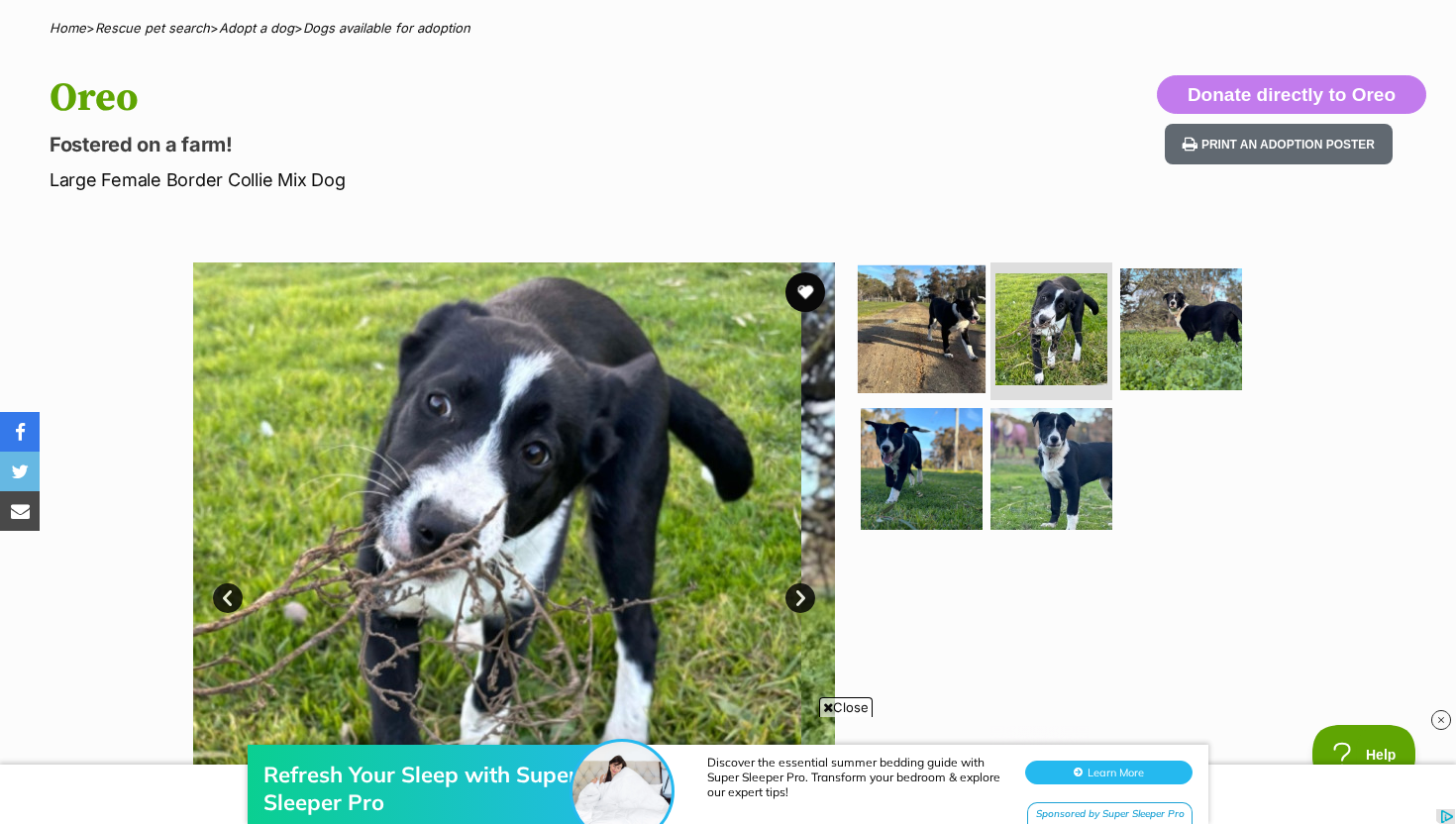 scroll, scrollTop: 0, scrollLeft: 0, axis: both 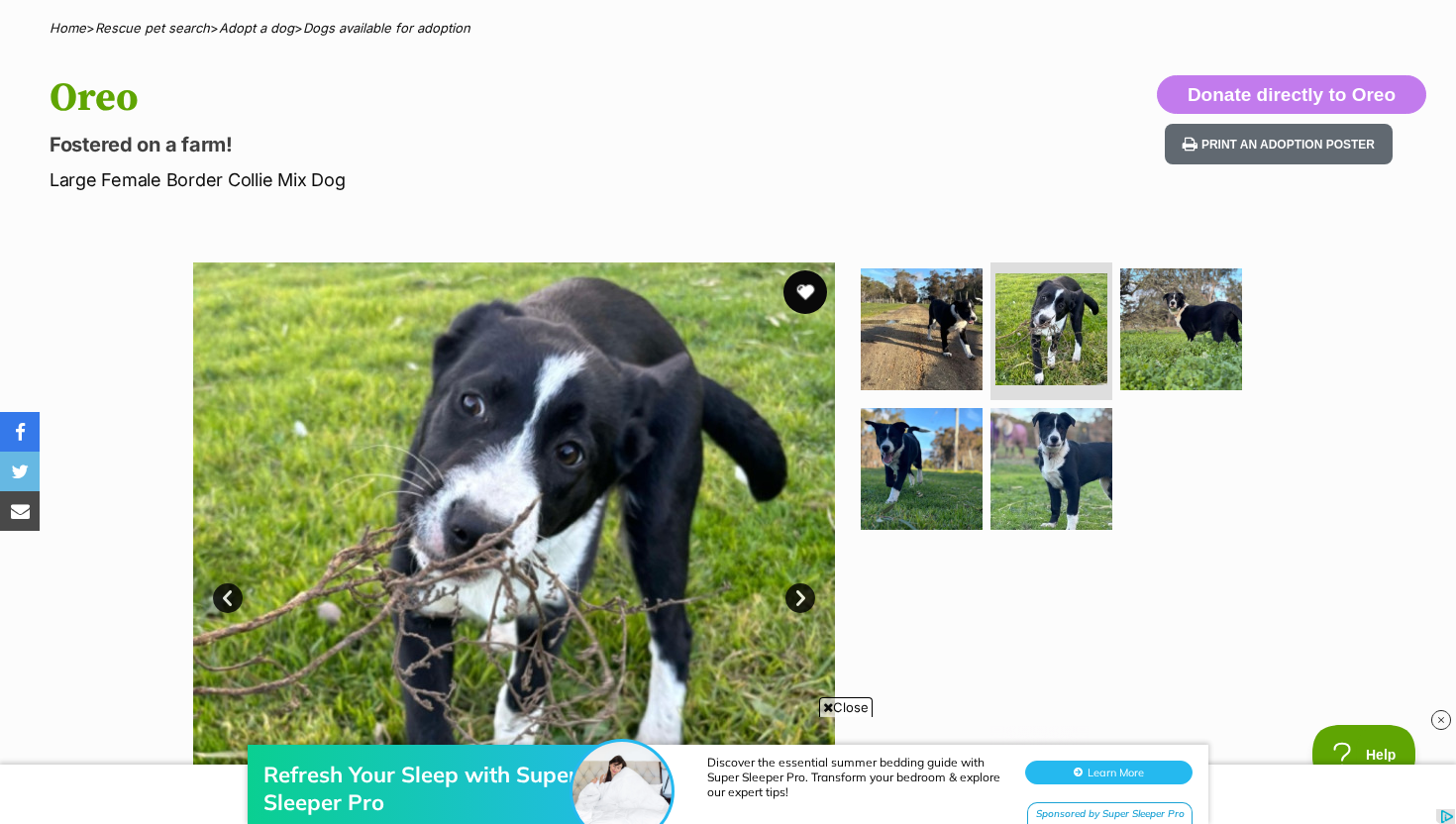 click at bounding box center [805, 292] 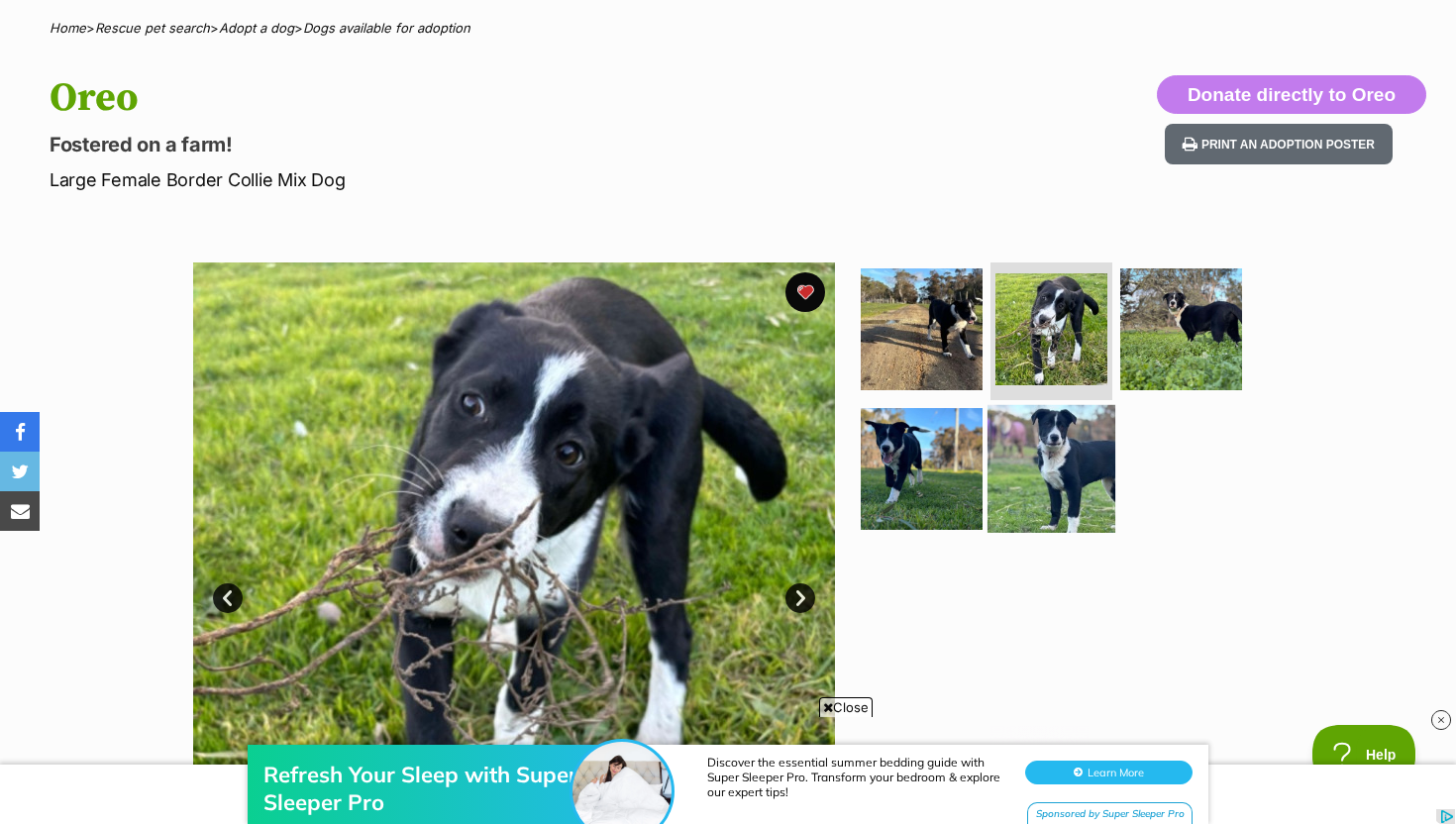 scroll, scrollTop: 0, scrollLeft: 0, axis: both 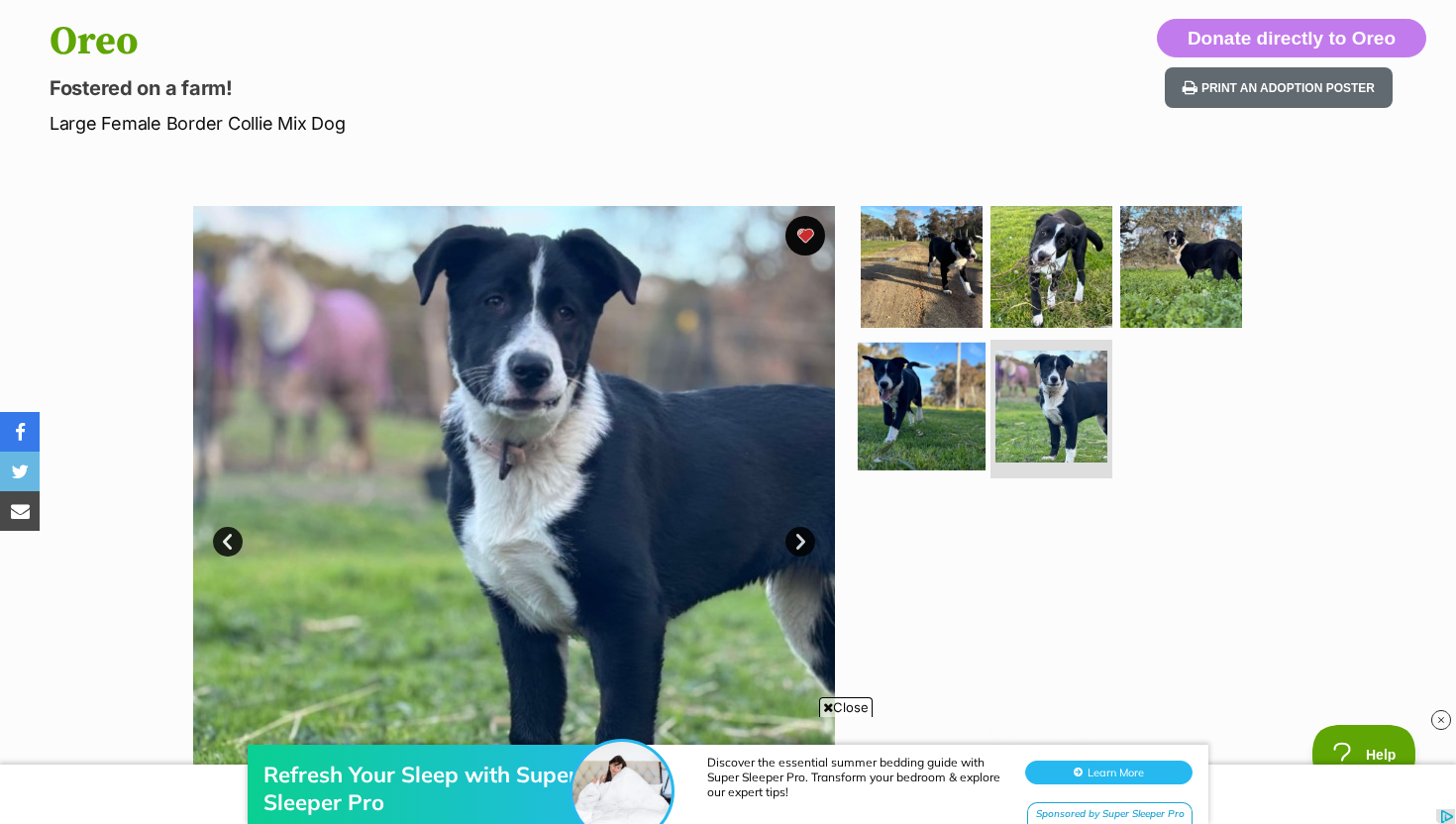 click at bounding box center (921, 406) 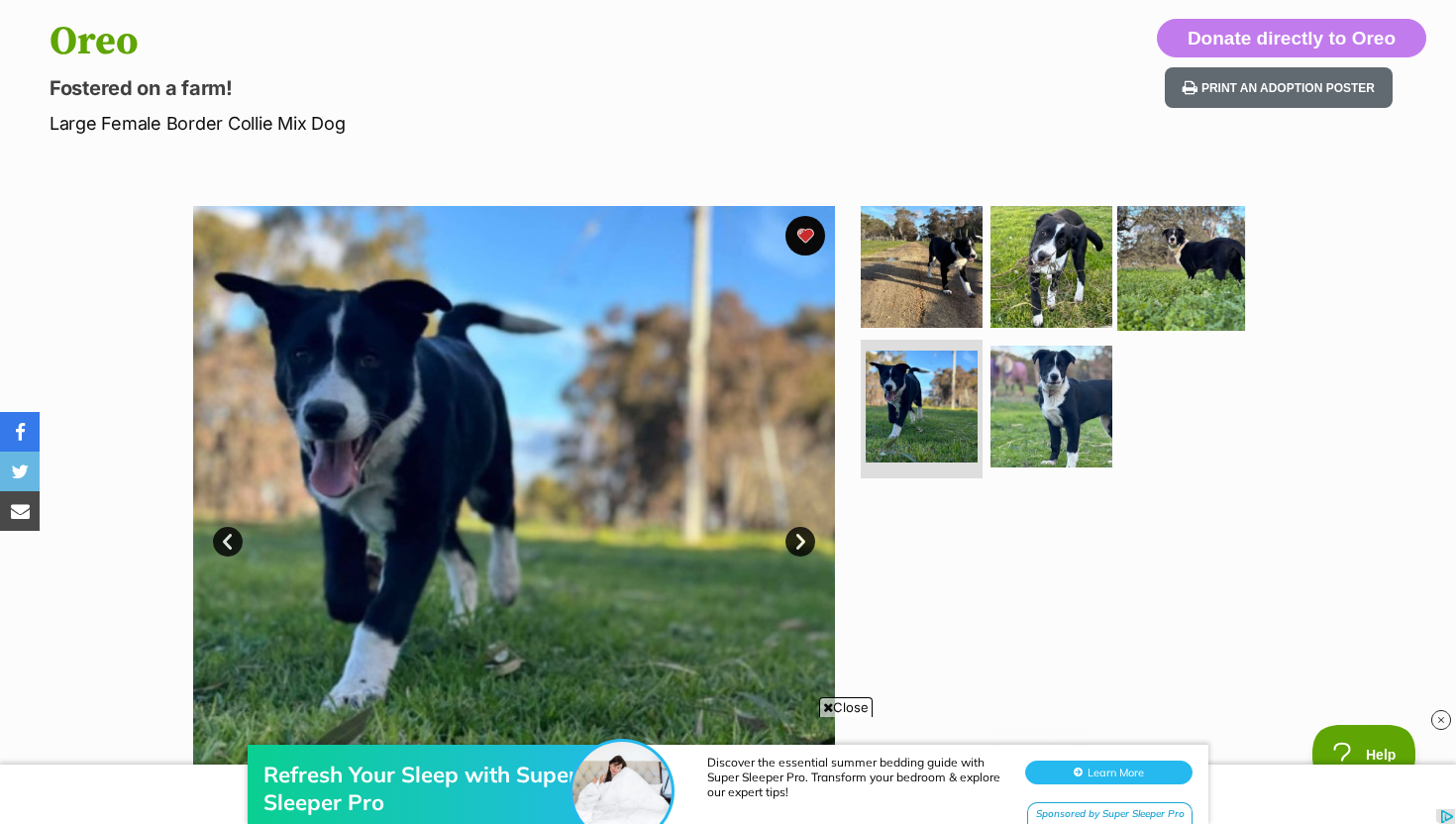 click at bounding box center (1181, 265) 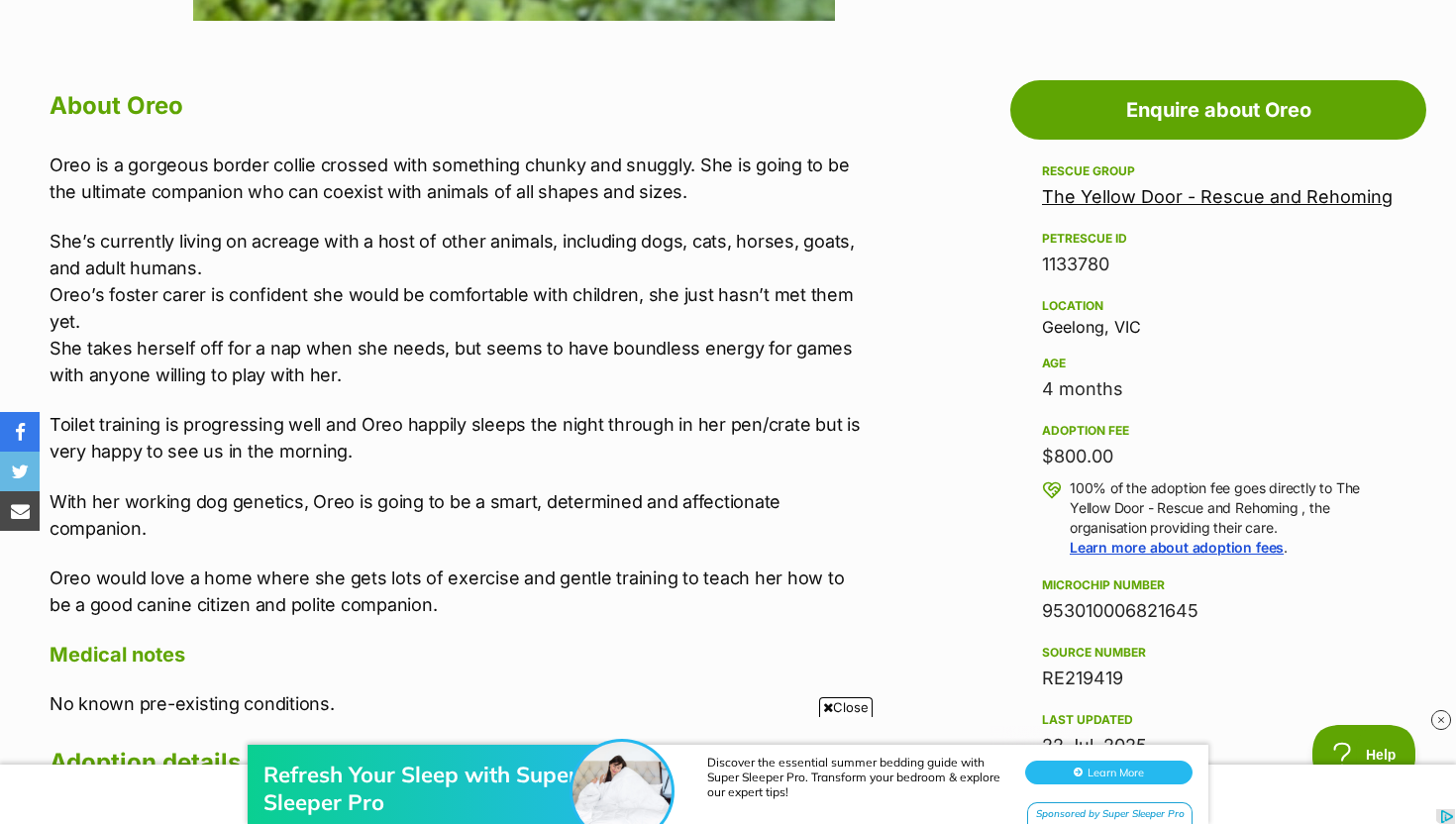 scroll, scrollTop: 1035, scrollLeft: 0, axis: vertical 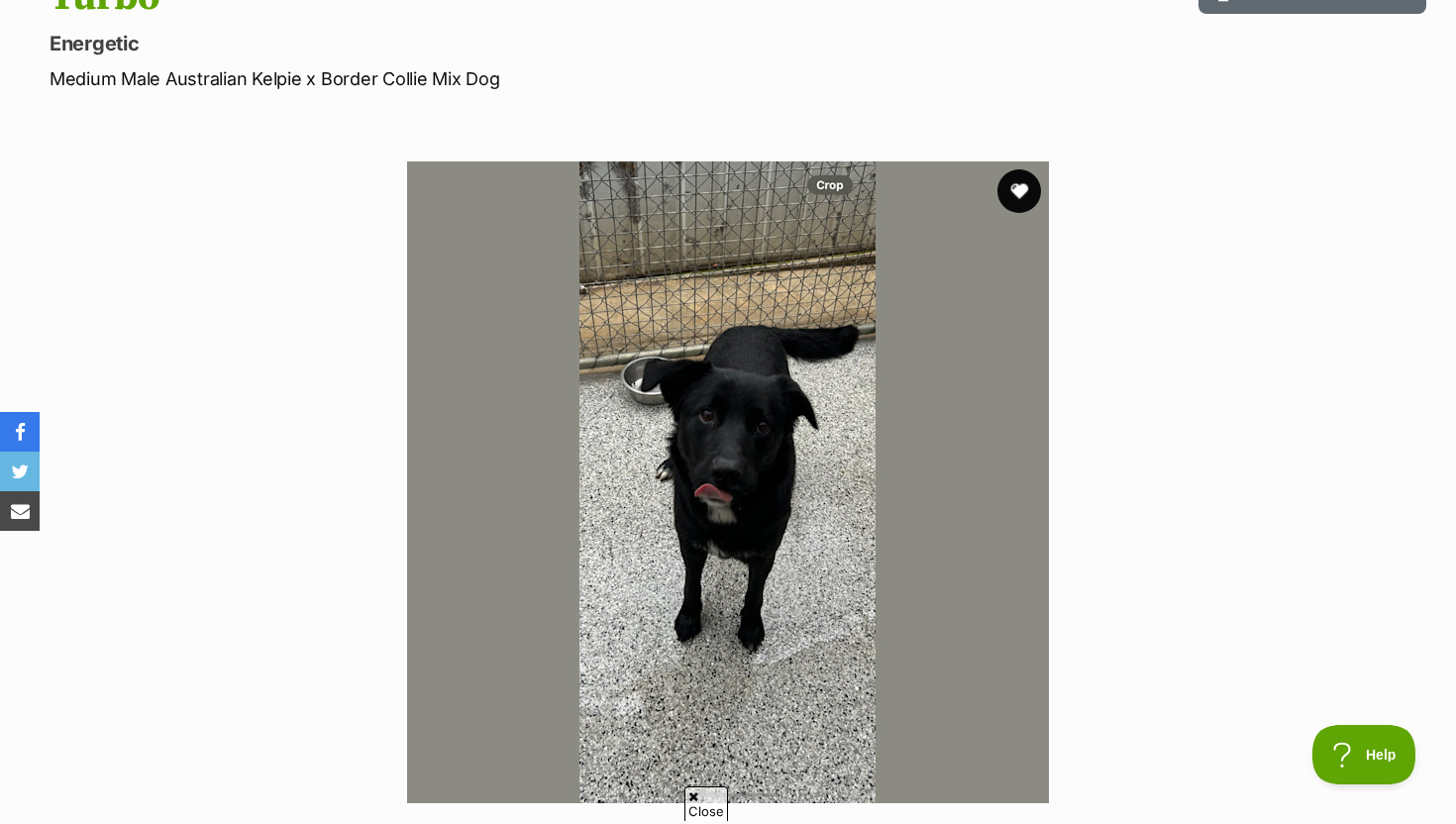 click at bounding box center [1019, 191] 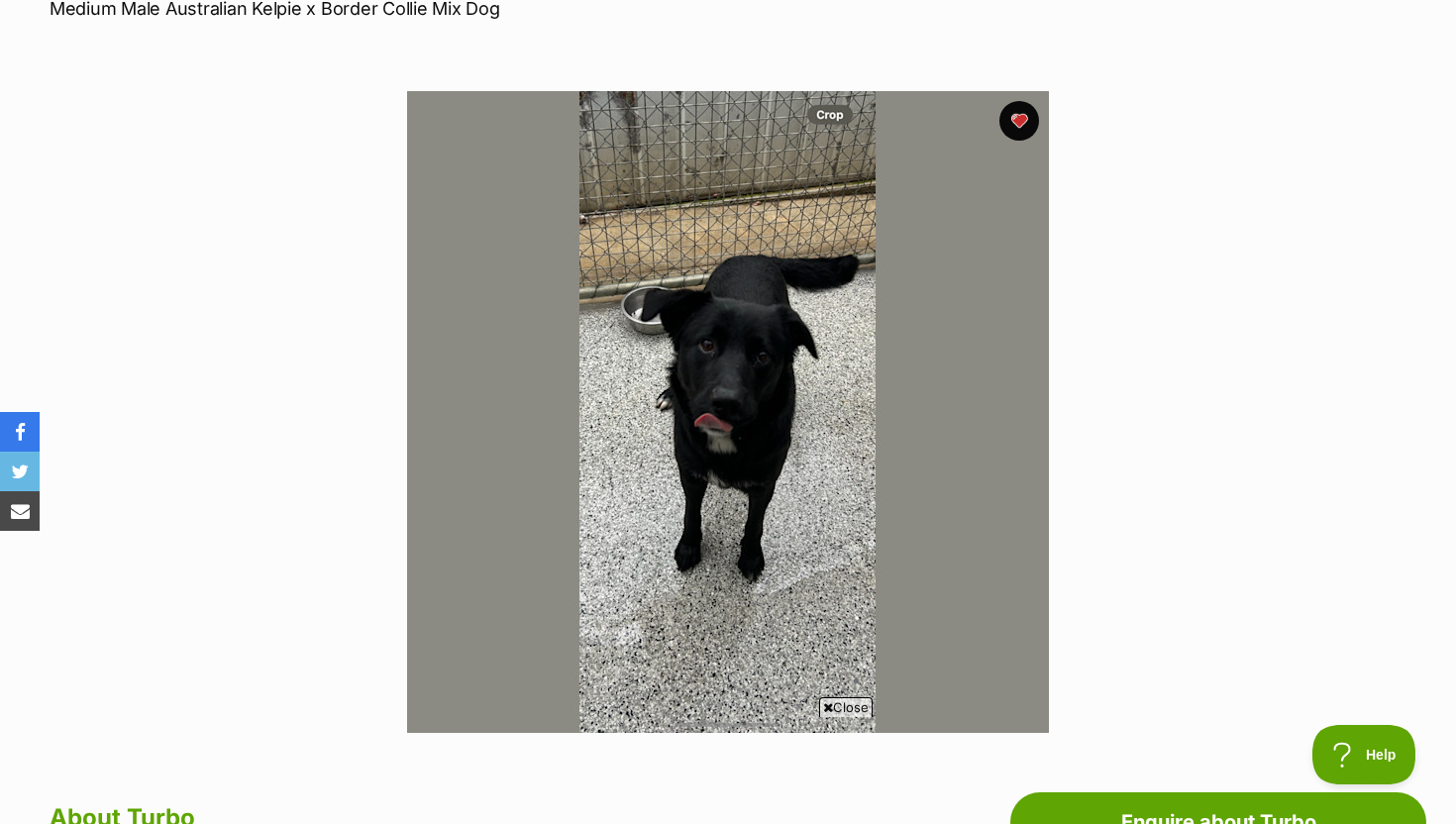 scroll, scrollTop: 0, scrollLeft: 0, axis: both 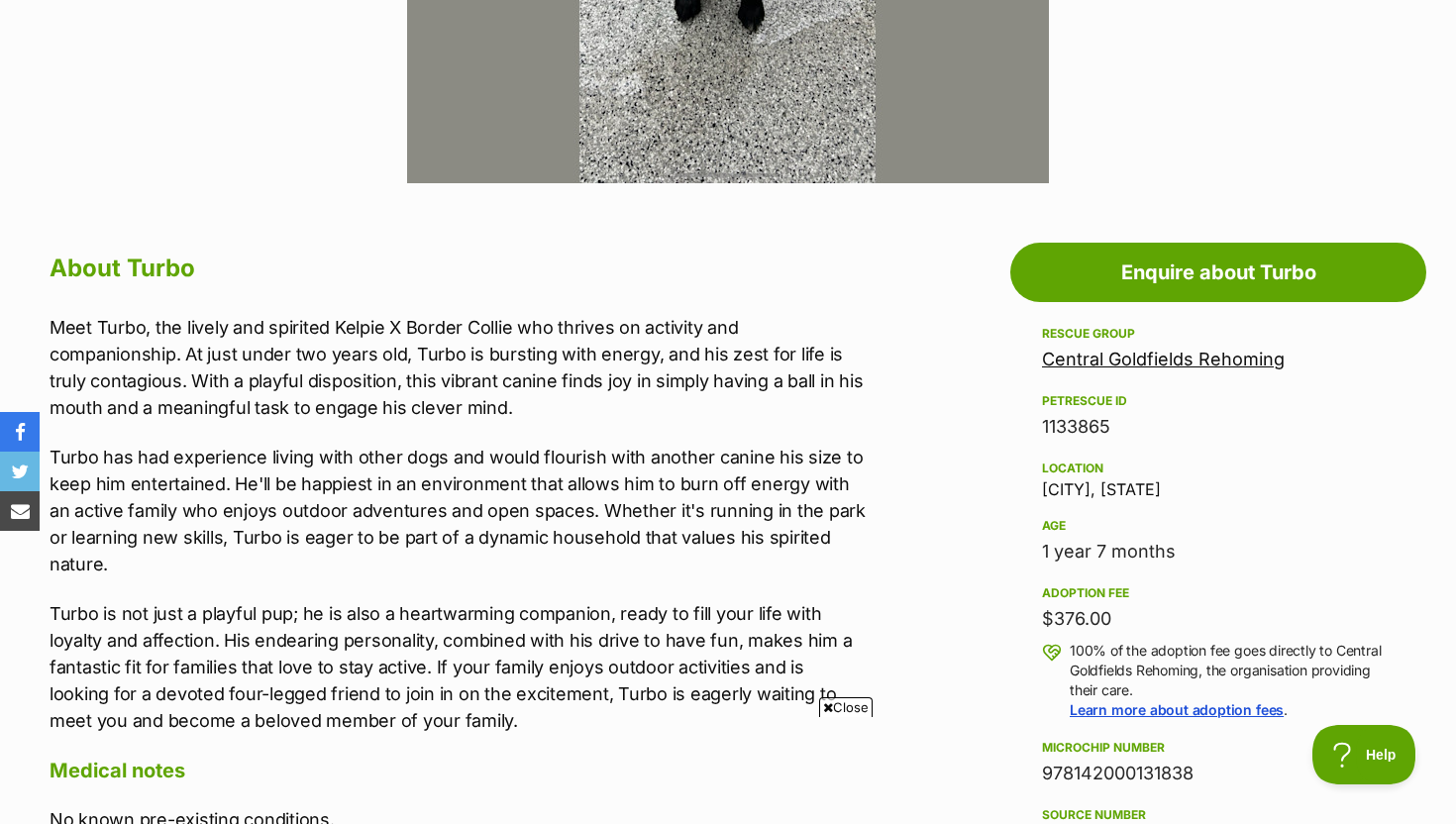click on "Central Goldfields Rehoming" at bounding box center (1163, 359) 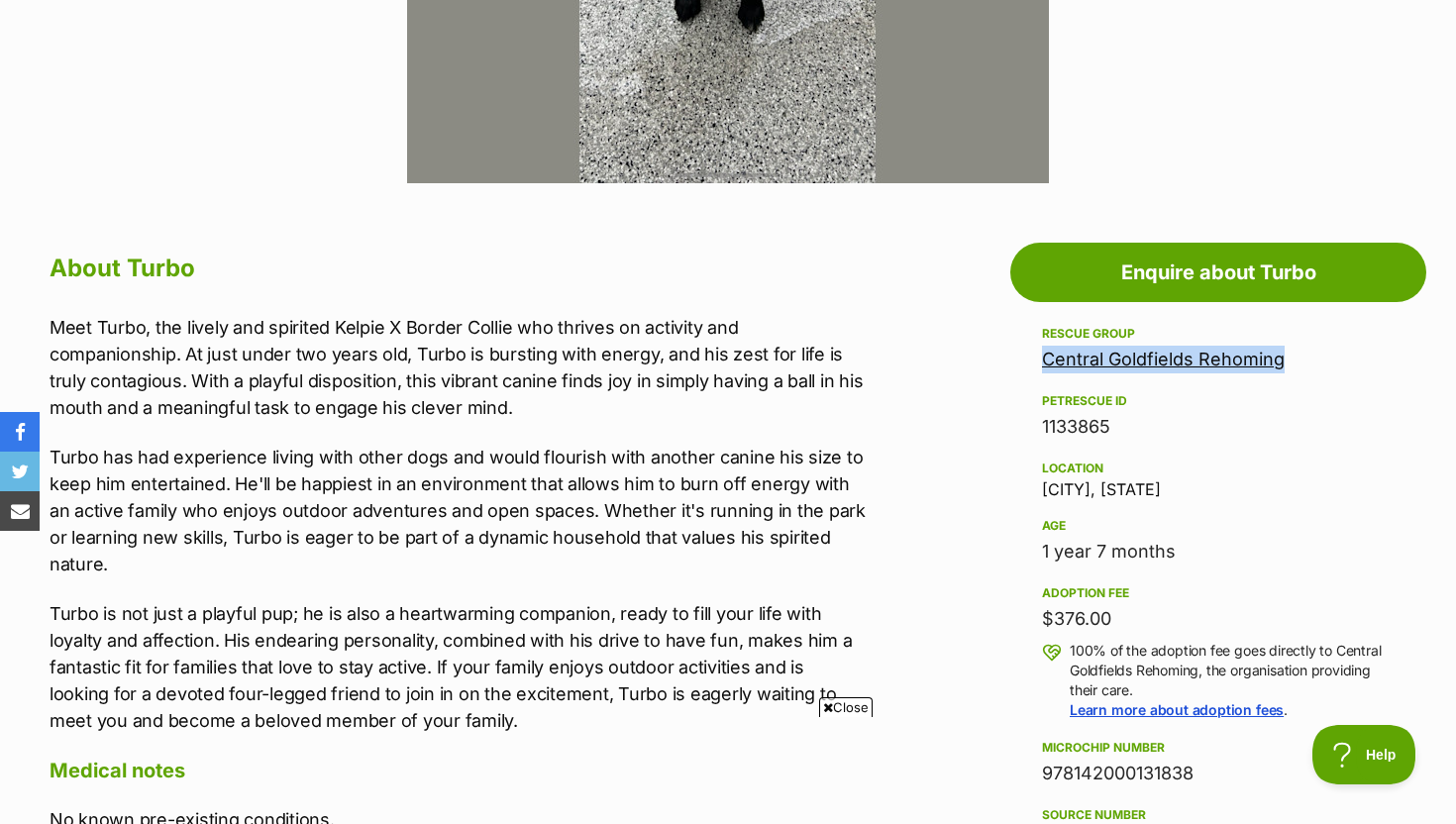 drag, startPoint x: 1017, startPoint y: 359, endPoint x: 1323, endPoint y: 371, distance: 306.2352 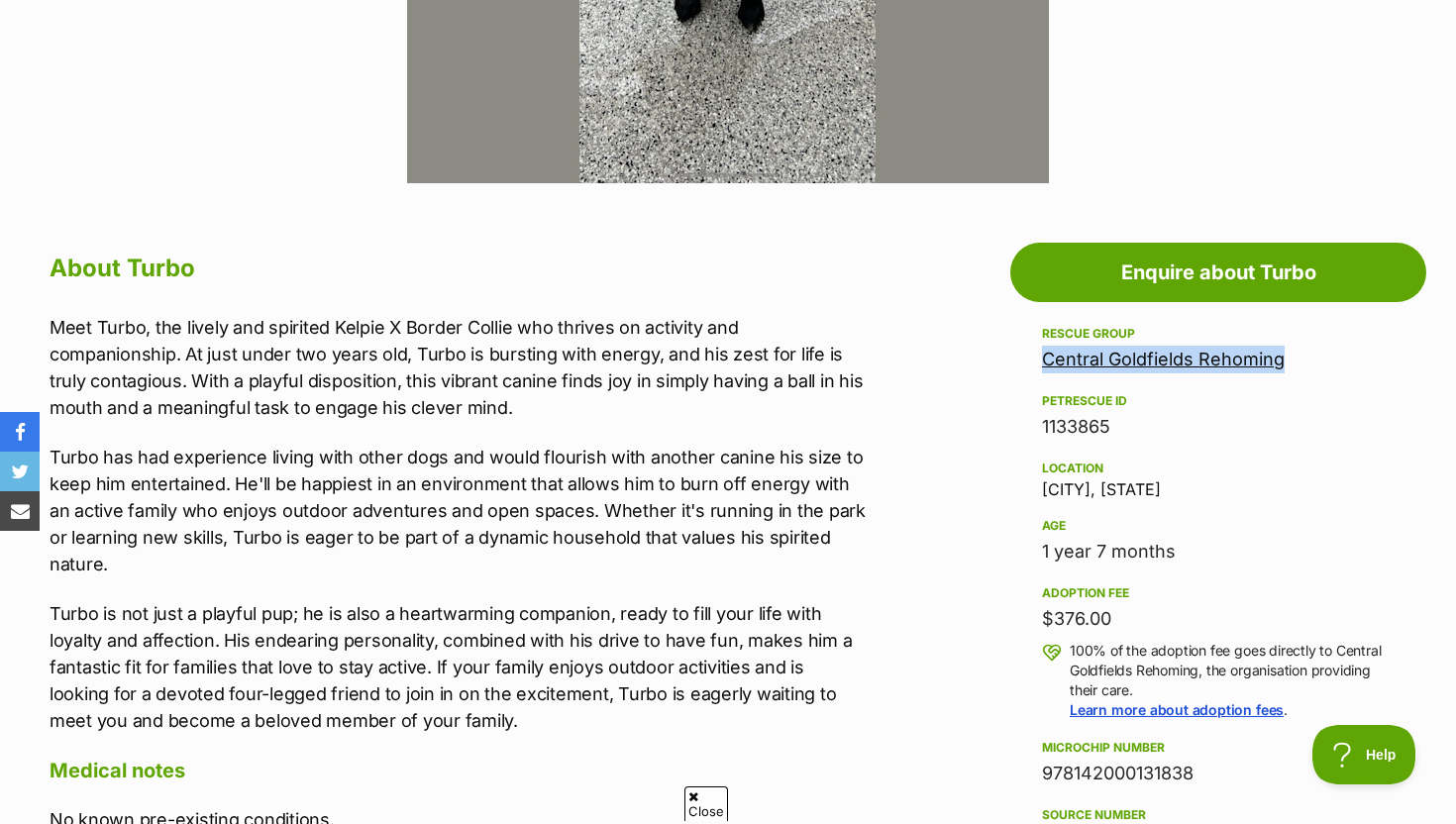 copy on "Central Goldfields Rehoming" 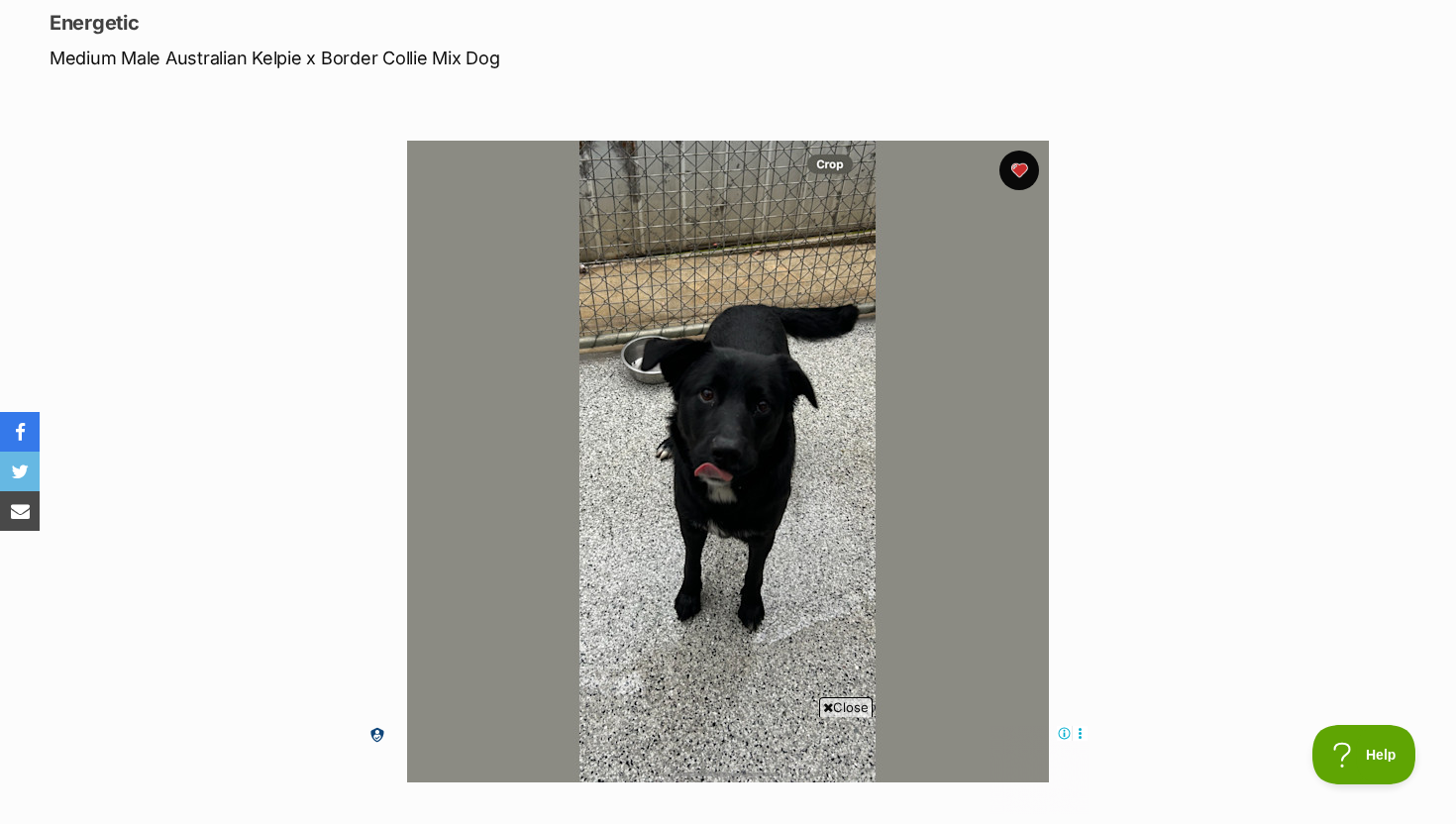 scroll, scrollTop: 206, scrollLeft: 0, axis: vertical 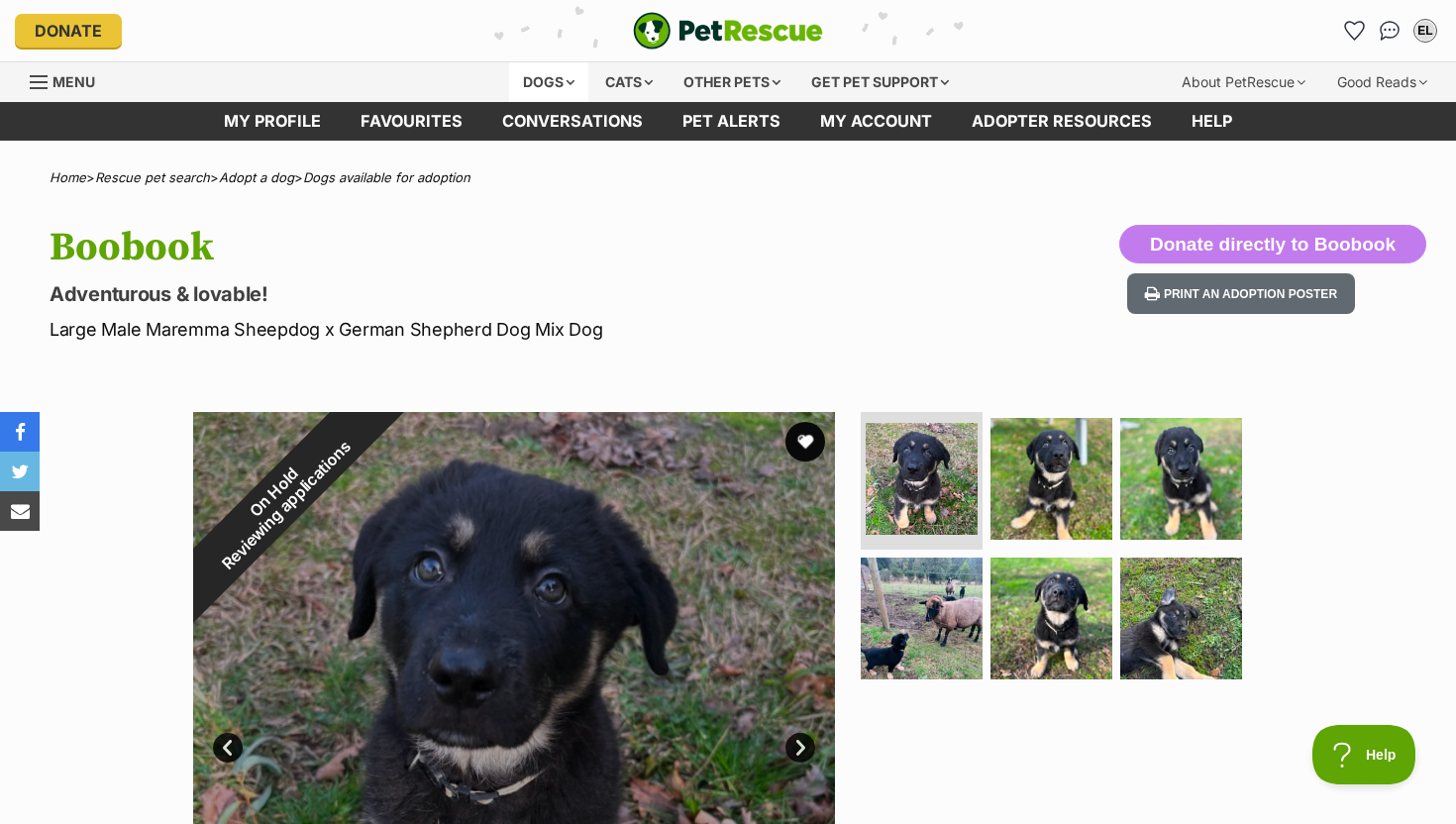 click on "Dogs" at bounding box center (549, 82) 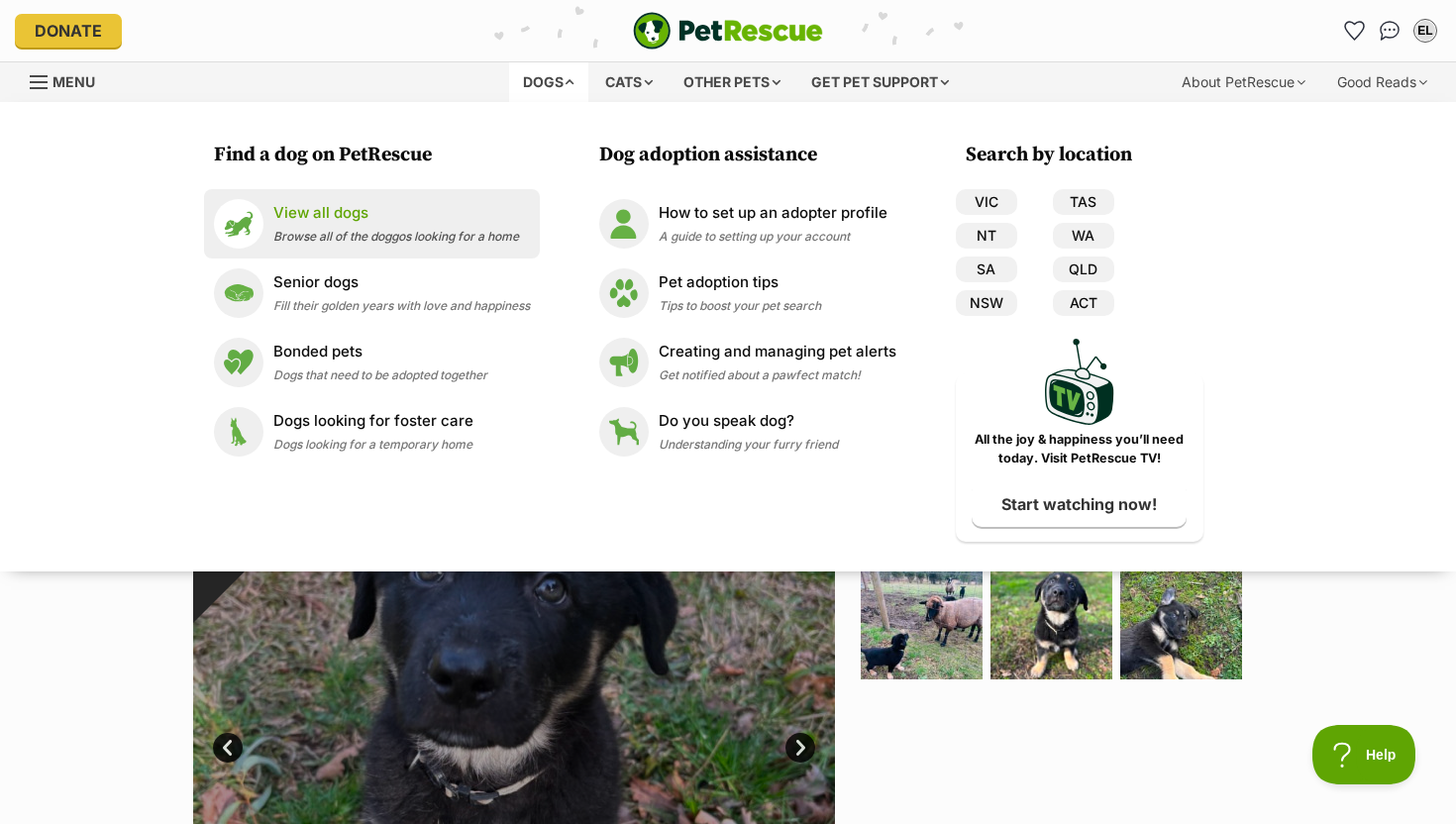 click on "View all dogs" at bounding box center [396, 213] 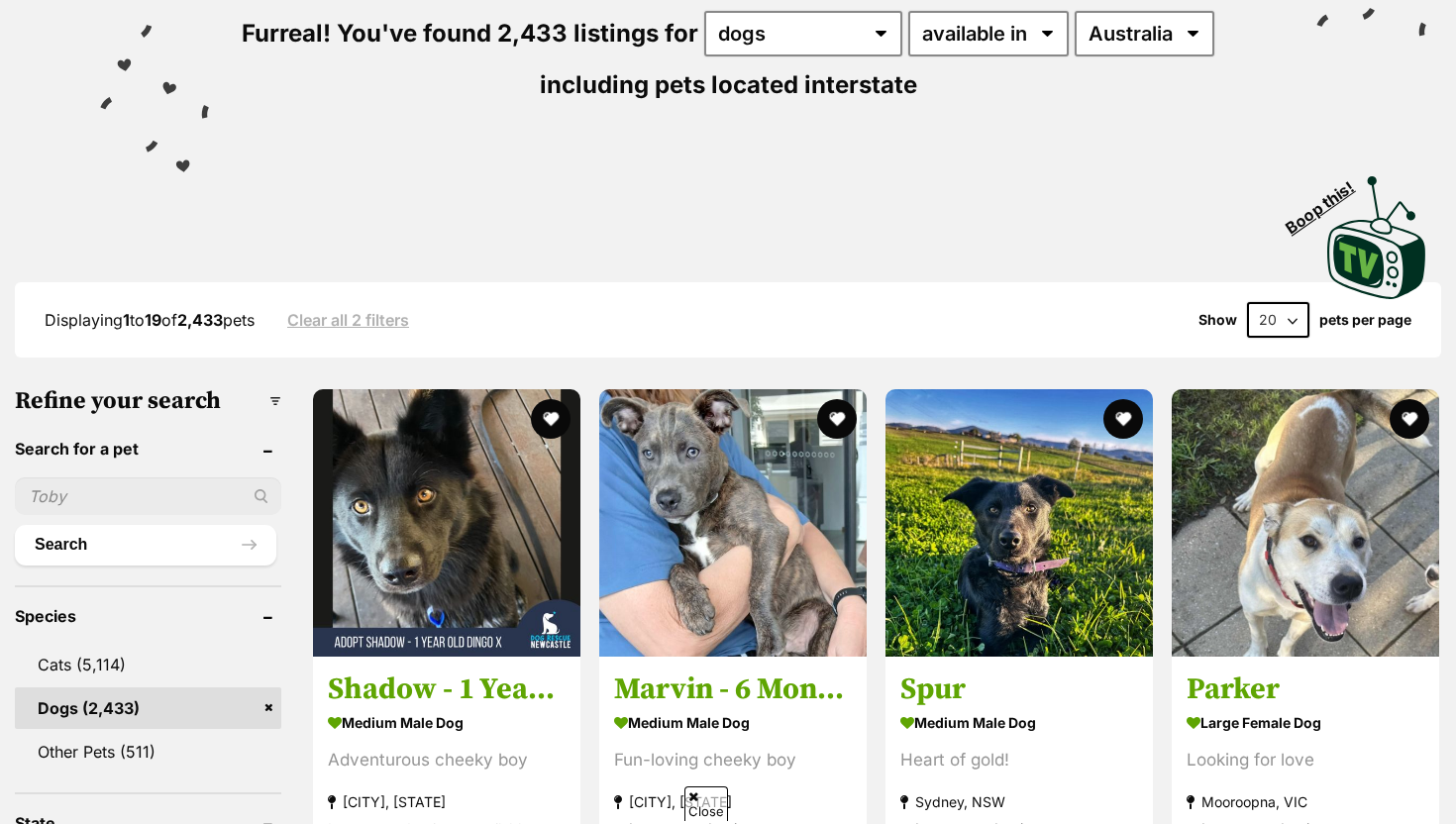 scroll, scrollTop: 520, scrollLeft: 0, axis: vertical 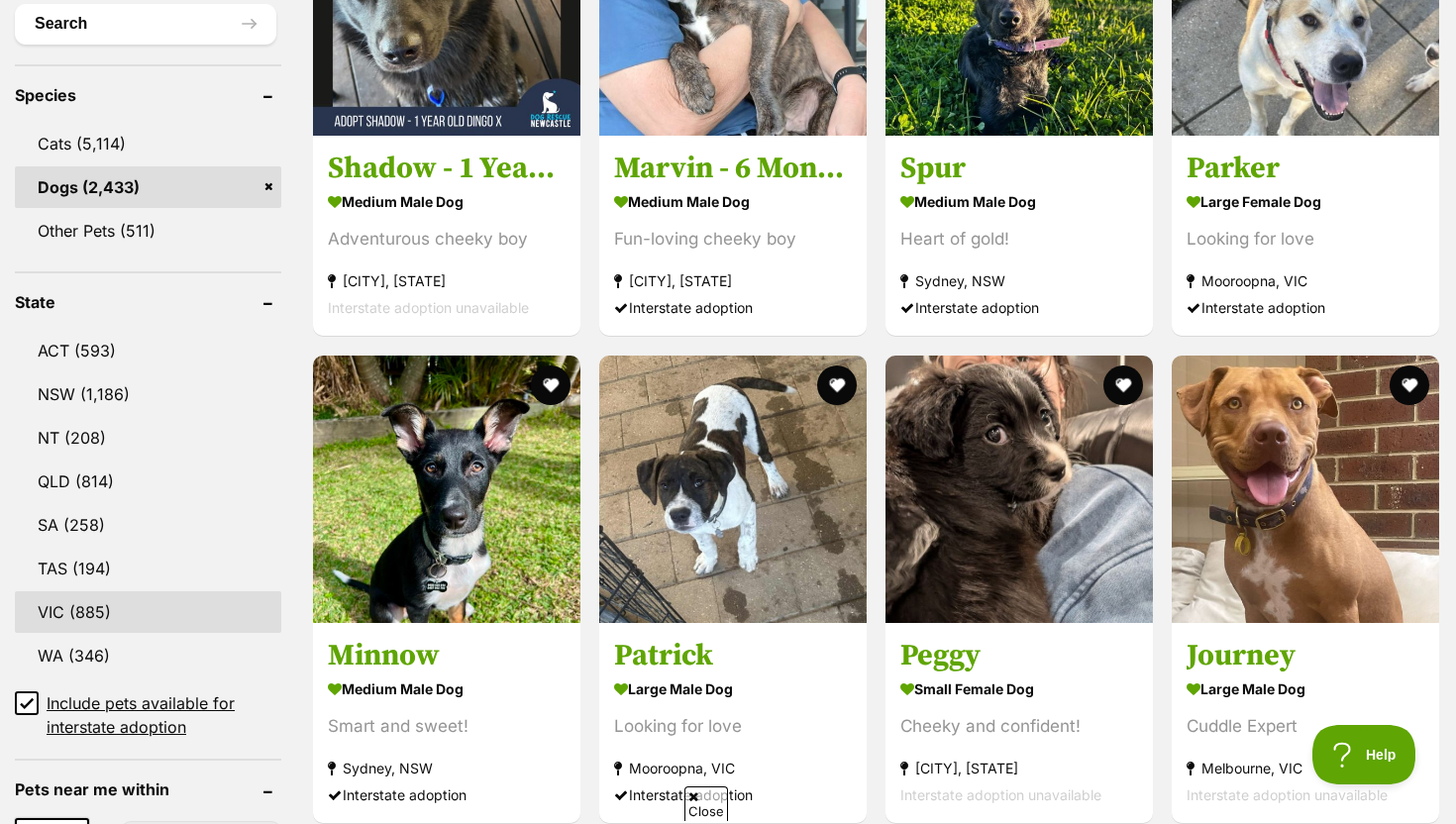 click on "VIC (885)" at bounding box center [148, 612] 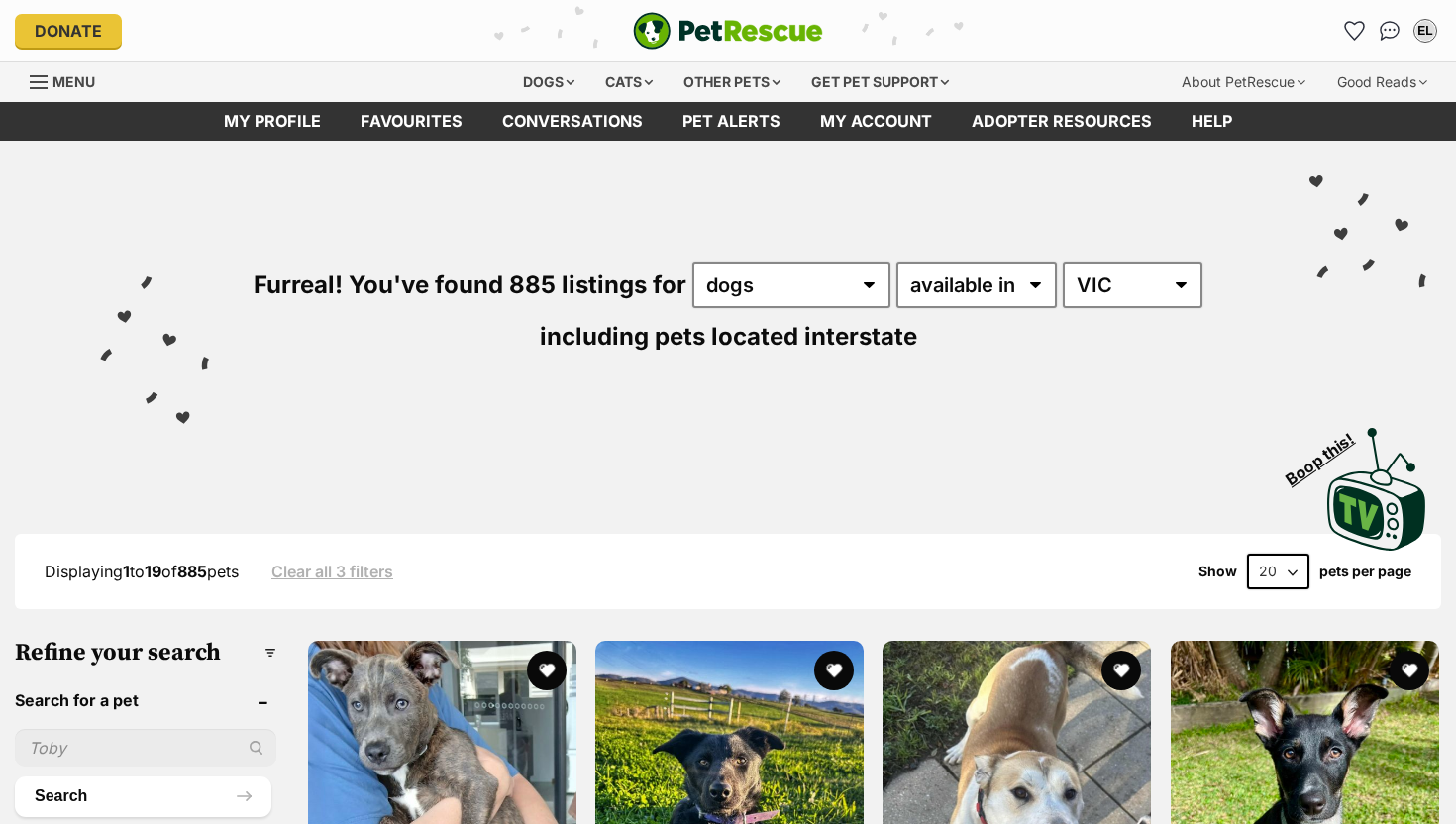 scroll, scrollTop: 676, scrollLeft: 0, axis: vertical 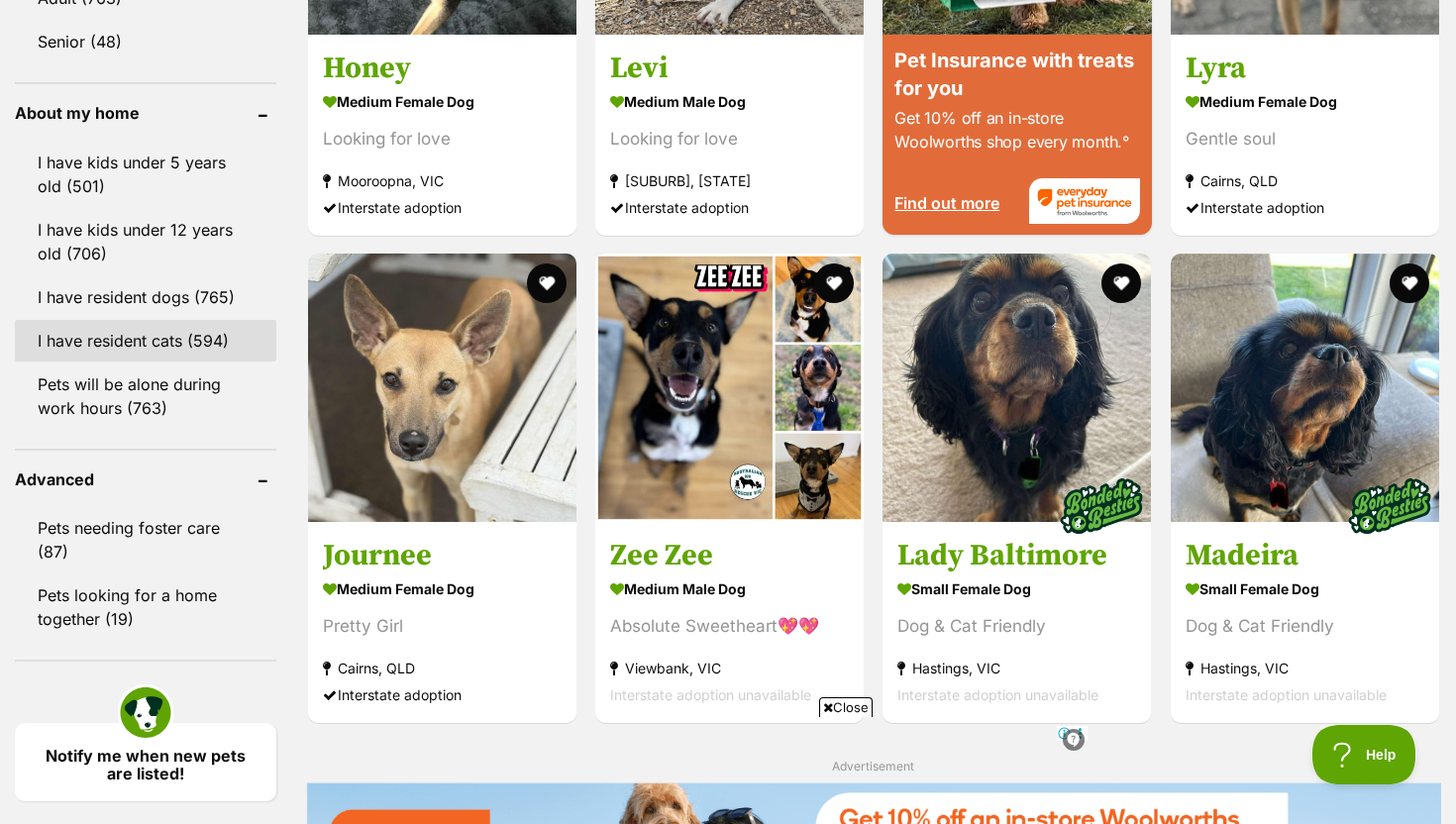 click on "I have resident cats (594)" at bounding box center [146, 341] 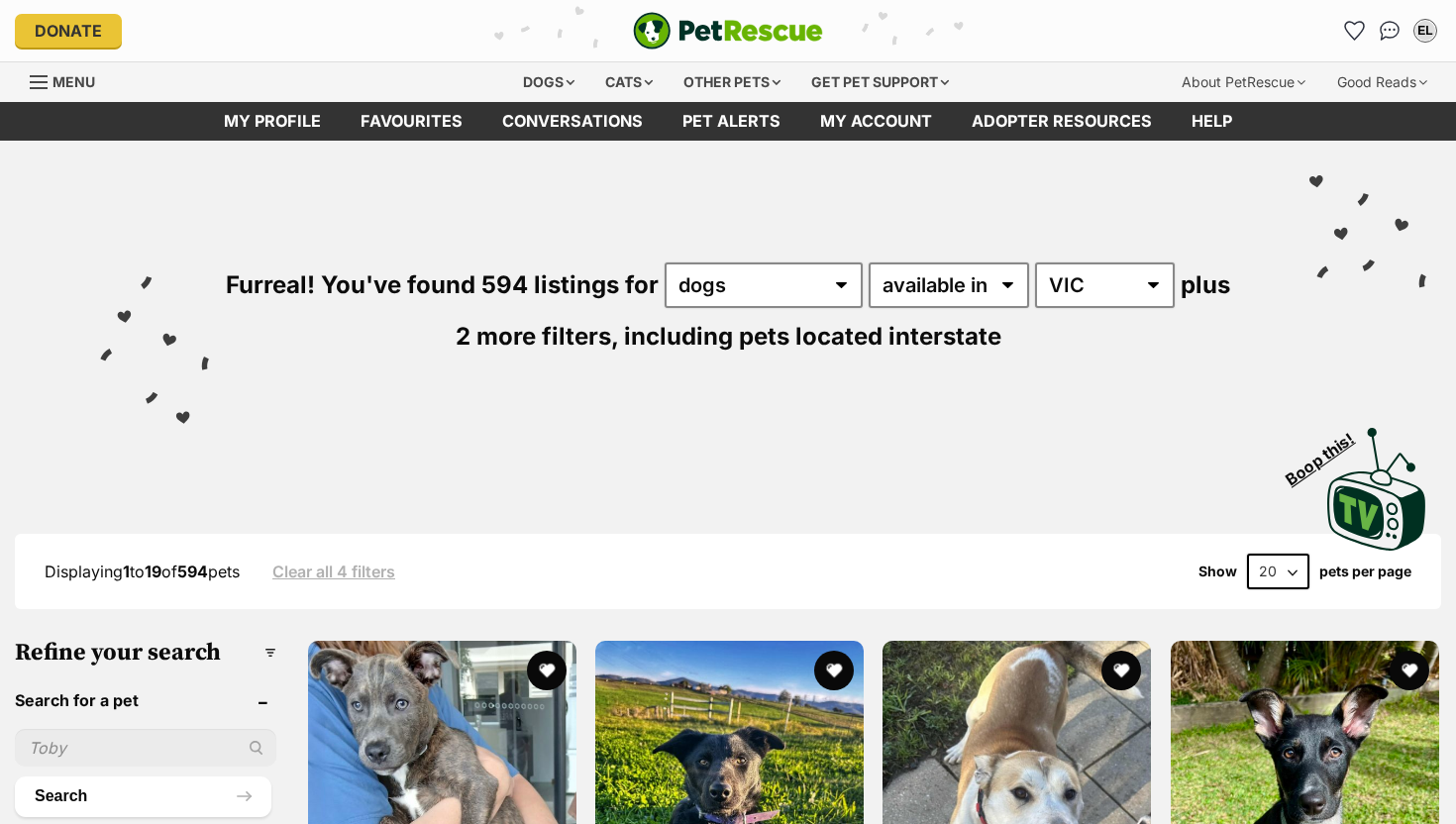 scroll, scrollTop: 617, scrollLeft: 0, axis: vertical 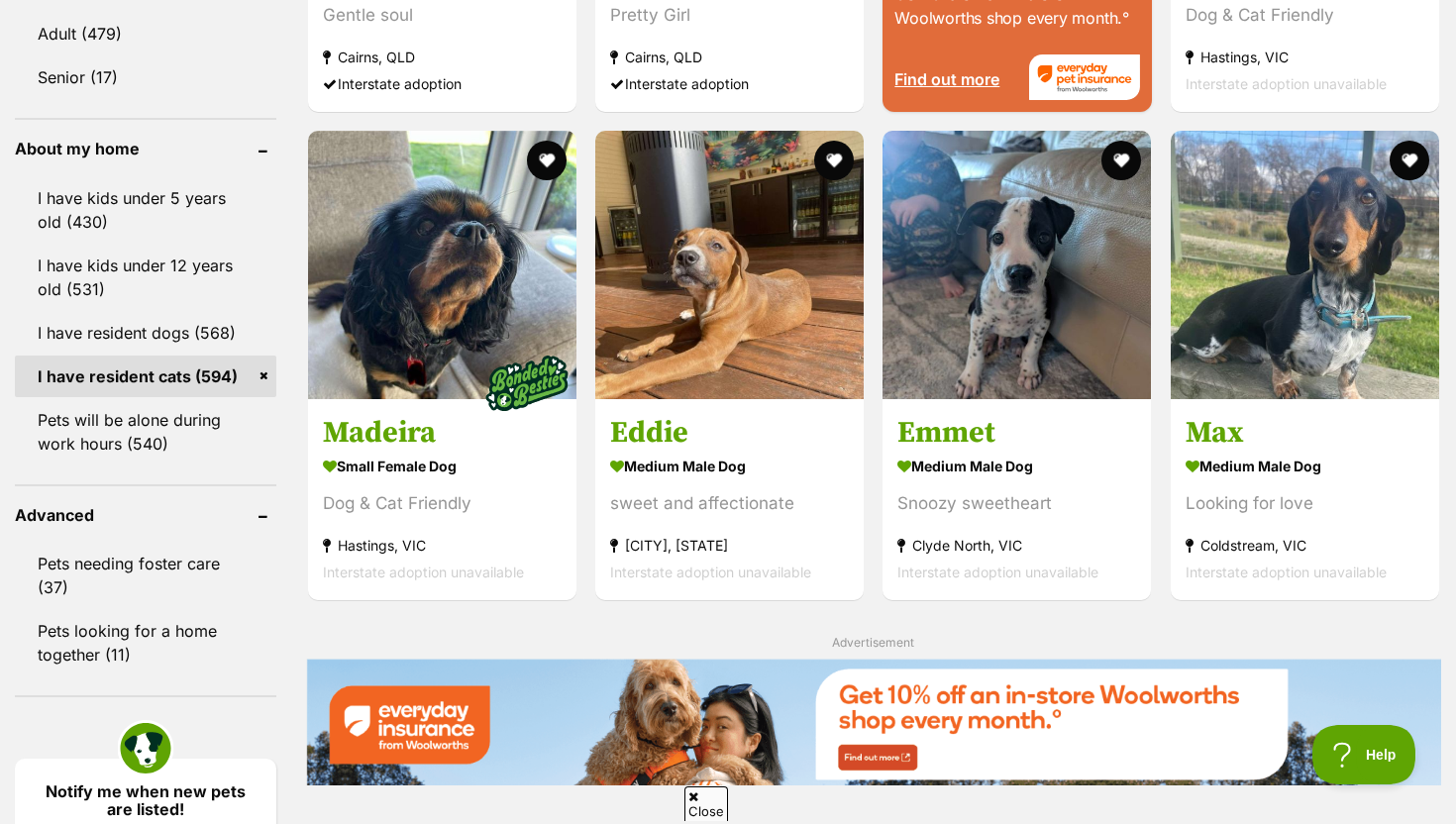 click on "I have resident dogs (568)" at bounding box center (146, 333) 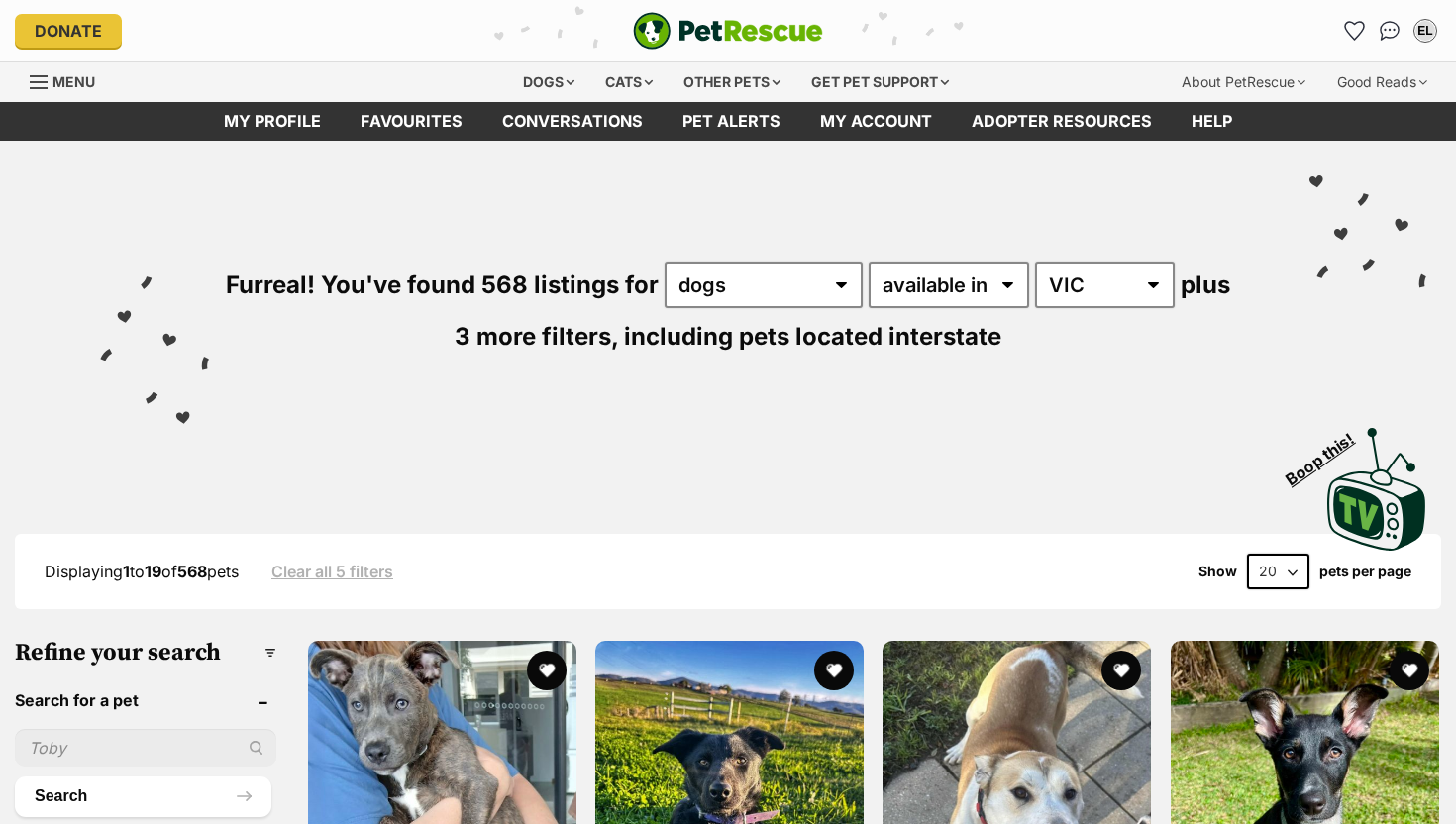scroll, scrollTop: 0, scrollLeft: 0, axis: both 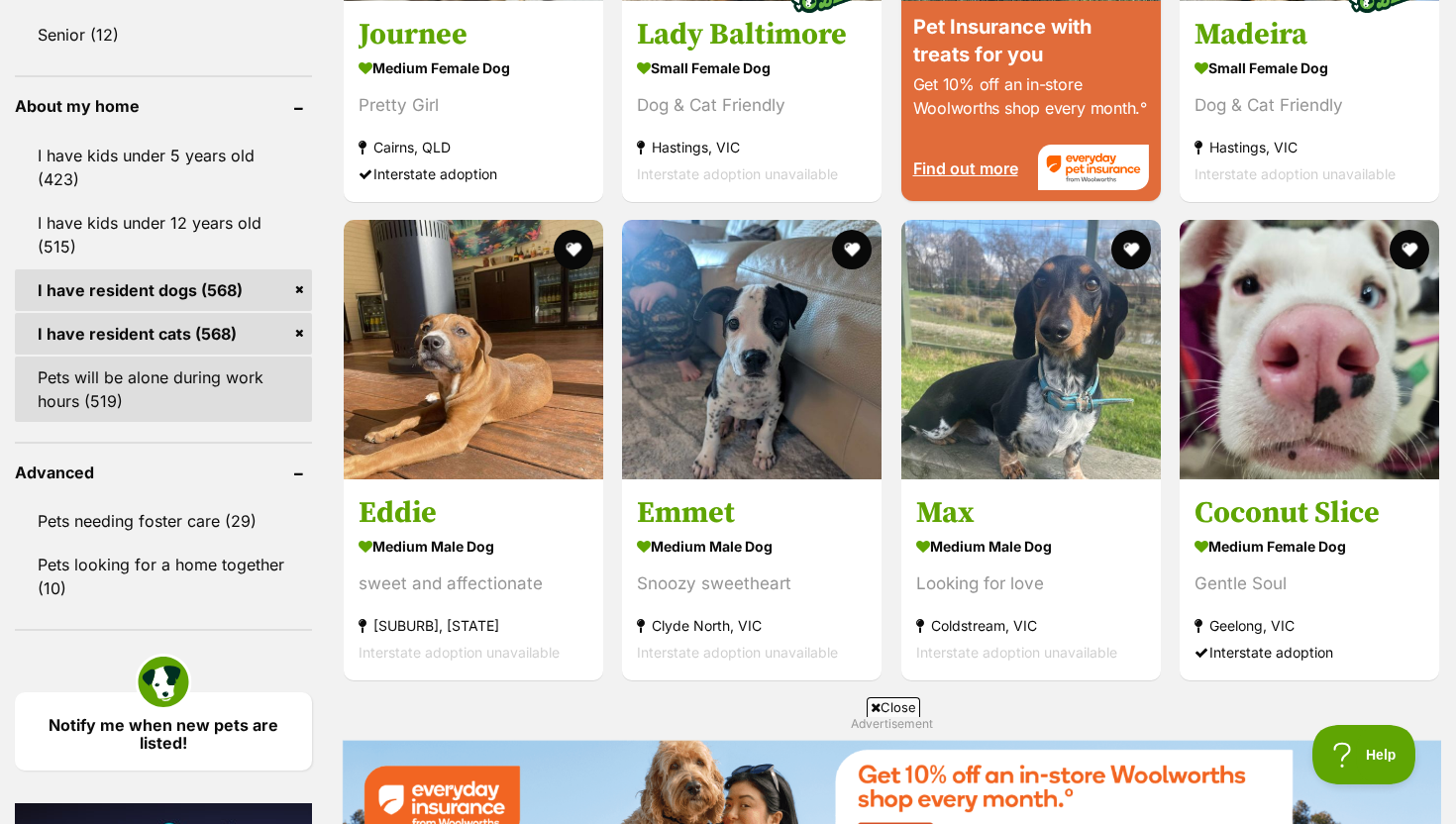 click on "Pets will be alone during work hours (519)" at bounding box center [163, 389] 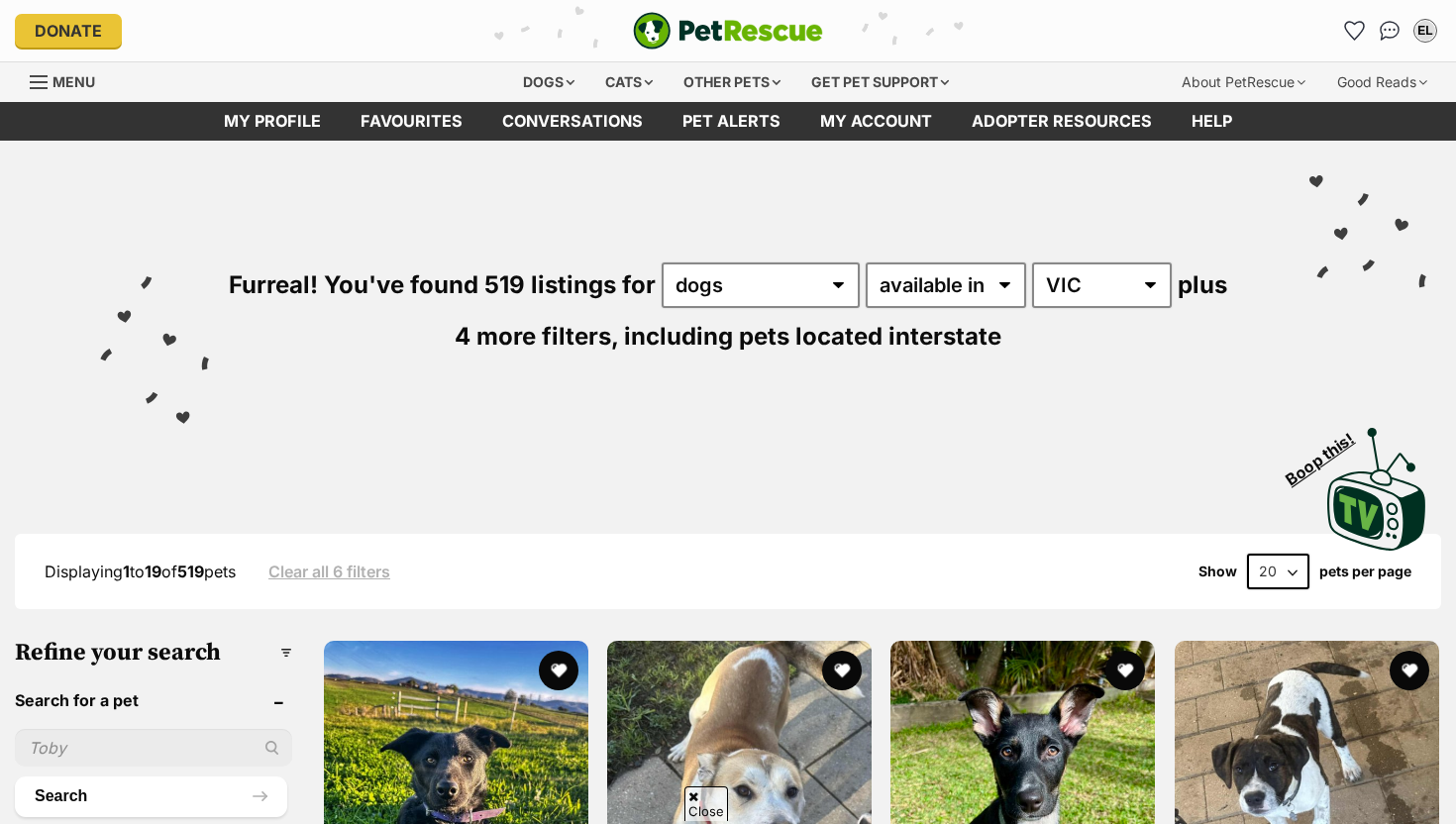 scroll, scrollTop: 1240, scrollLeft: 0, axis: vertical 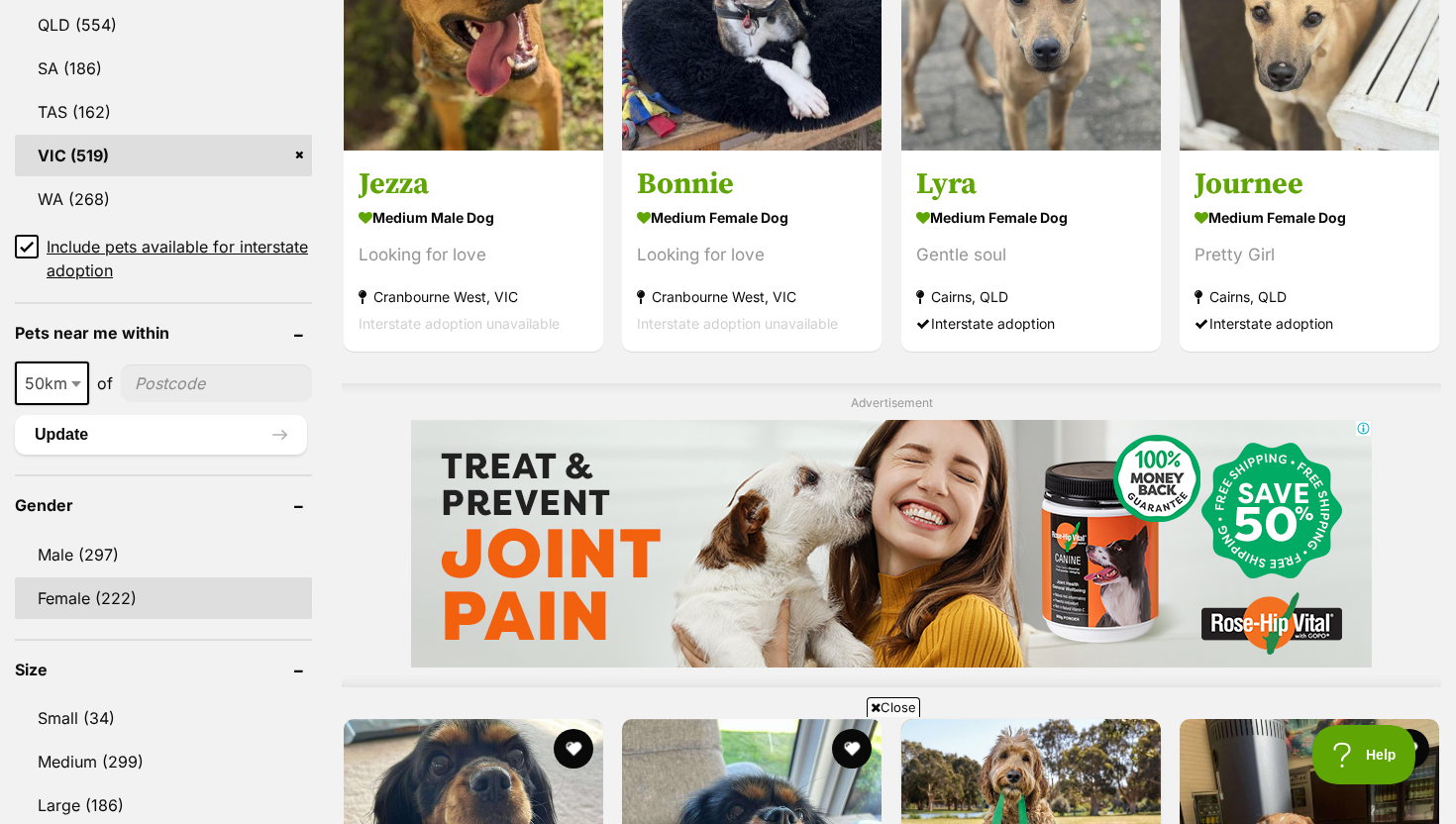 click on "Female (222)" at bounding box center [163, 598] 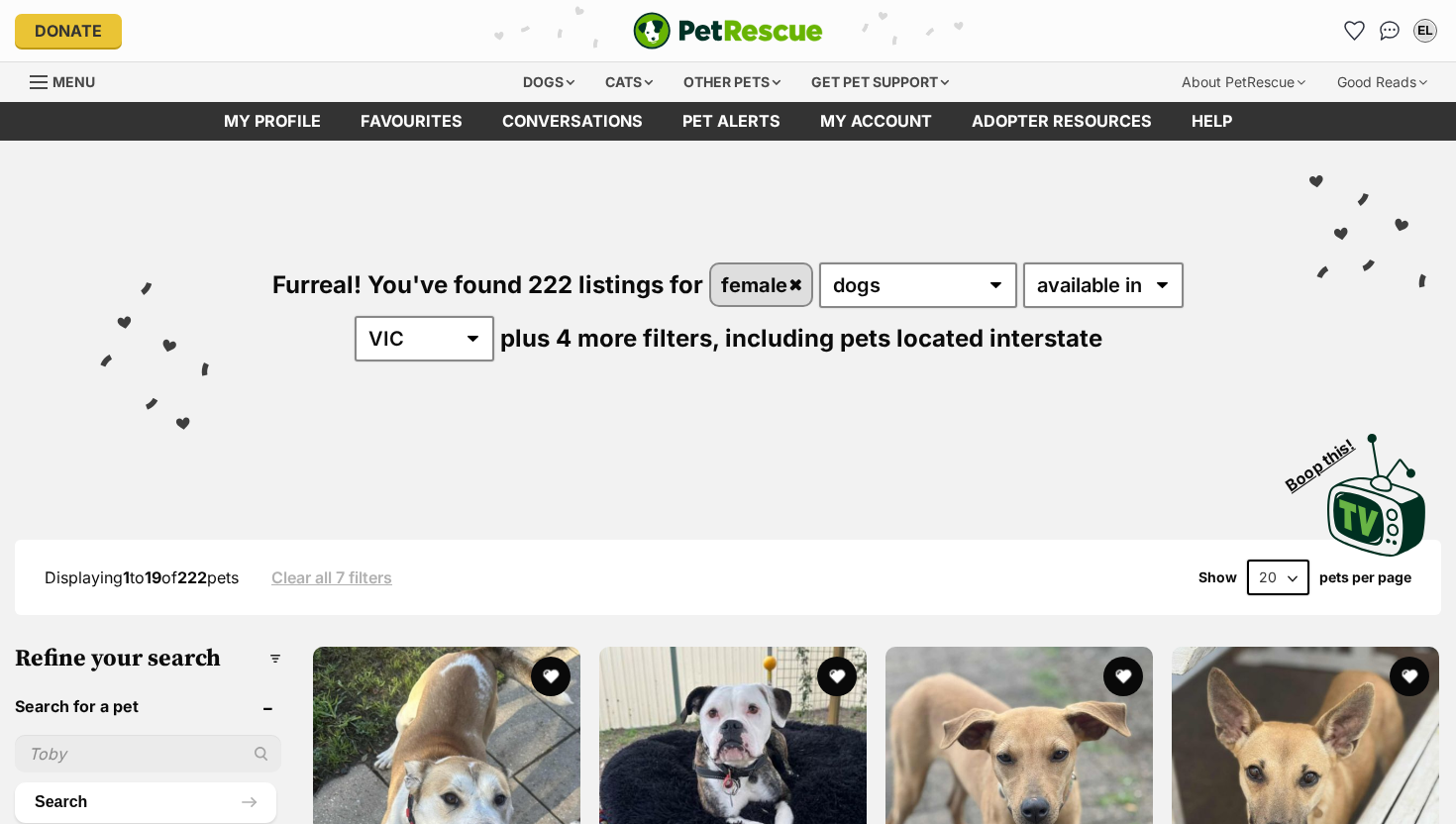scroll, scrollTop: 0, scrollLeft: 0, axis: both 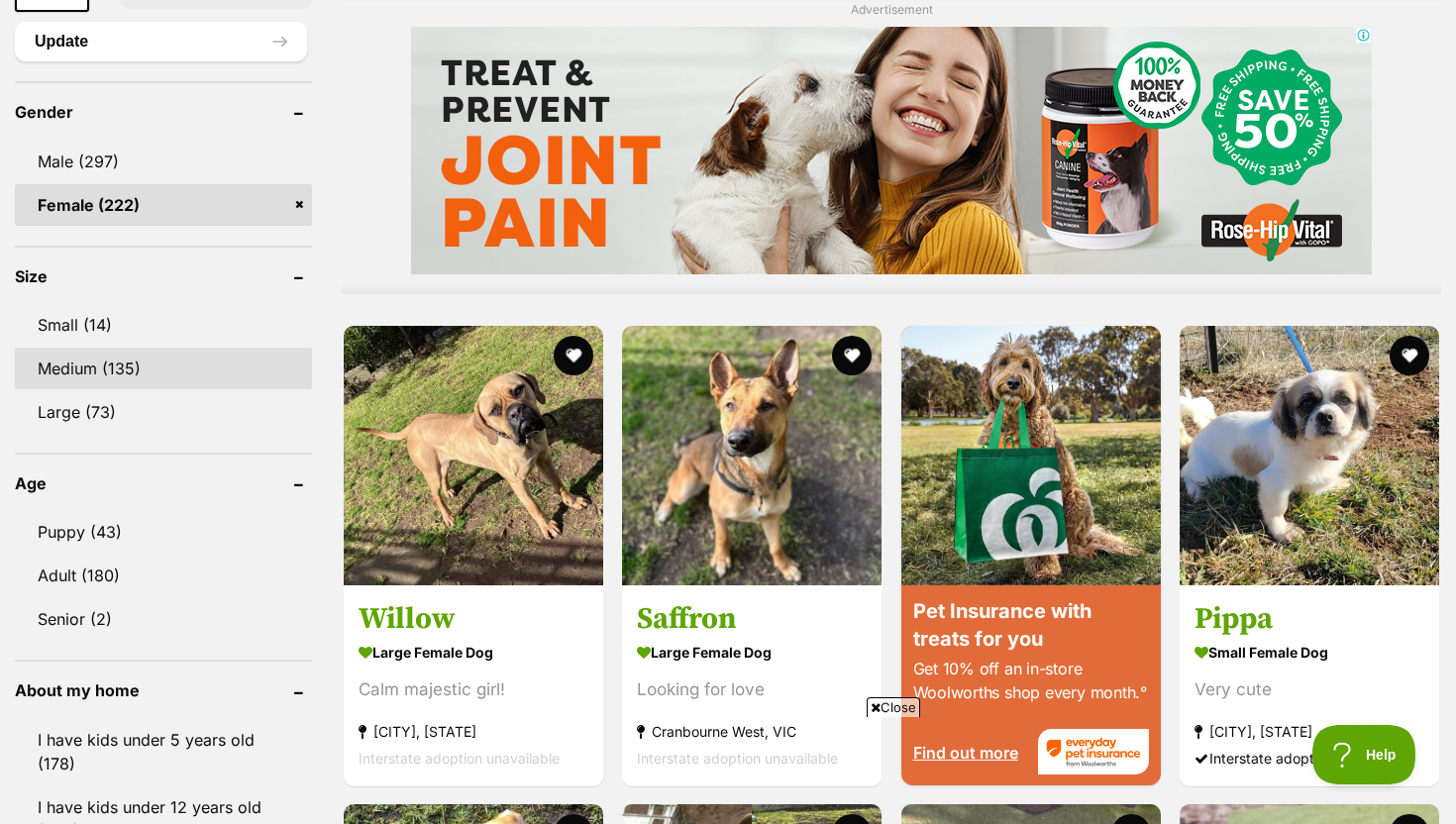 click on "Medium (135)" at bounding box center (163, 368) 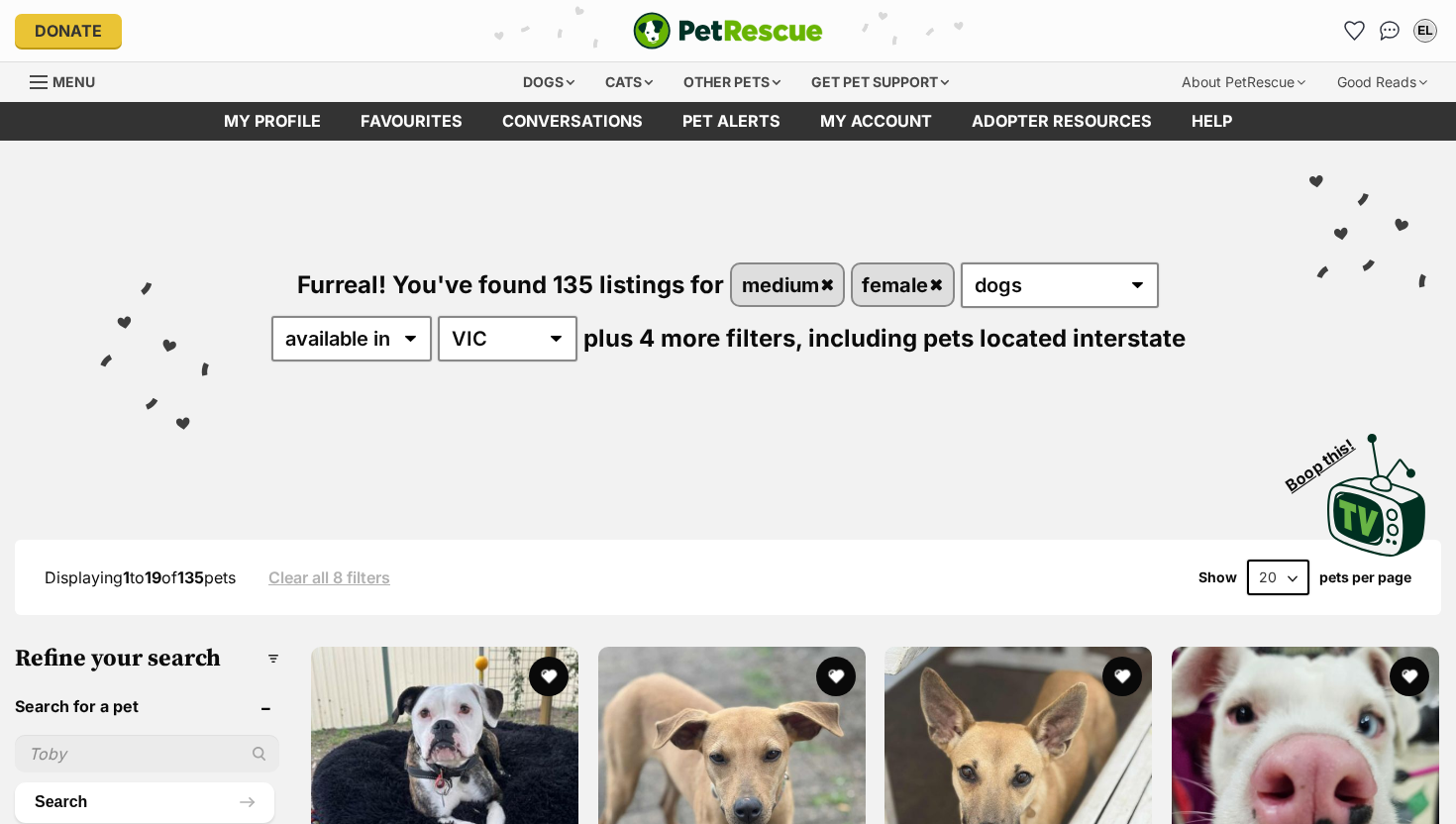 scroll, scrollTop: 0, scrollLeft: 0, axis: both 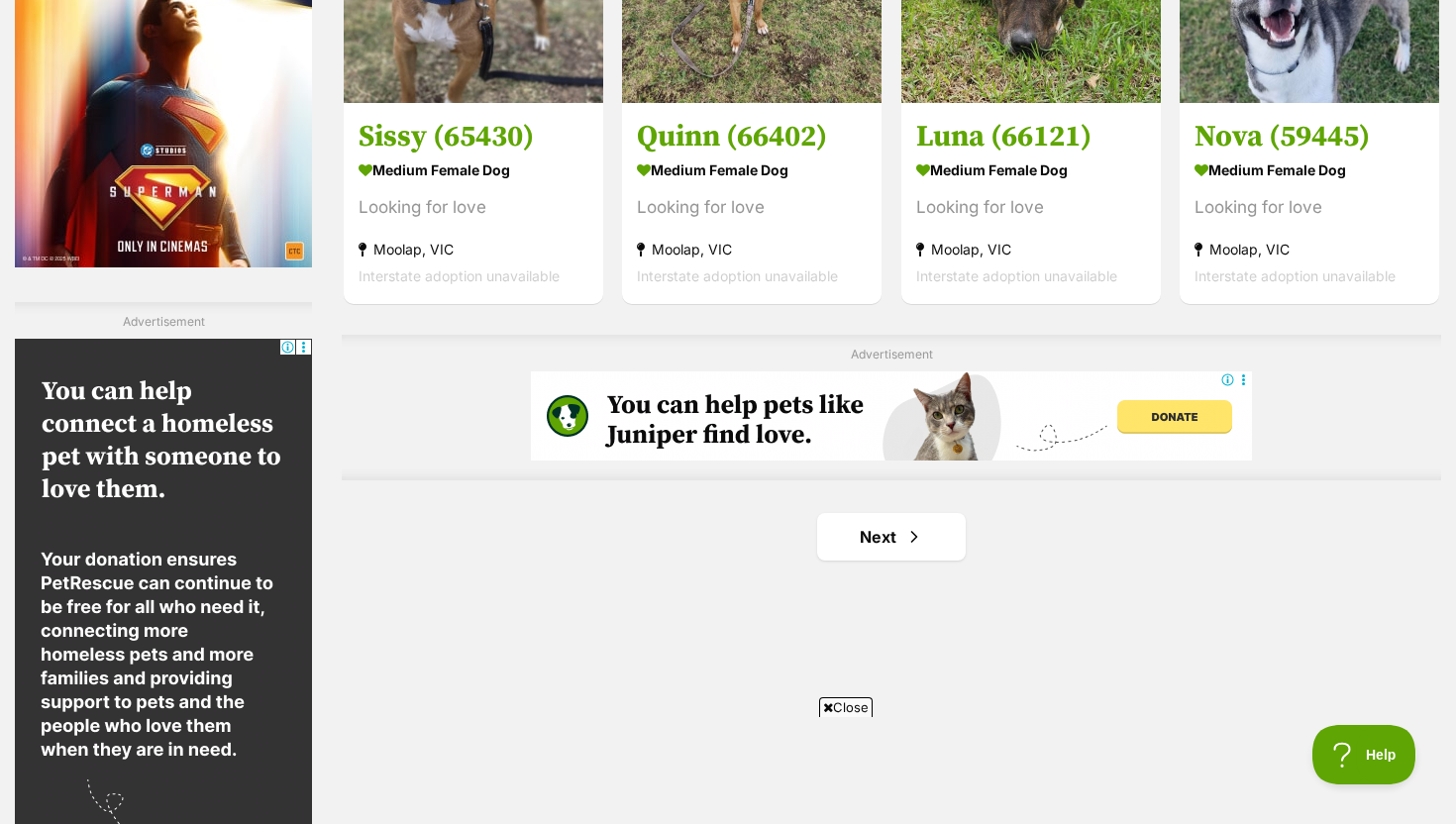 click on "Bonnie
medium female Dog
Looking for love
Cranbourne West, VIC
Interstate adoption unavailable
Lyra
medium female Dog
Gentle soul
Cairns, QLD
Interstate adoption
Journee
medium female Dog
Pretty Girl
Cairns, QLD
Interstate adoption
Coconut Slice
medium female Dog
Gentle Soul
Geelong, VIC
Interstate adoption
Miley
medium female Dog
Looking for love
Rossmore, NSW
Interstate adoption
Yisao
medium female Dog
Incredibly sweet
Mont Albert, VIC
Interstate adoption unavailable
Advertisement
Julia
medium female Dog
Looking for love
Shepparton, VIC
Interstate adoption
Rosie" at bounding box center [891, -839] 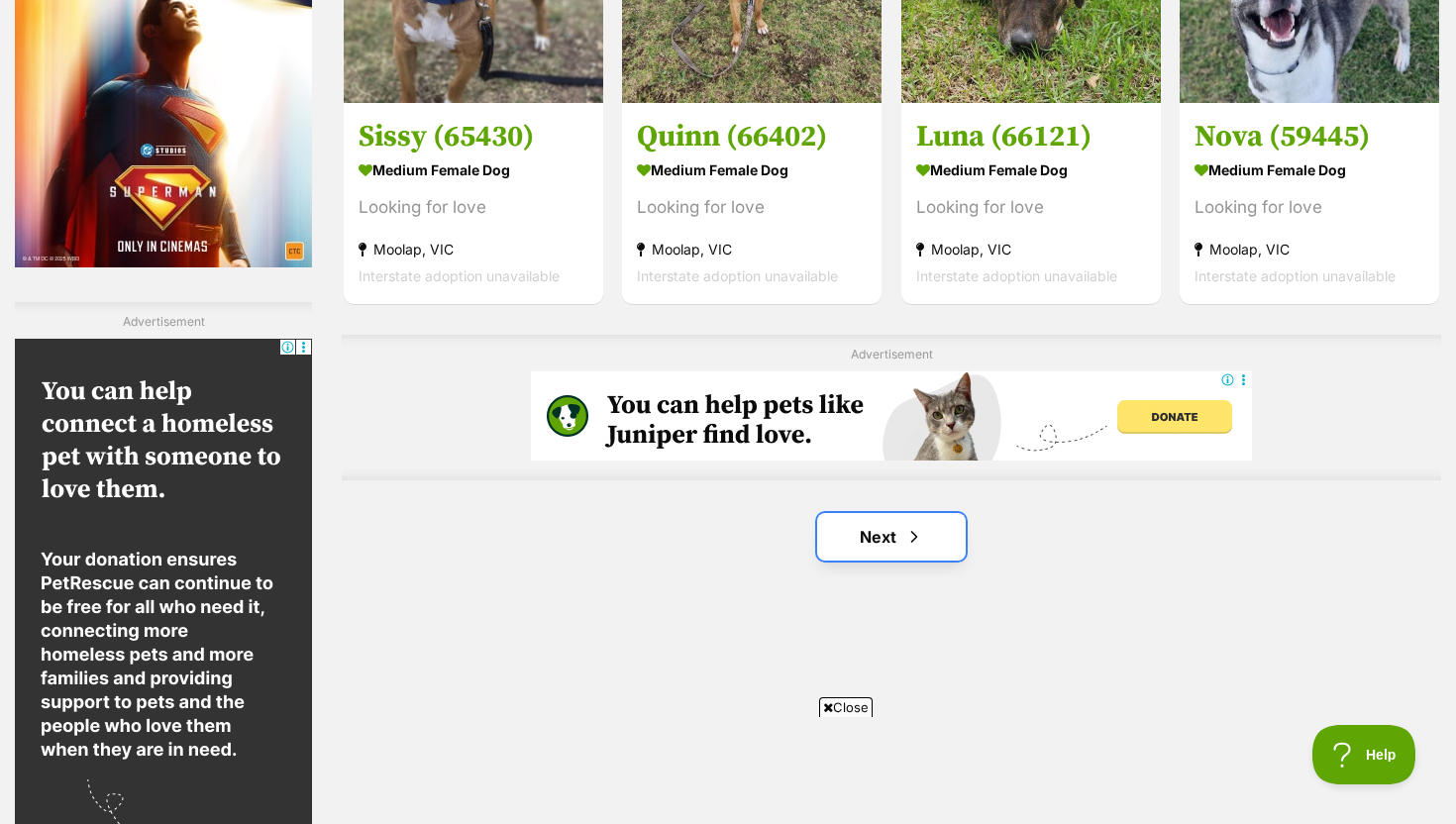 click on "Next" at bounding box center [891, 537] 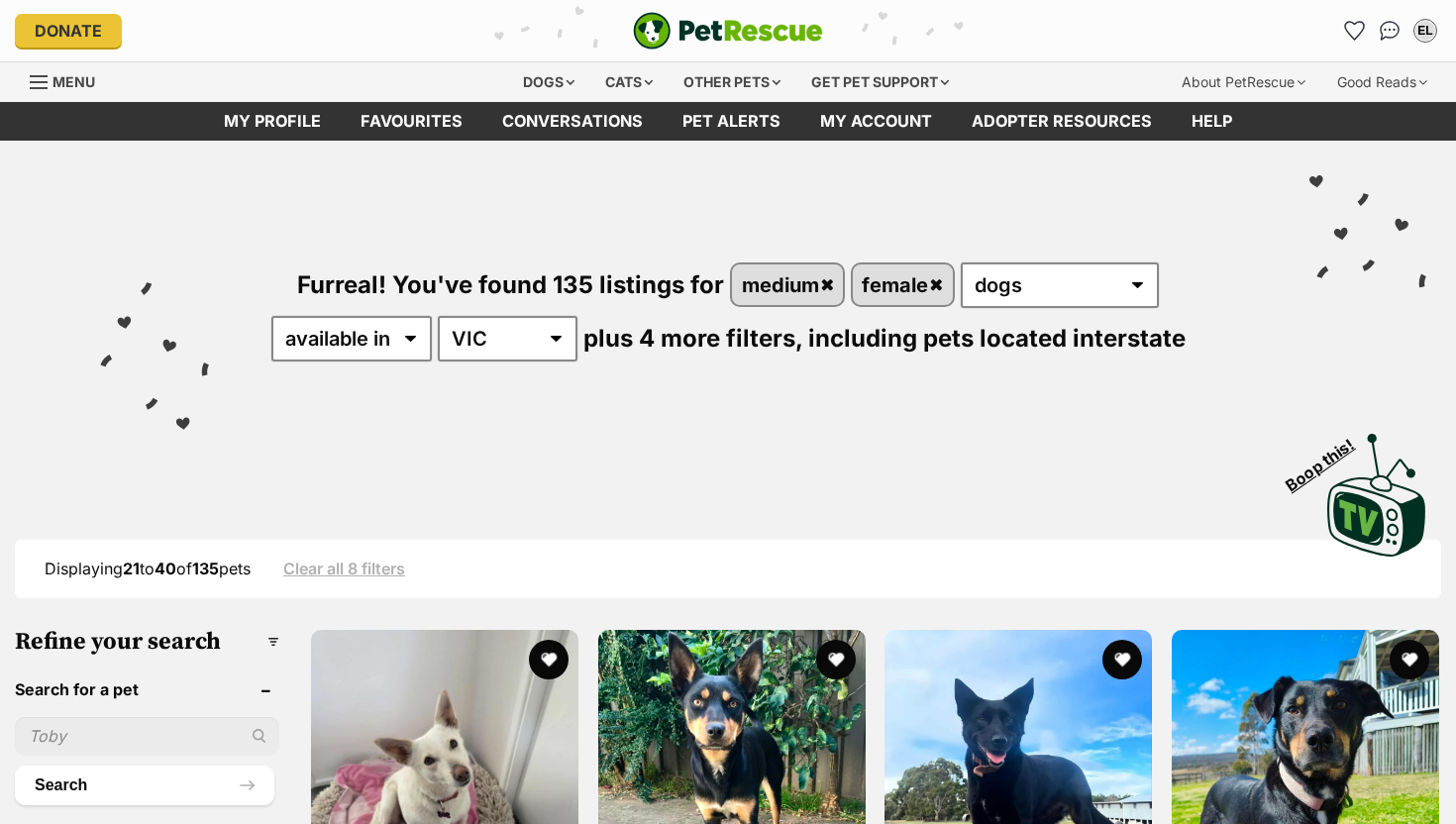 scroll, scrollTop: 0, scrollLeft: 0, axis: both 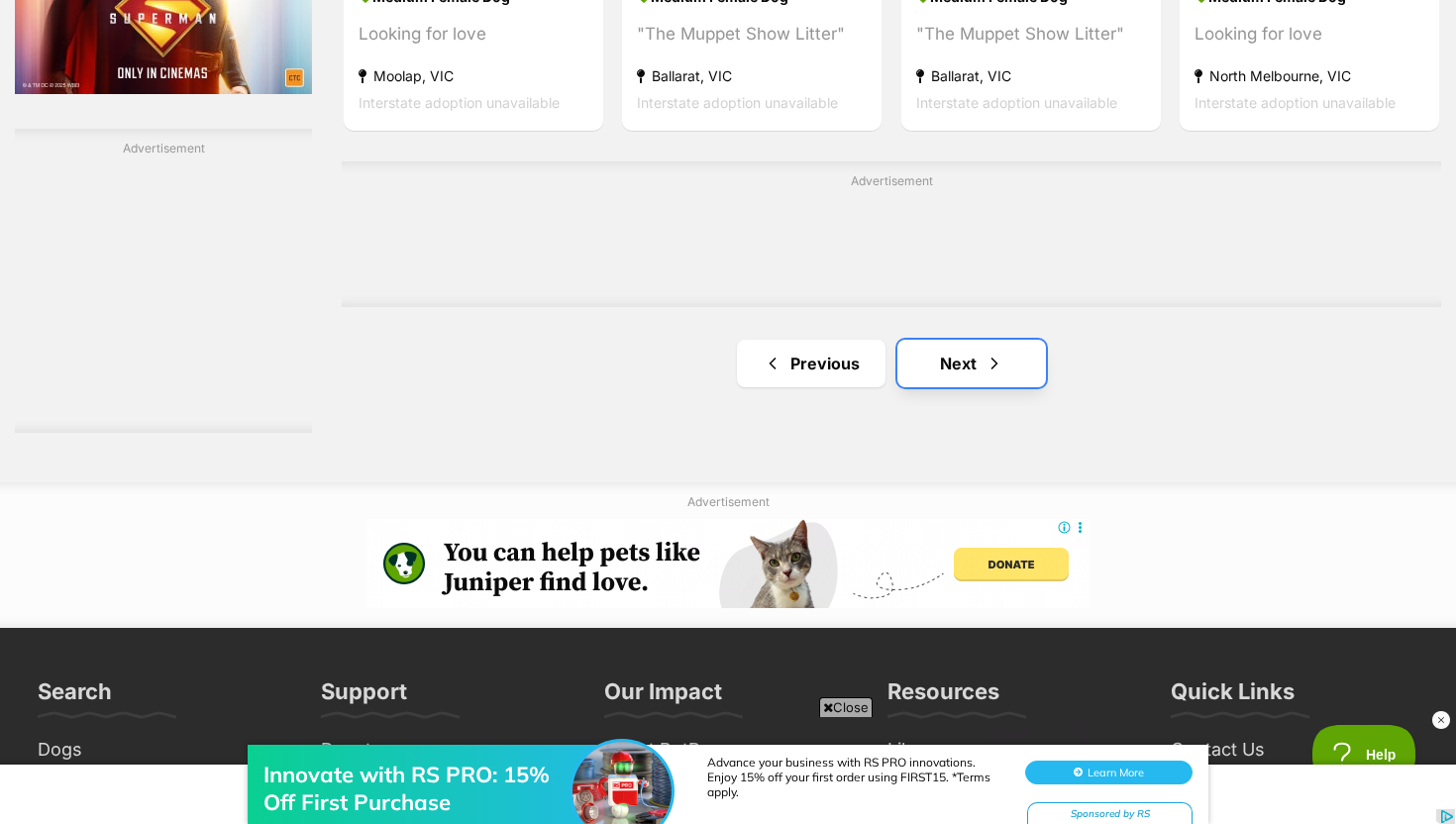 click on "Next" at bounding box center (972, 363) 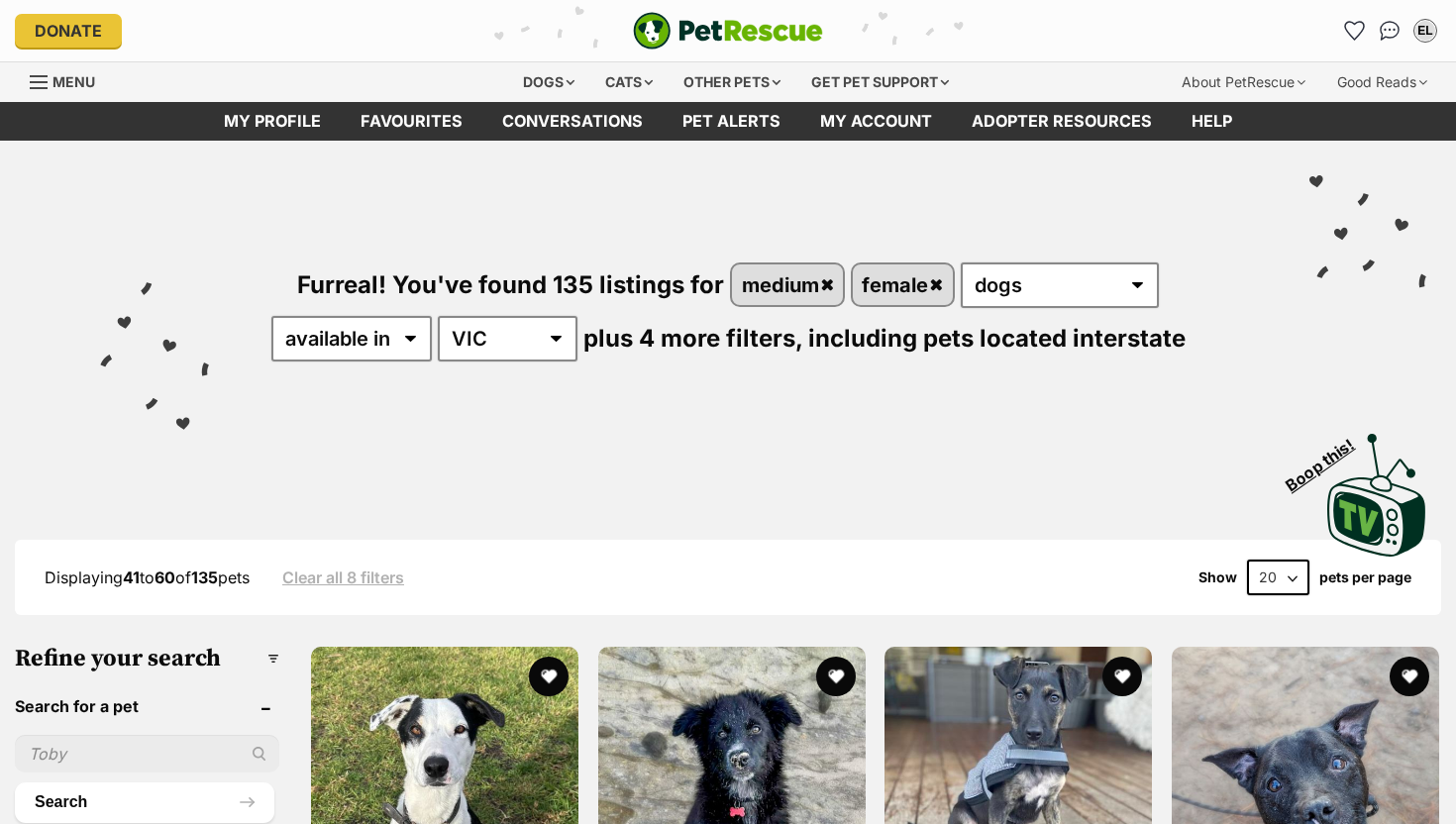 scroll, scrollTop: 0, scrollLeft: 0, axis: both 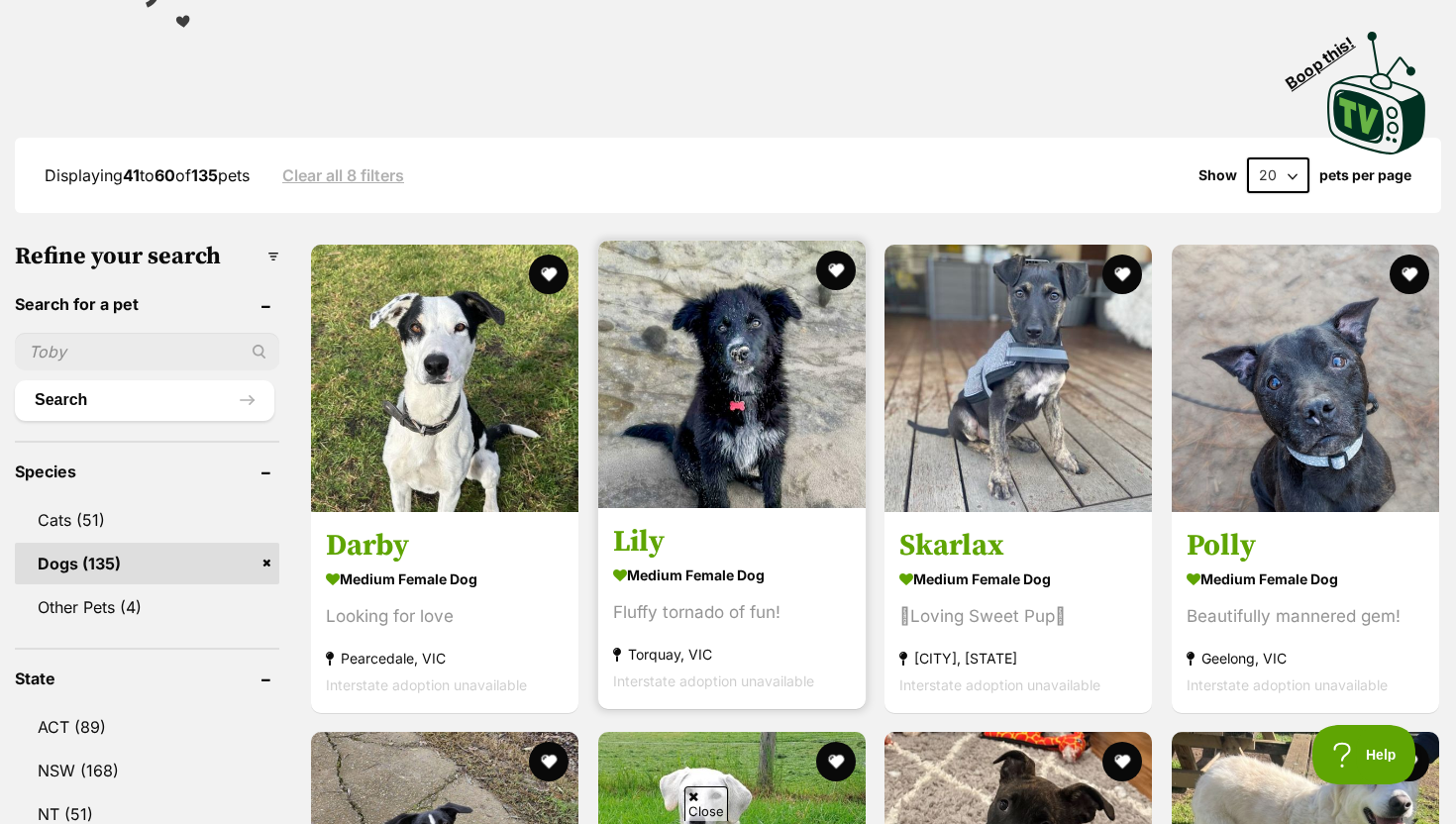 click at bounding box center (732, 374) 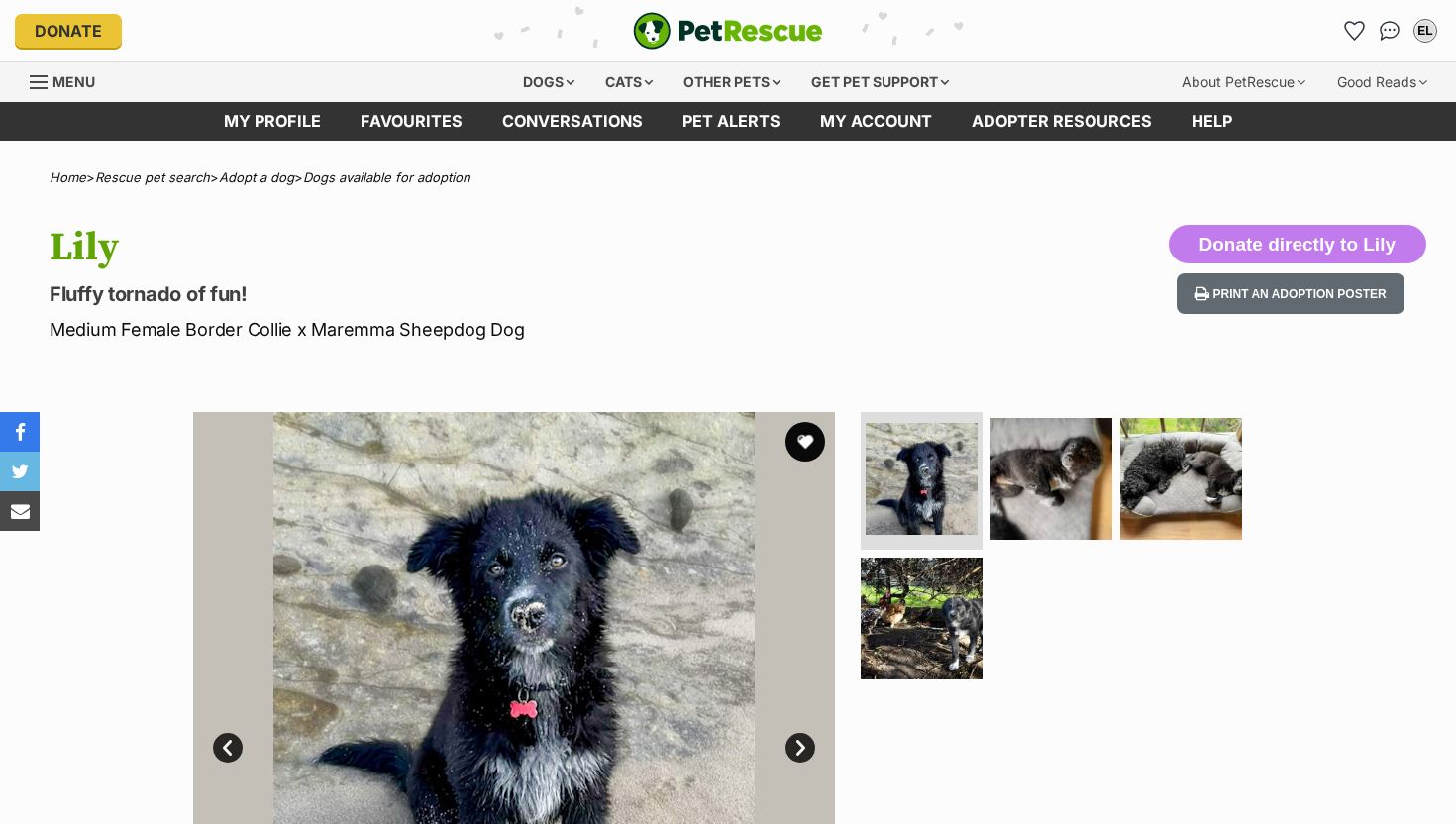scroll, scrollTop: 0, scrollLeft: 0, axis: both 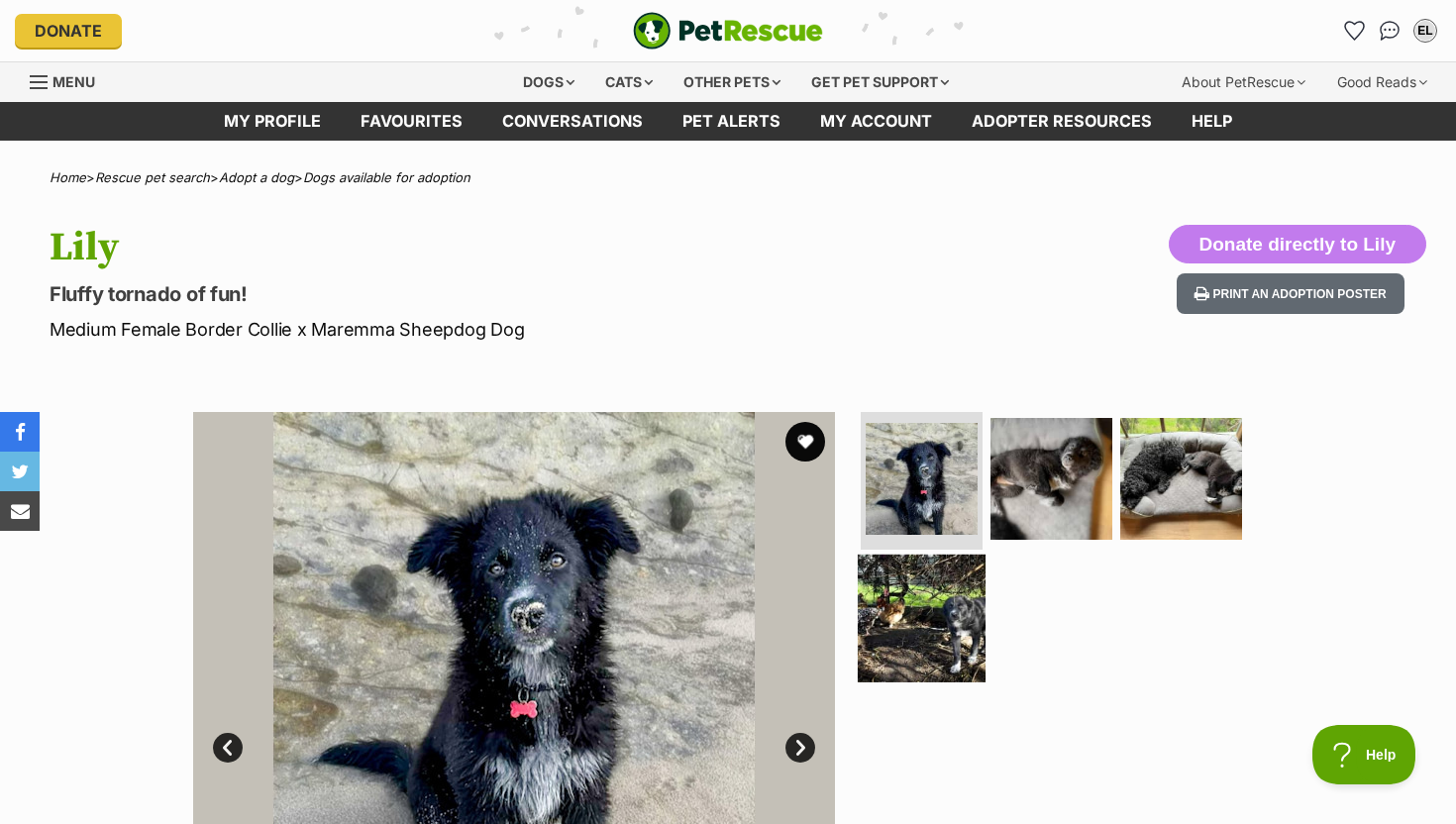 click at bounding box center [921, 618] 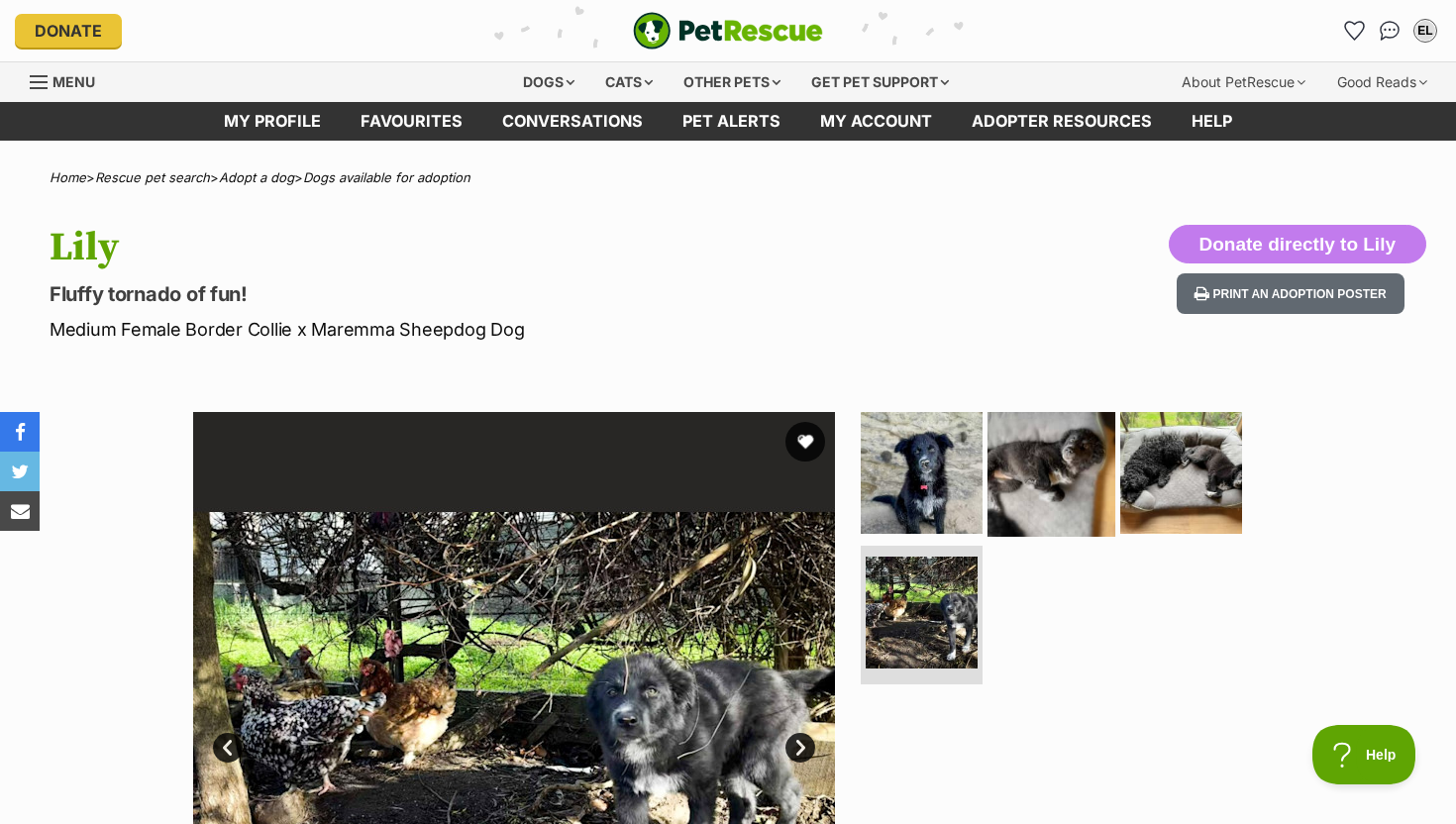 click at bounding box center [1051, 471] 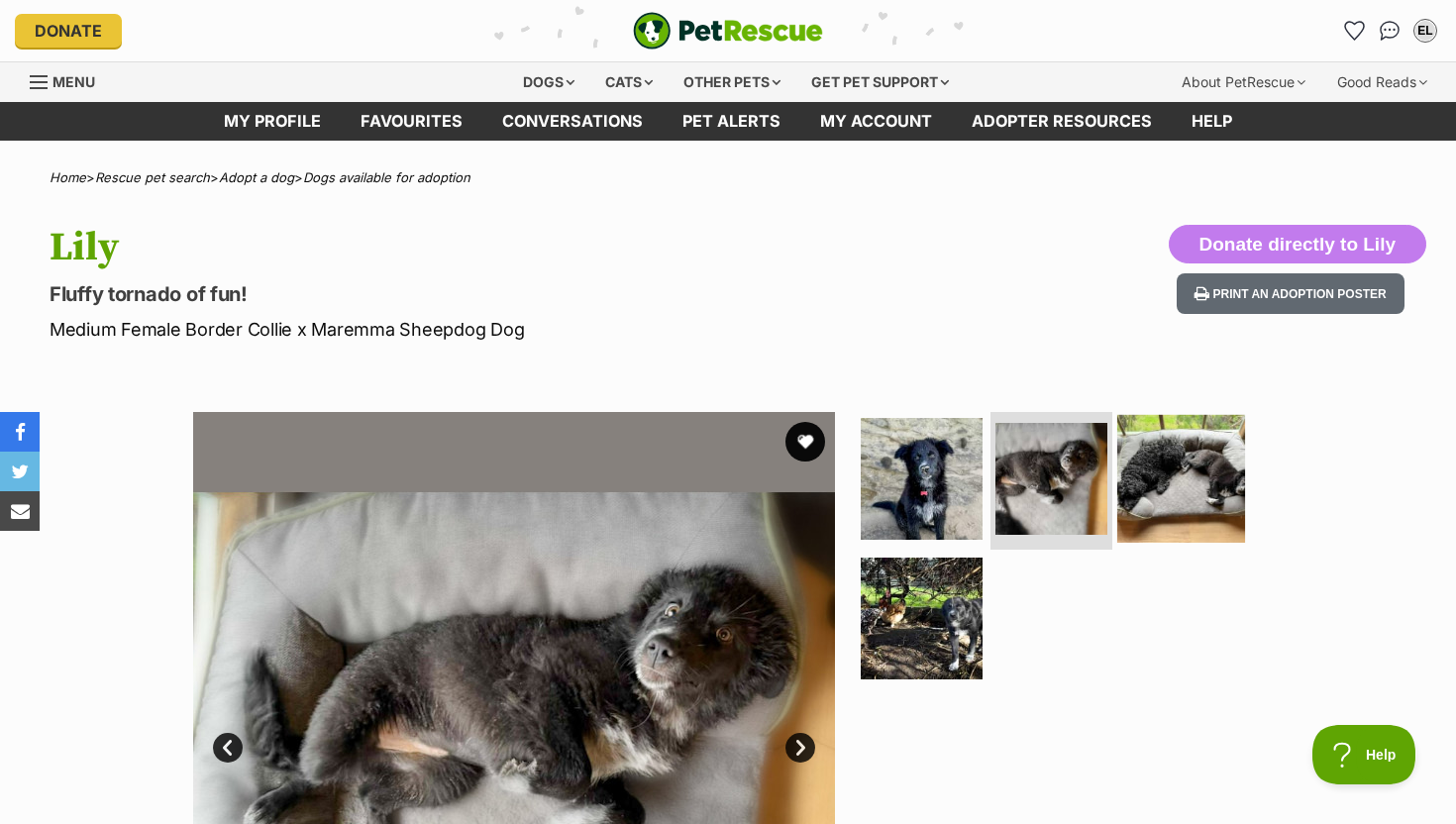 scroll, scrollTop: 0, scrollLeft: 0, axis: both 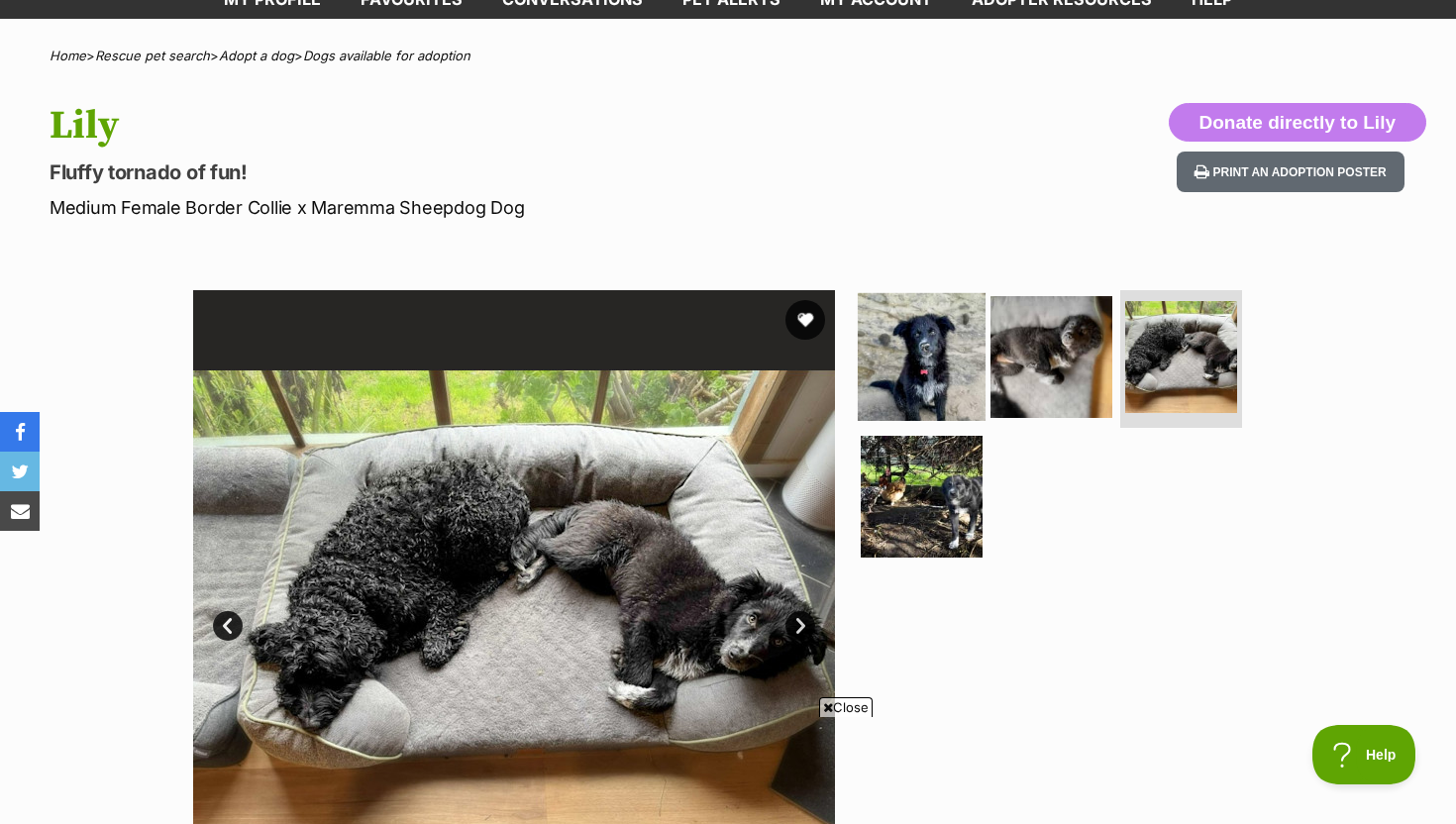 click at bounding box center [921, 356] 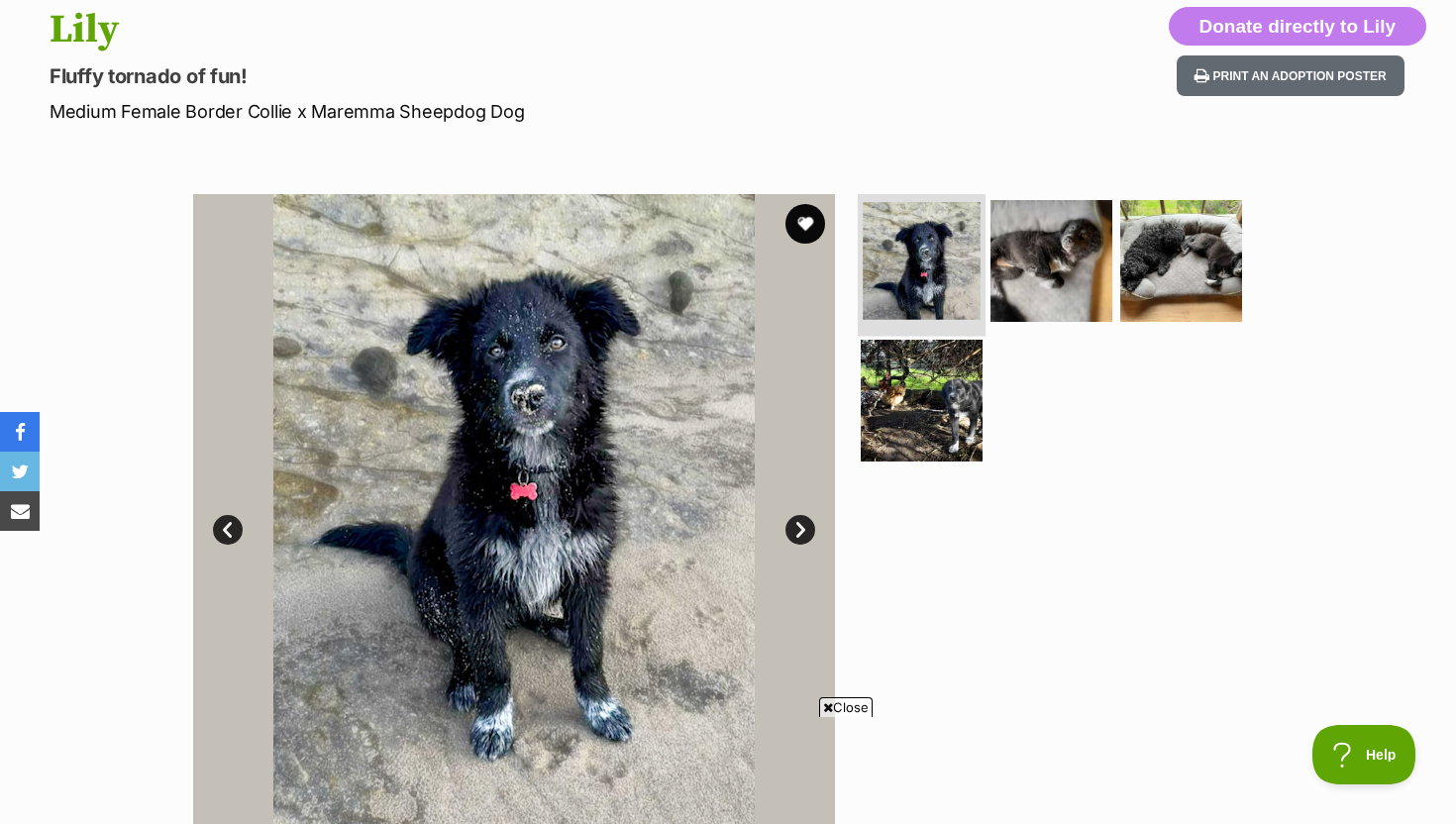 scroll, scrollTop: 225, scrollLeft: 0, axis: vertical 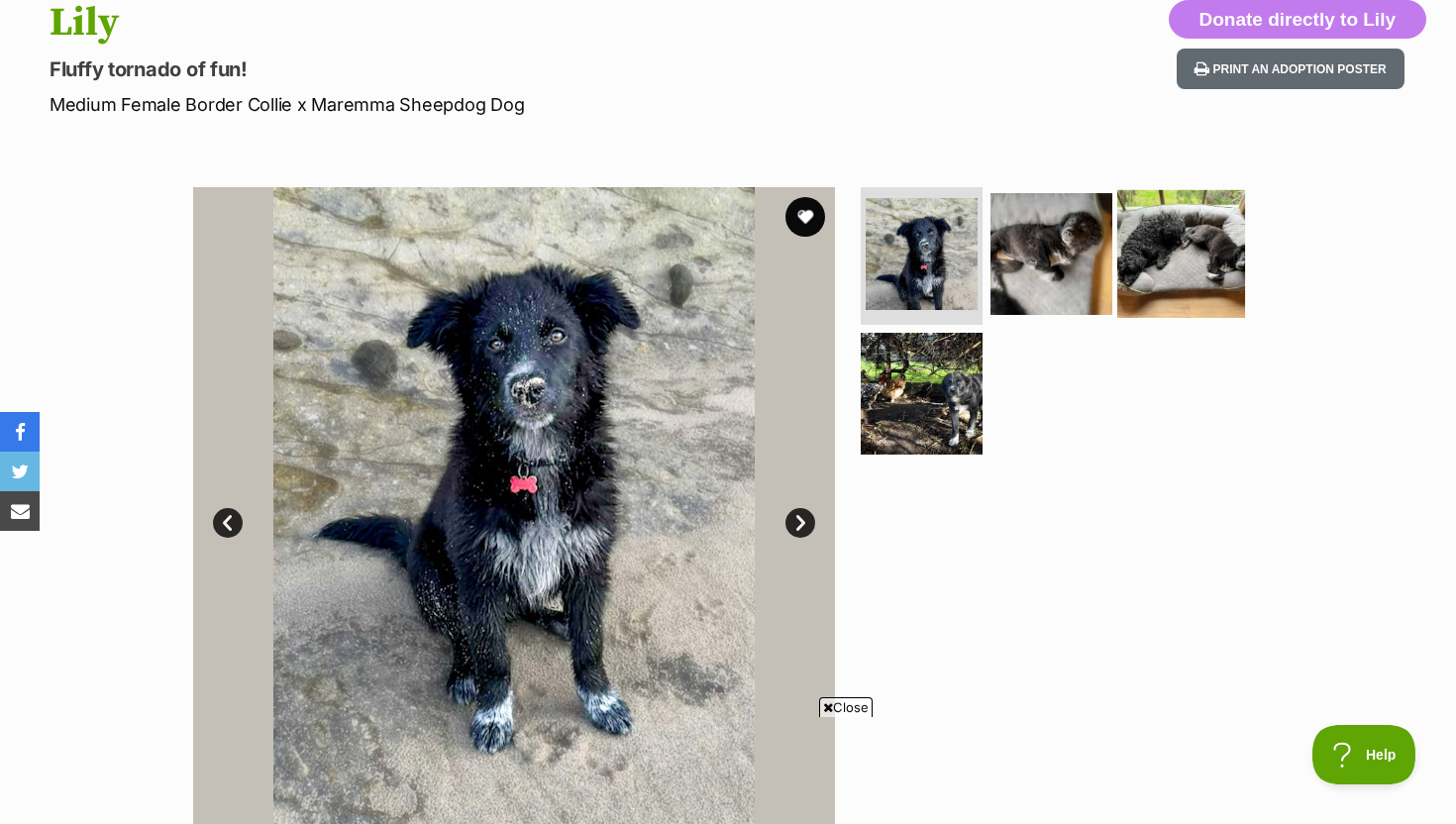 click at bounding box center (1181, 253) 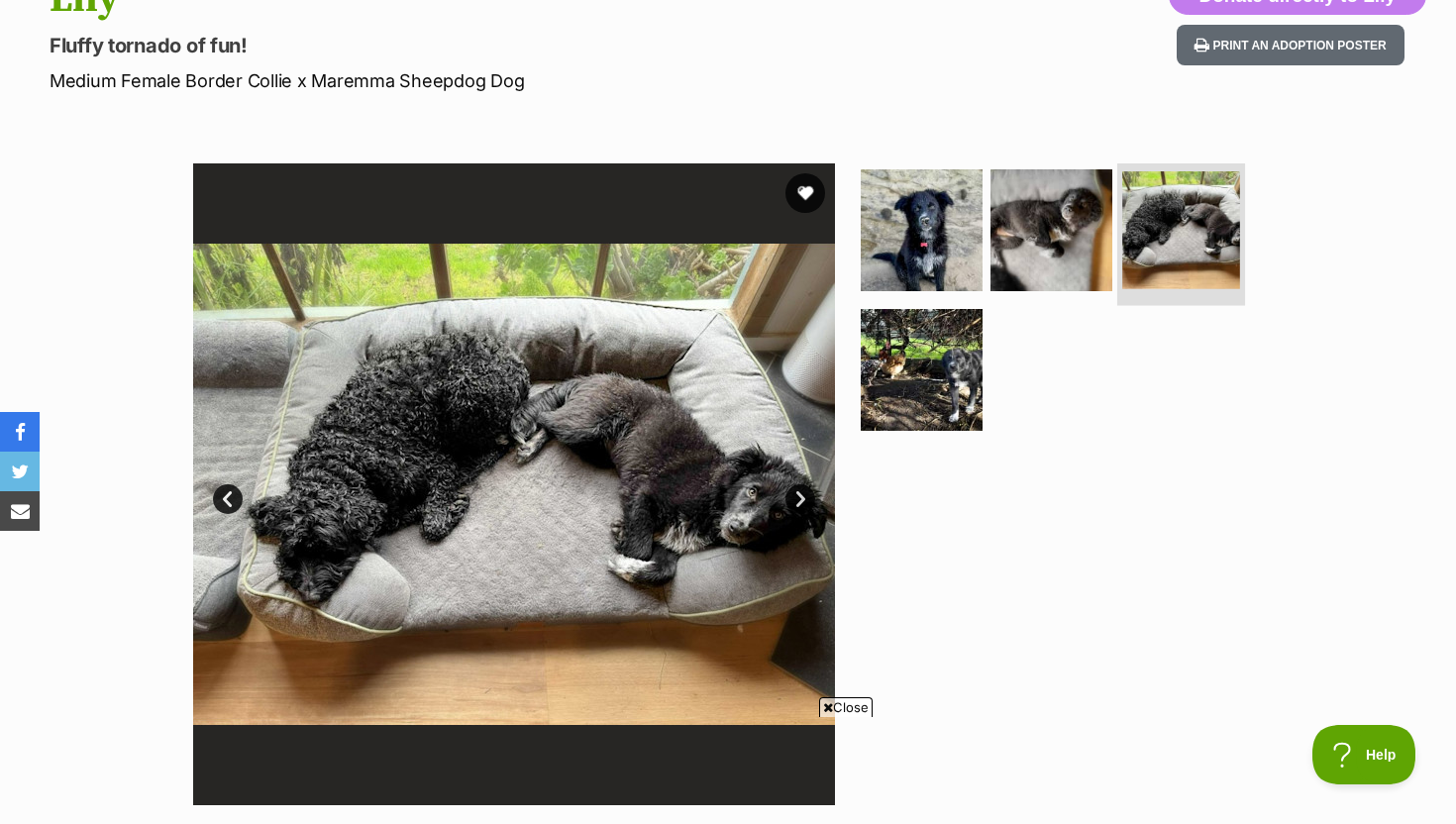 scroll, scrollTop: 250, scrollLeft: 0, axis: vertical 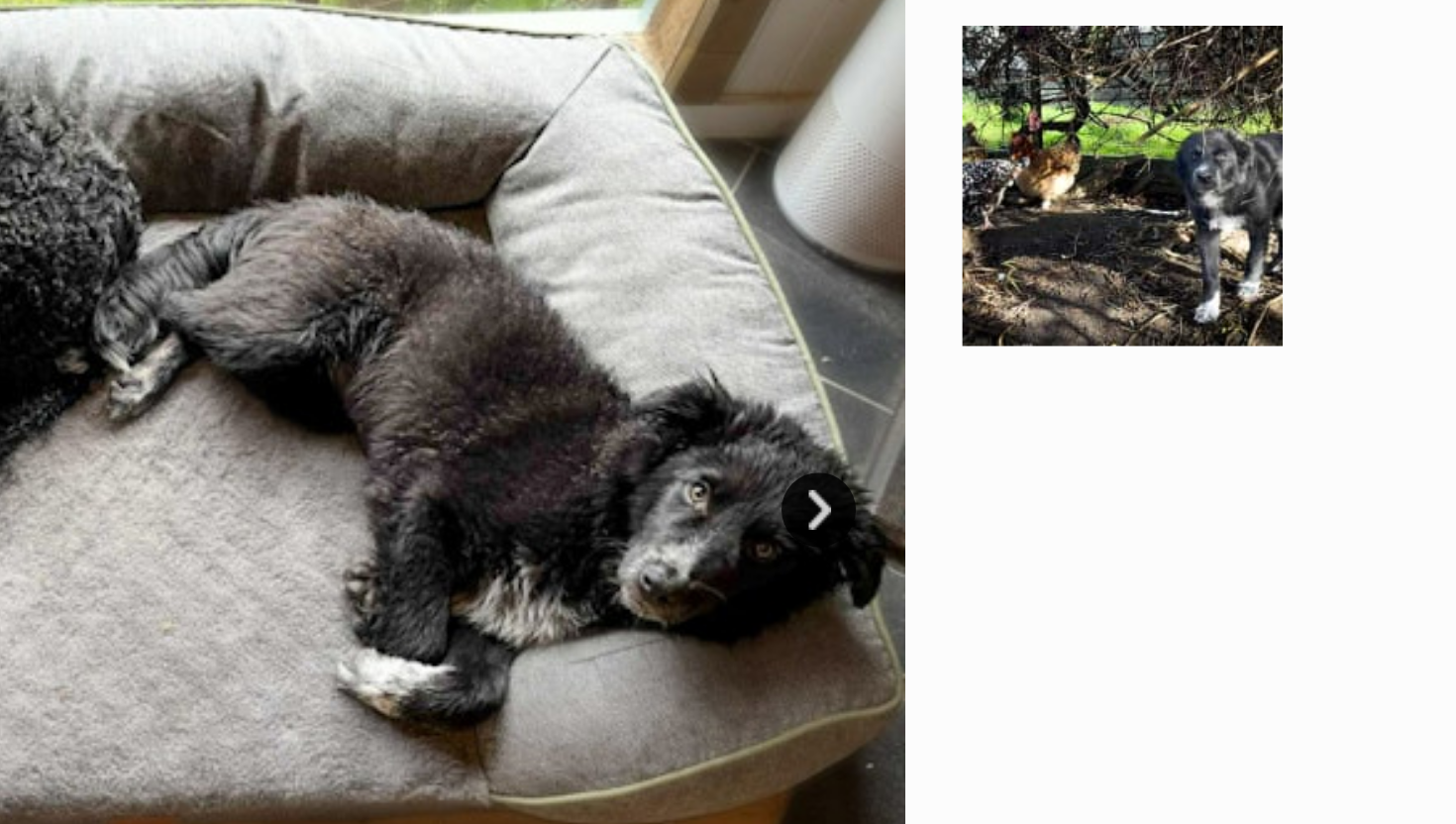 click at bounding box center (921, 368) 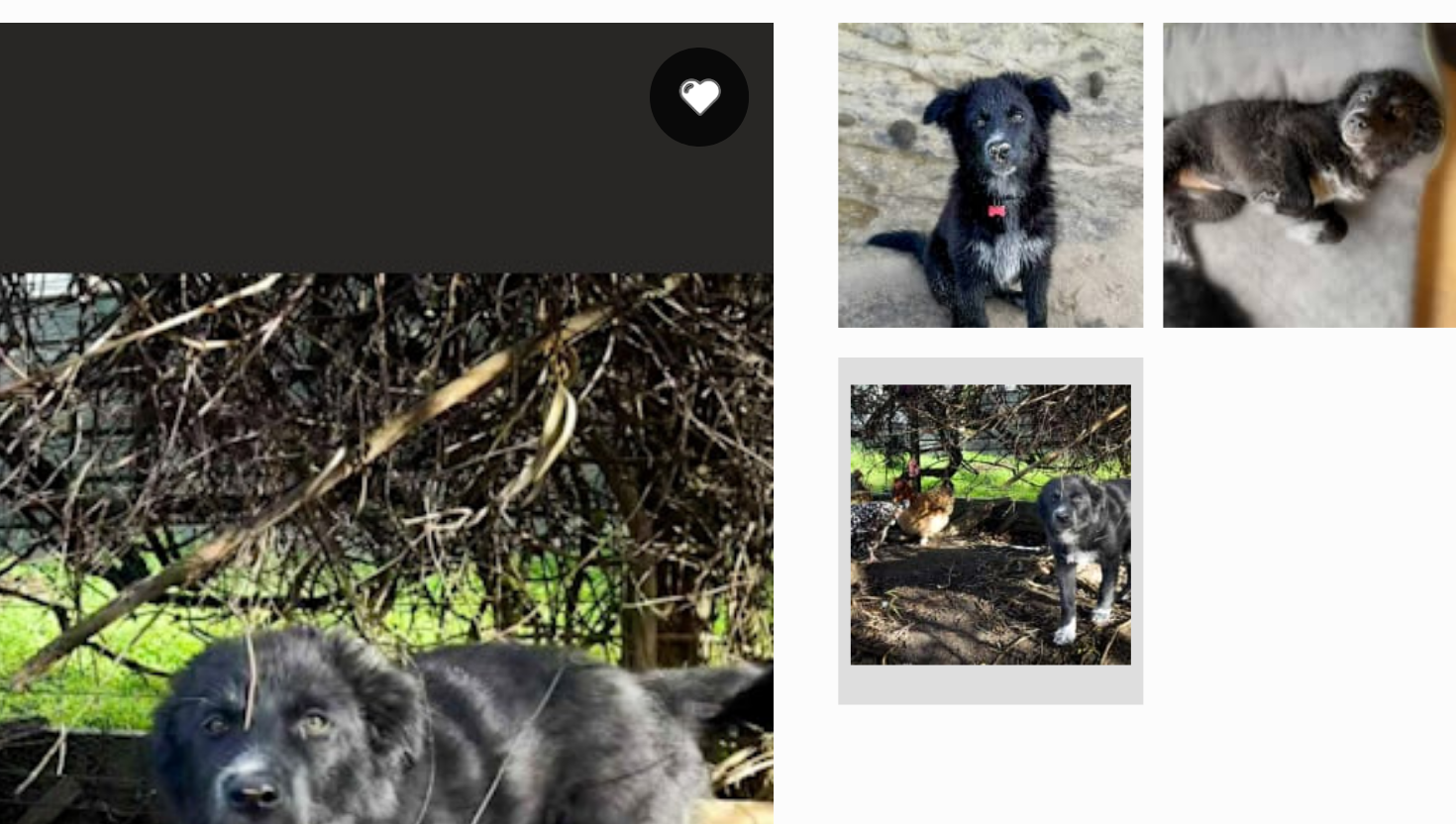 scroll, scrollTop: 0, scrollLeft: 0, axis: both 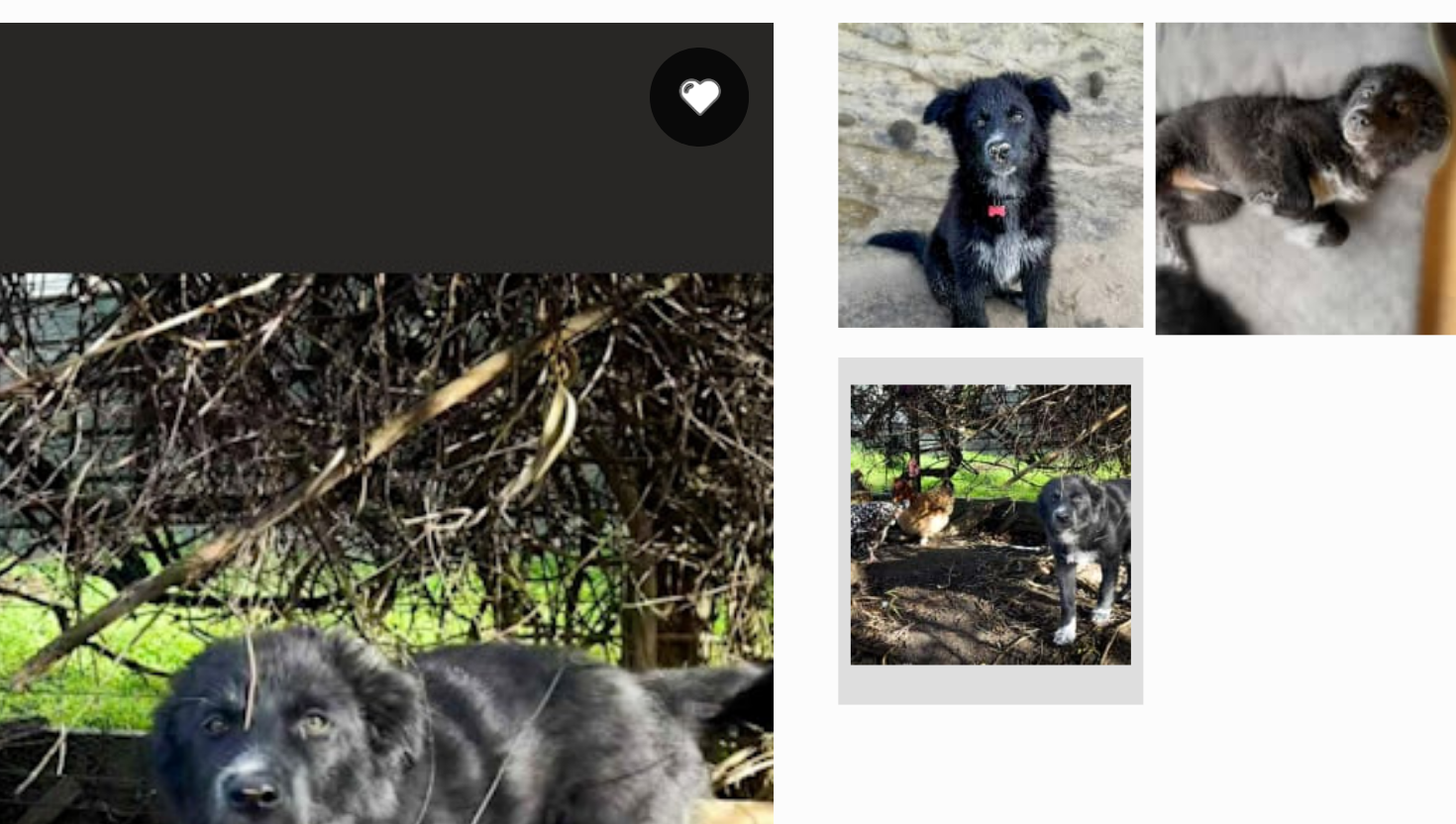 click at bounding box center [1051, 222] 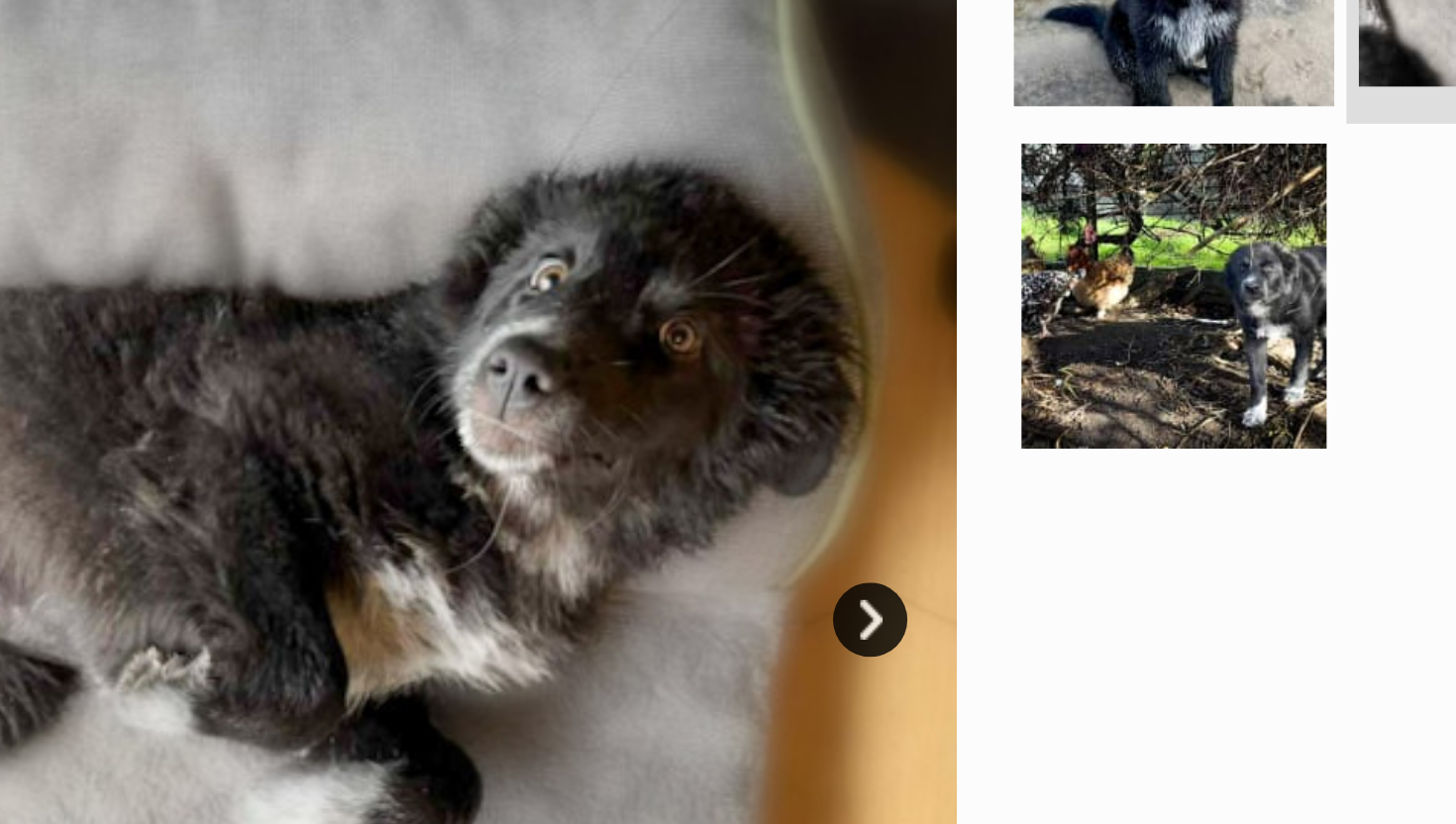 scroll, scrollTop: 0, scrollLeft: 0, axis: both 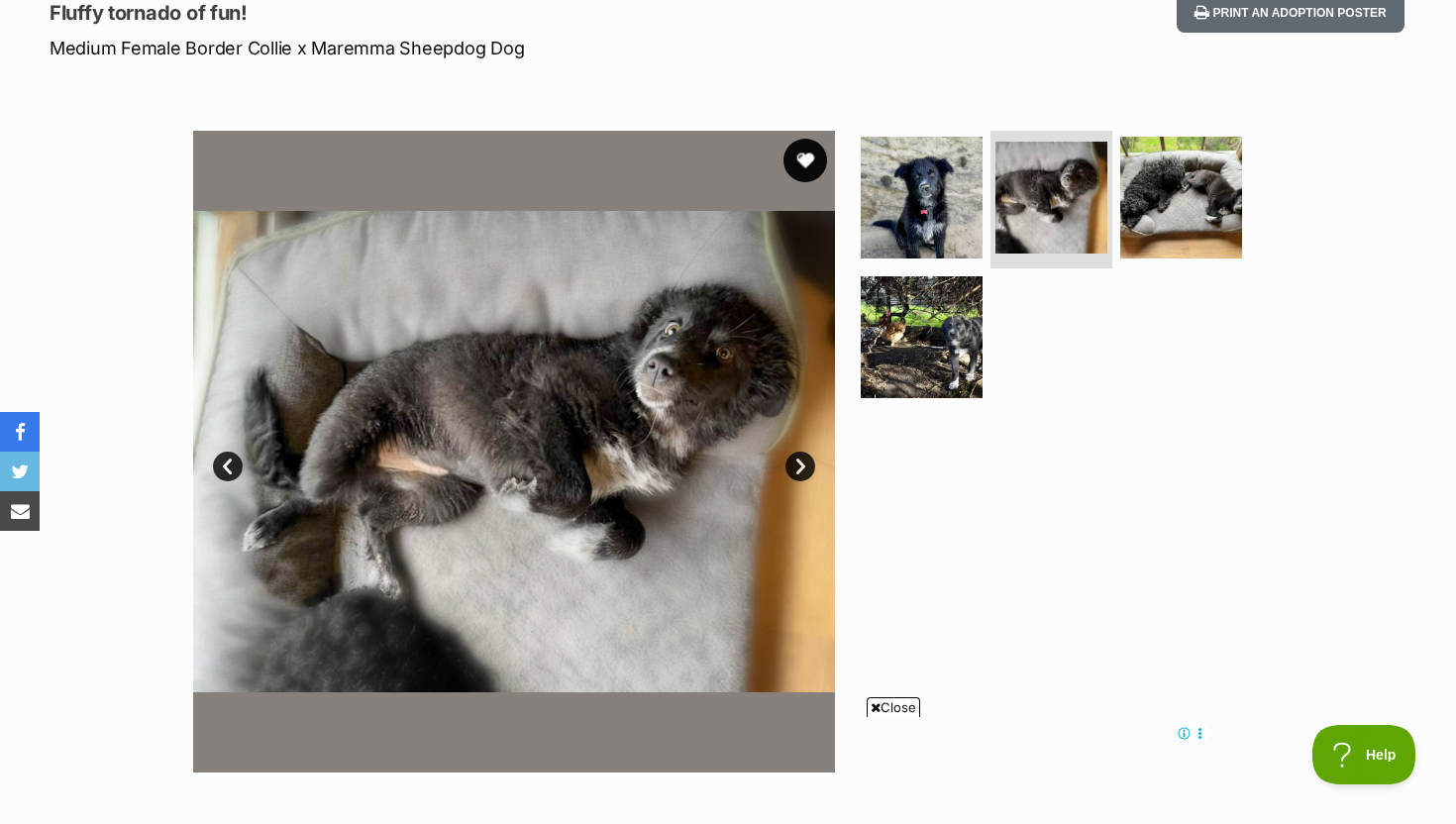 click at bounding box center [805, 160] 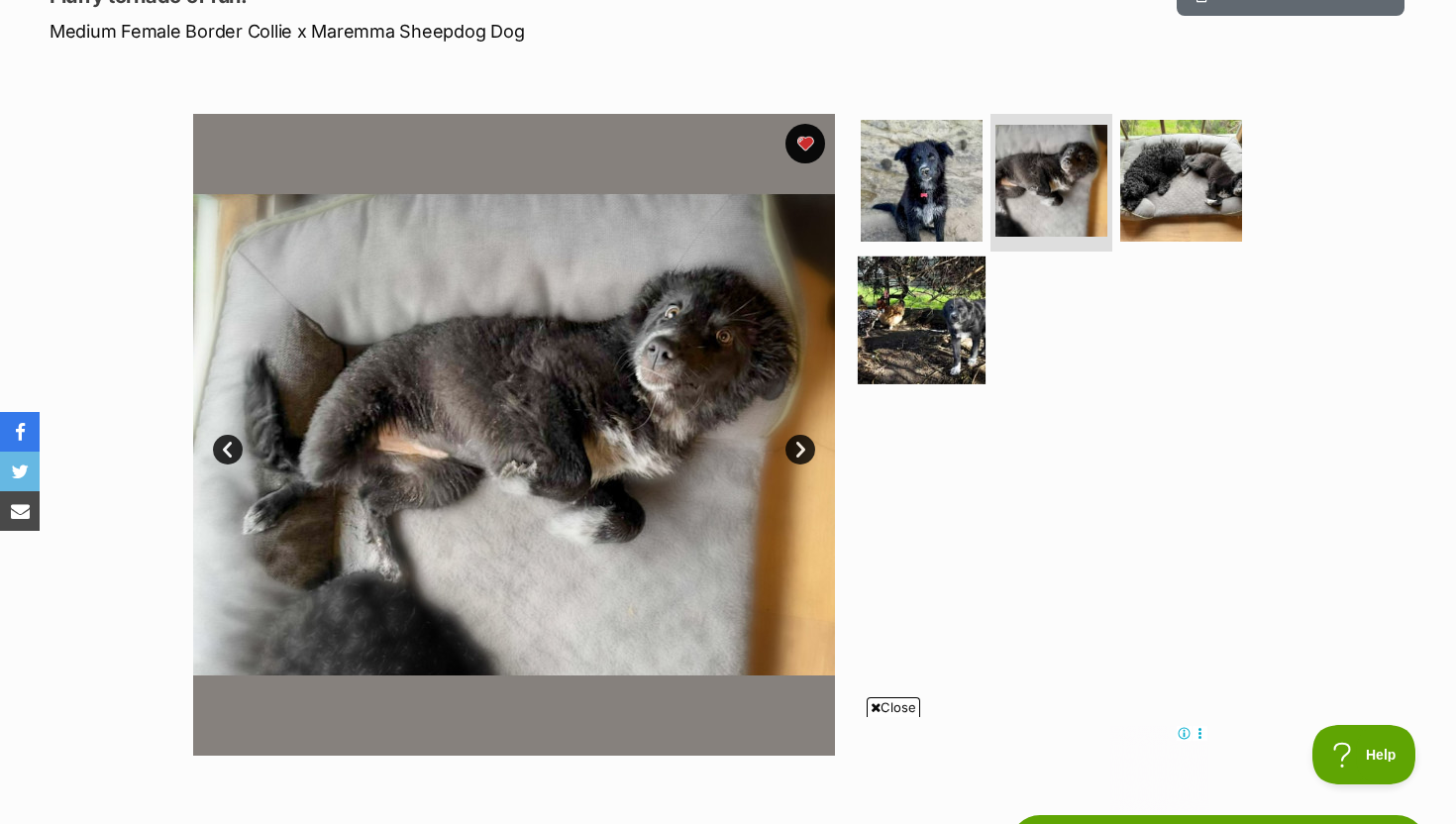 scroll, scrollTop: 299, scrollLeft: 0, axis: vertical 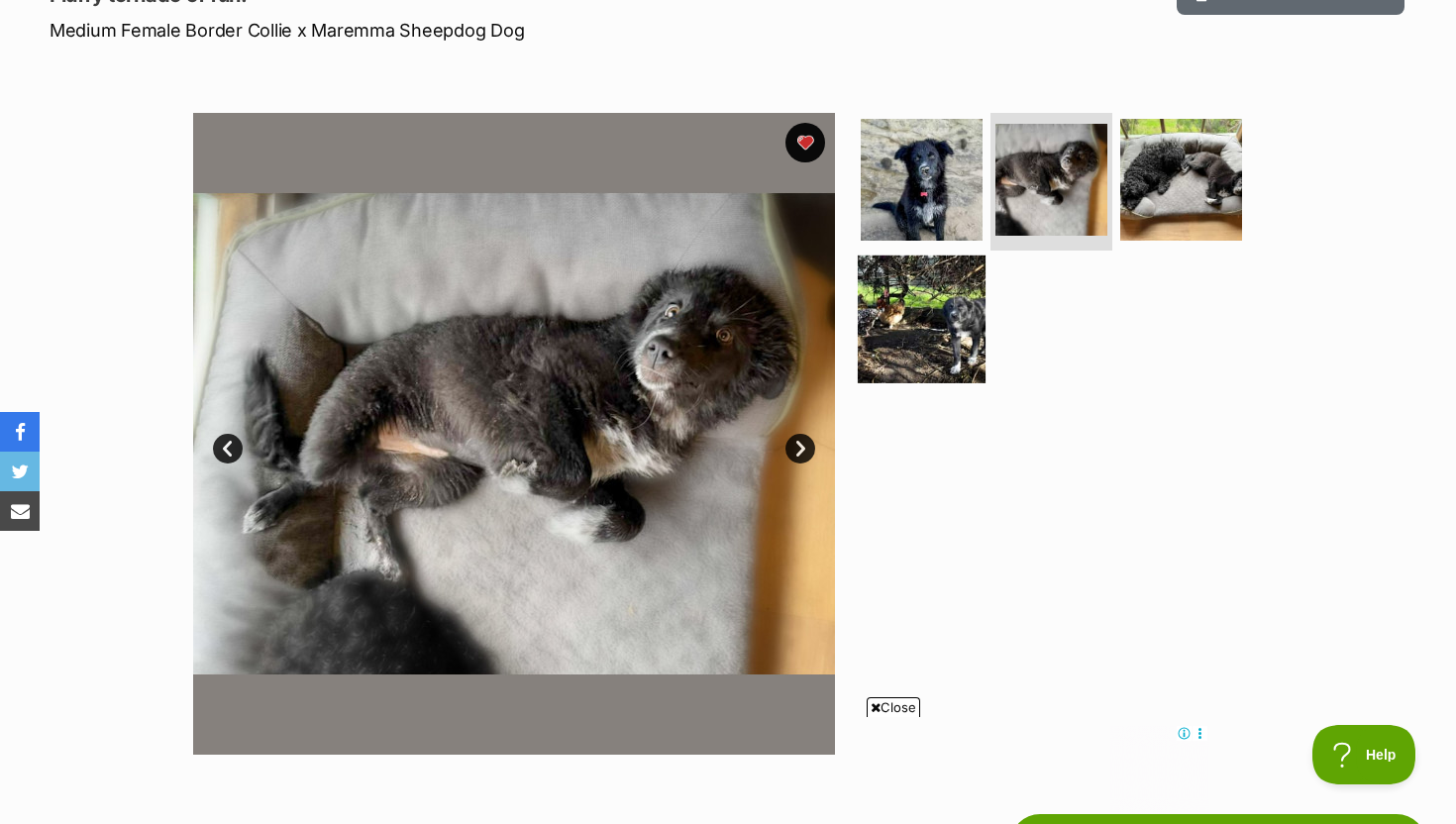 click at bounding box center [921, 319] 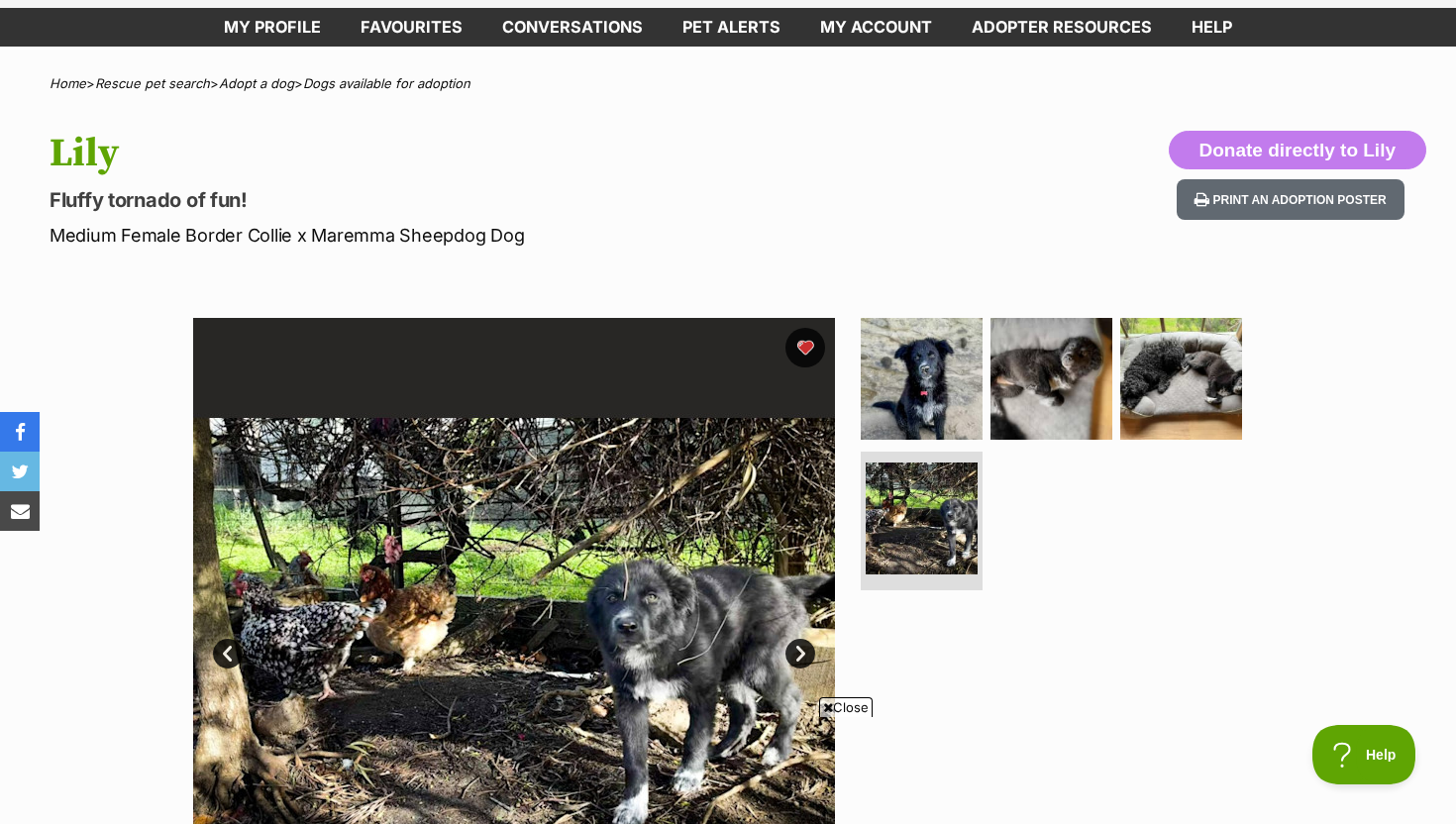 scroll, scrollTop: 96, scrollLeft: 0, axis: vertical 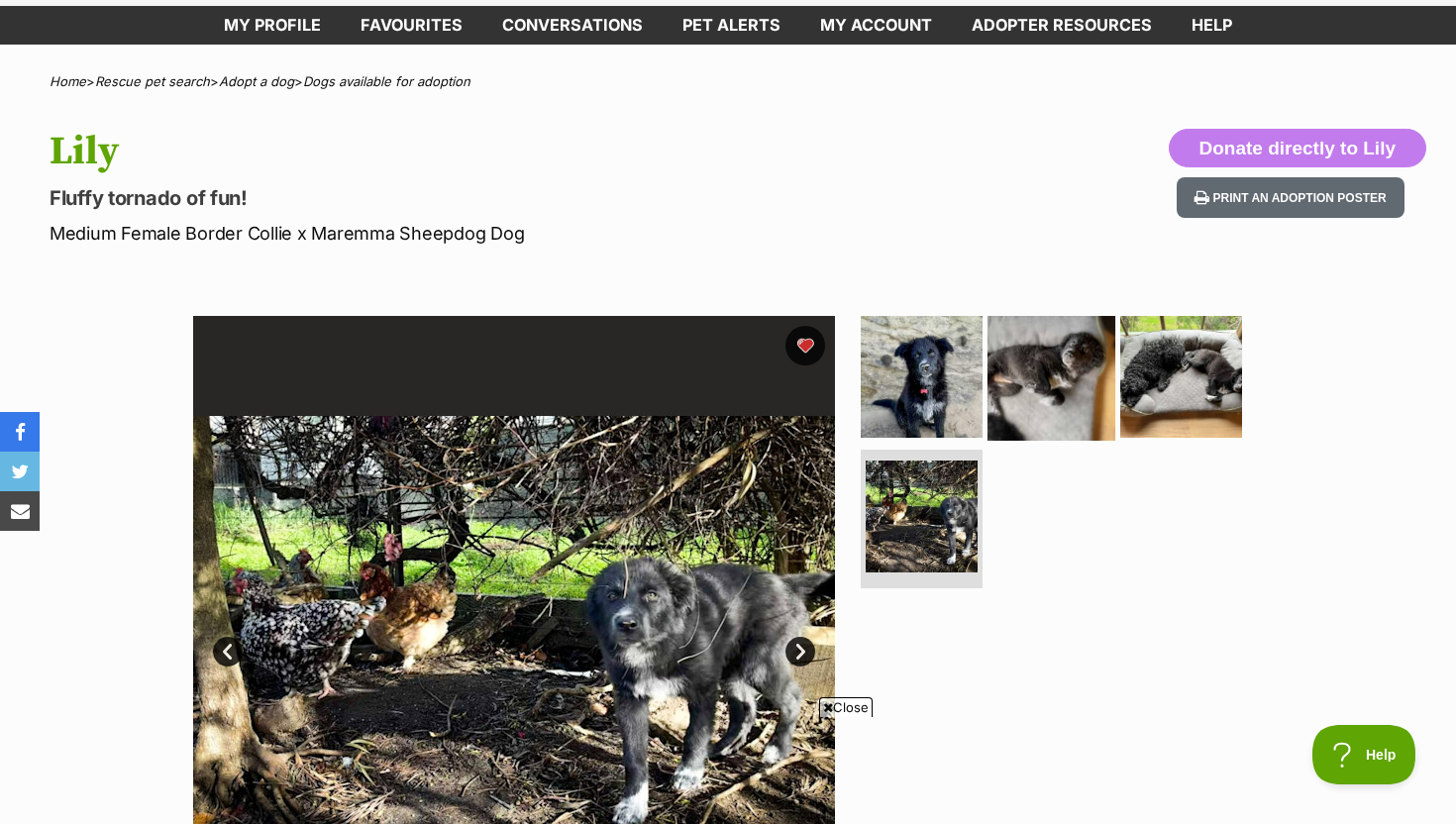 click at bounding box center [1051, 375] 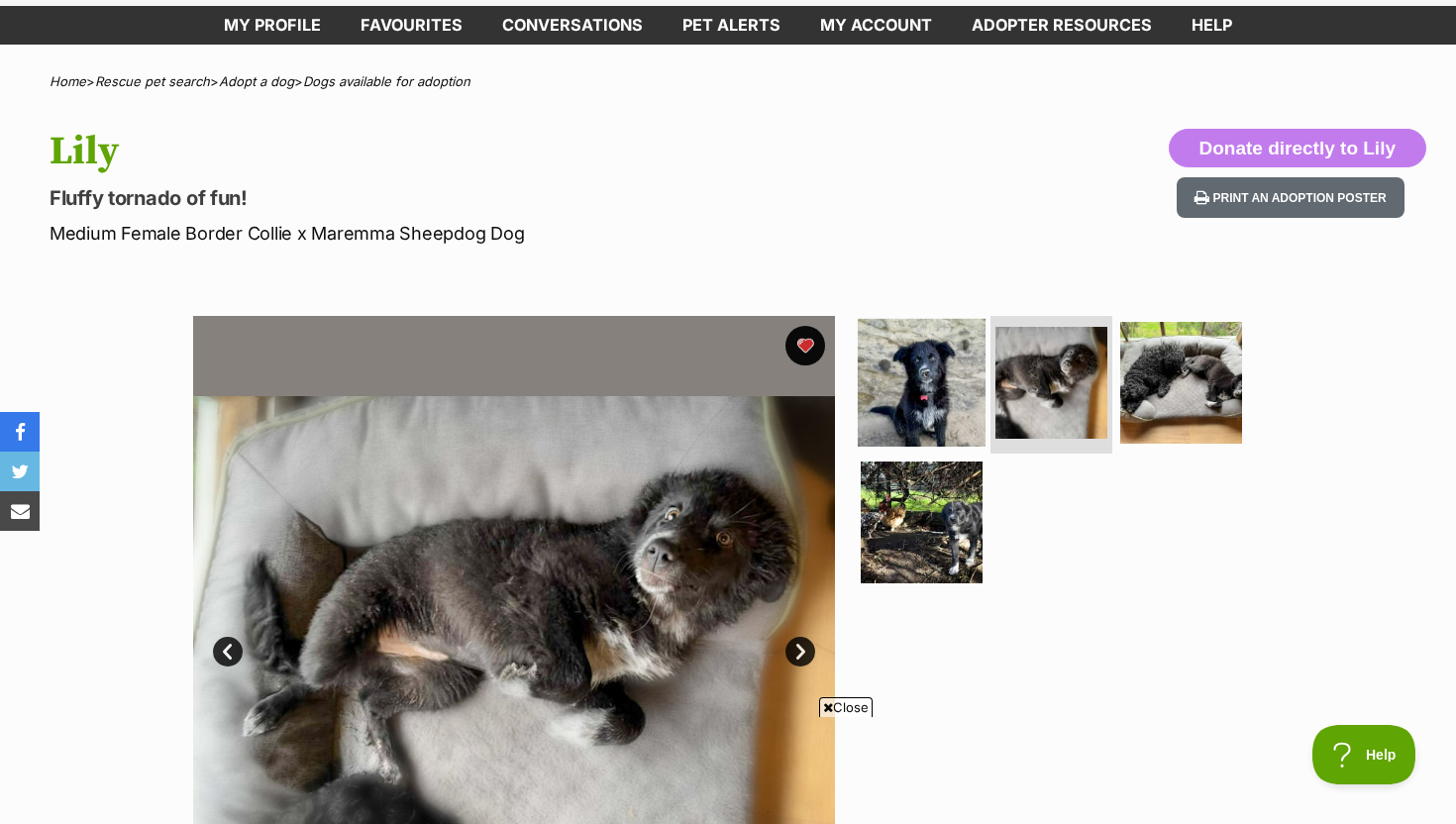 click at bounding box center [921, 381] 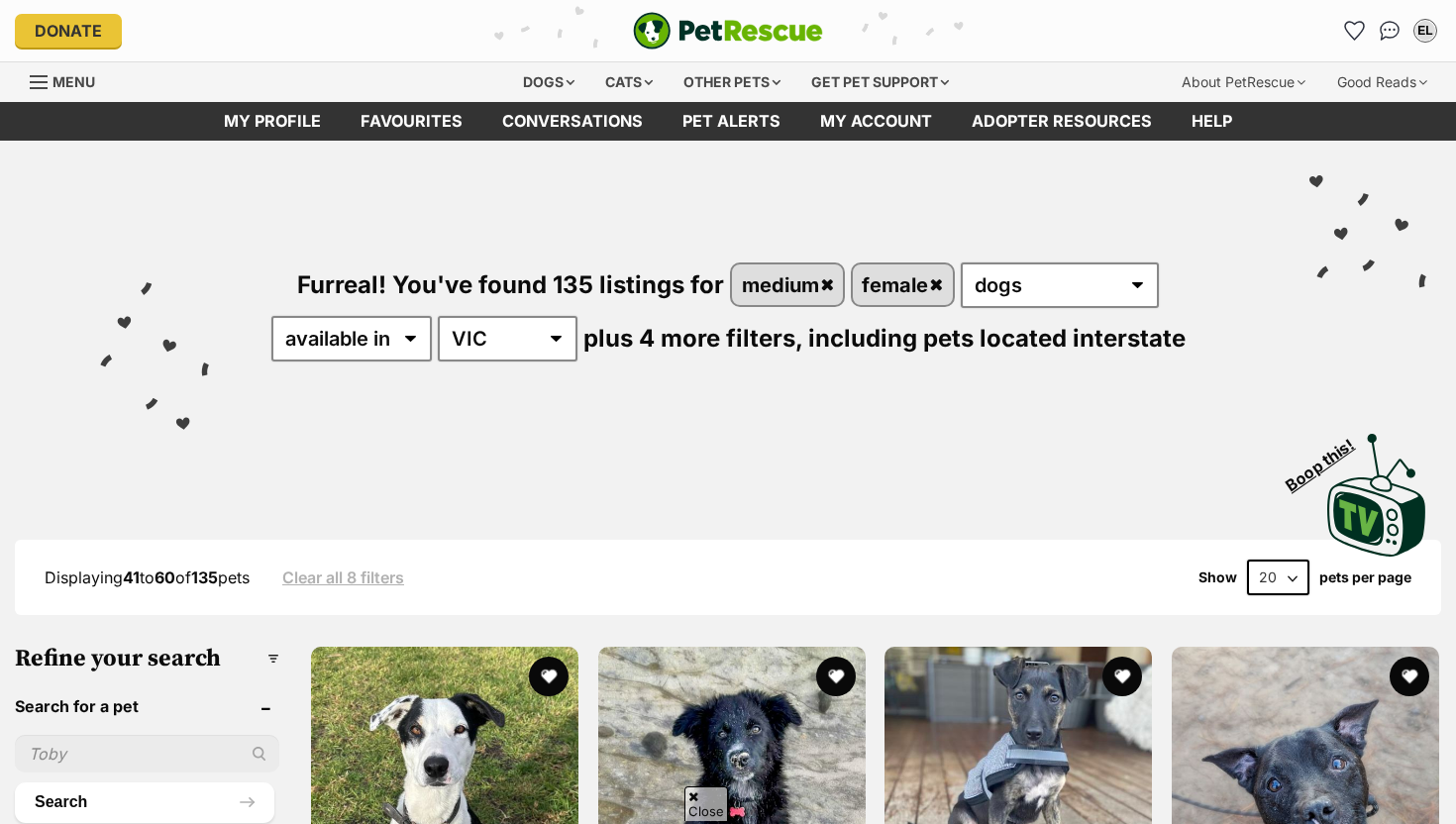 scroll, scrollTop: 402, scrollLeft: 0, axis: vertical 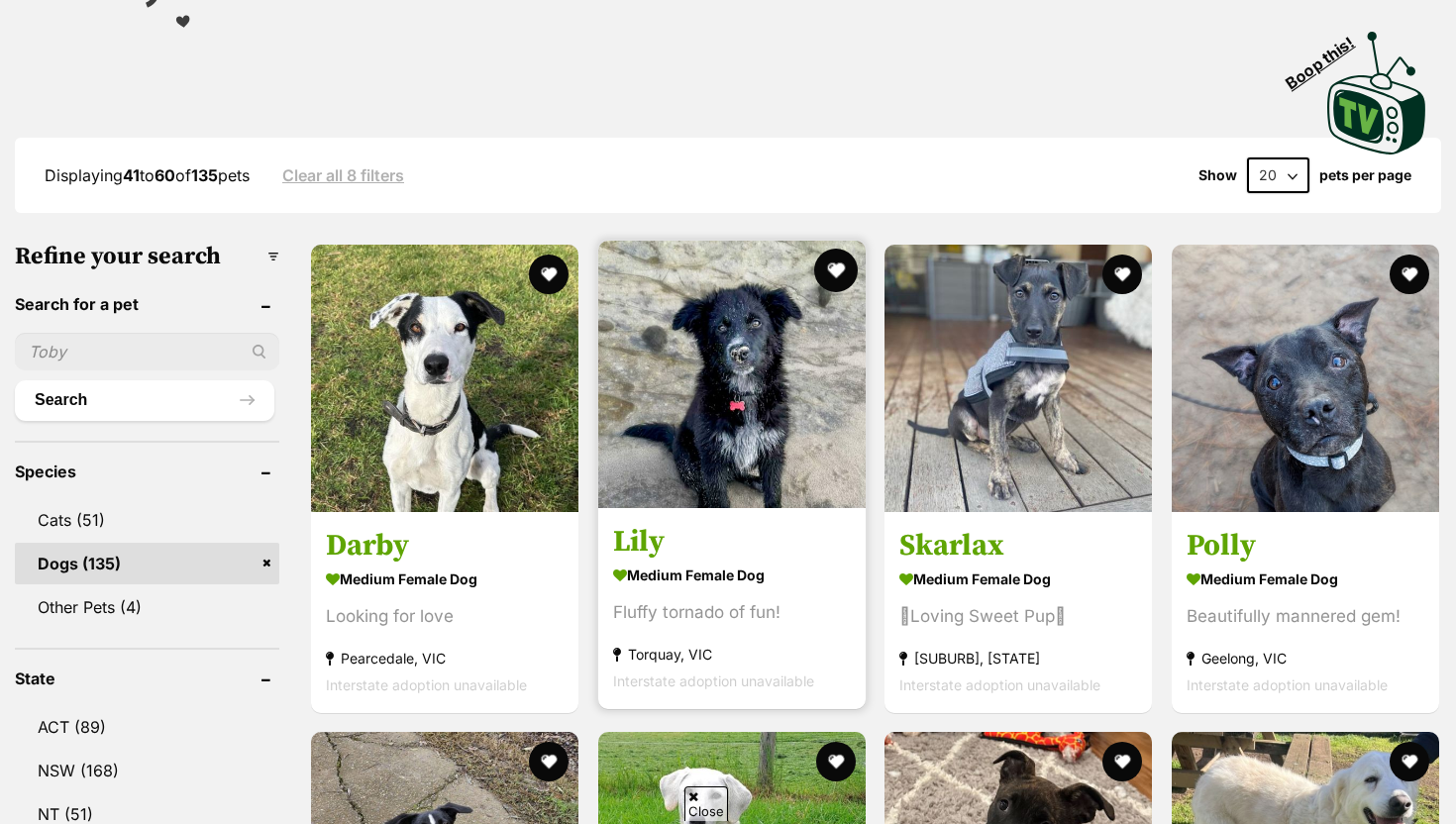 click at bounding box center (836, 270) 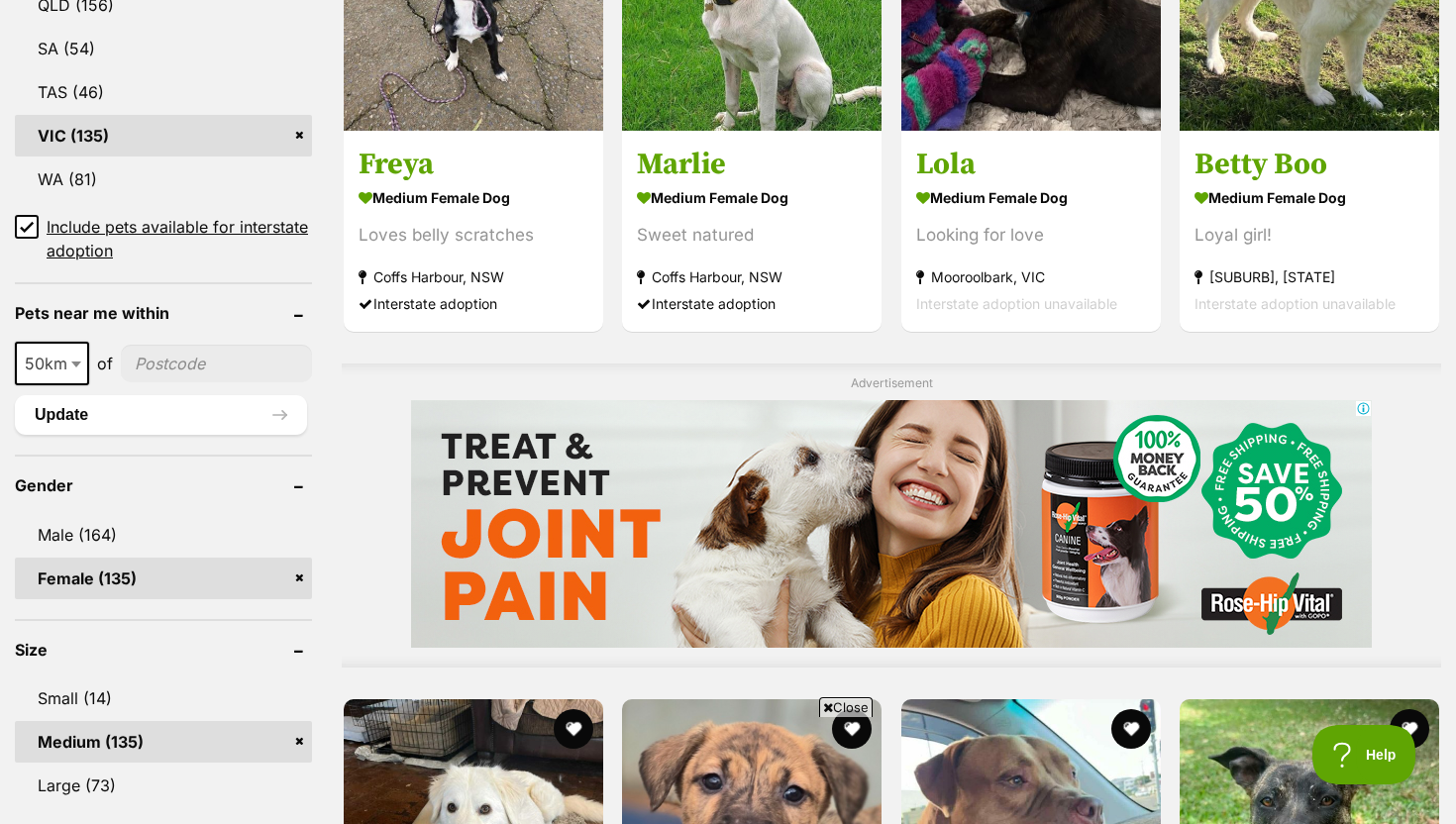 scroll, scrollTop: 1044, scrollLeft: 0, axis: vertical 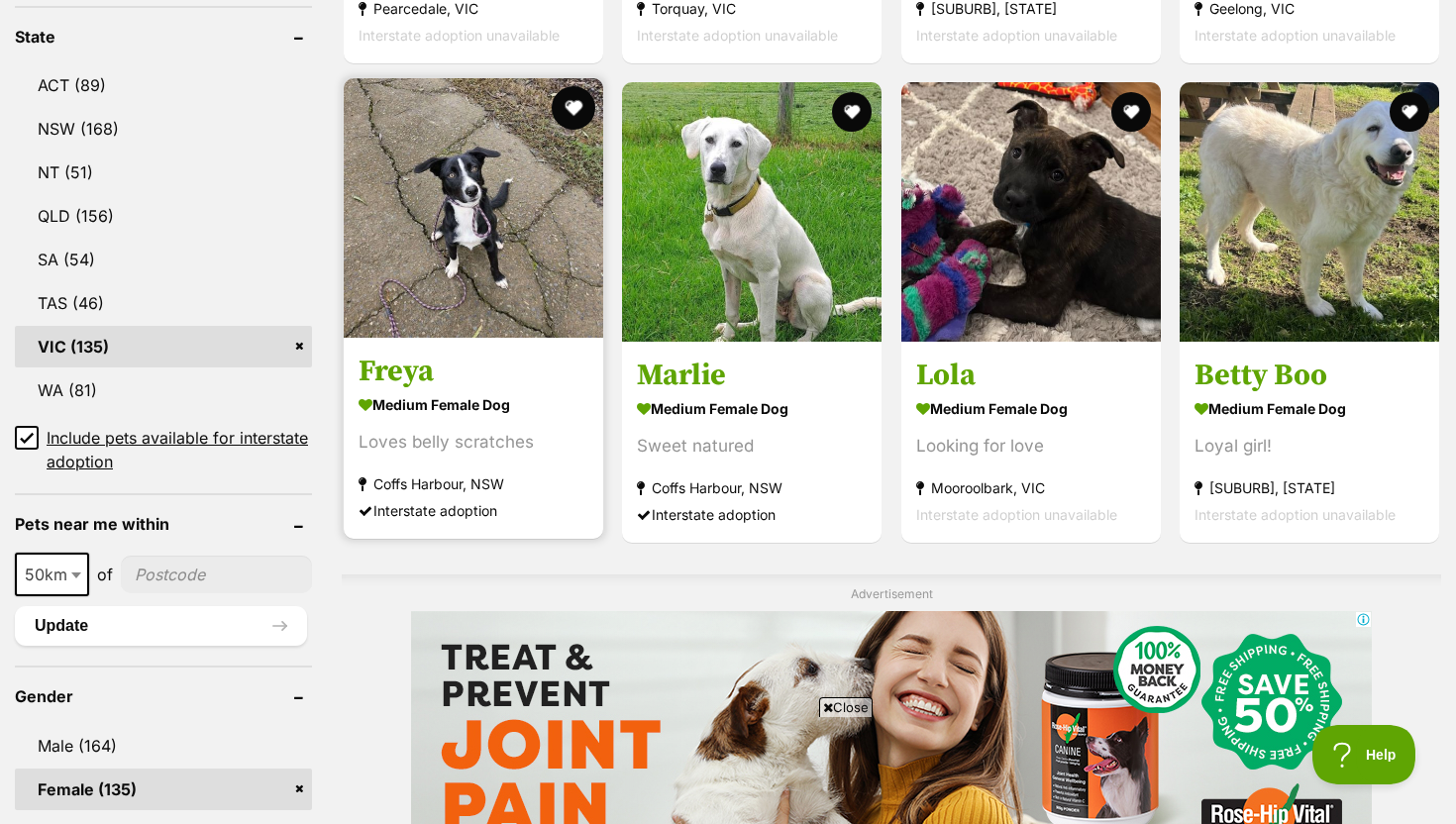 click at bounding box center [573, 108] 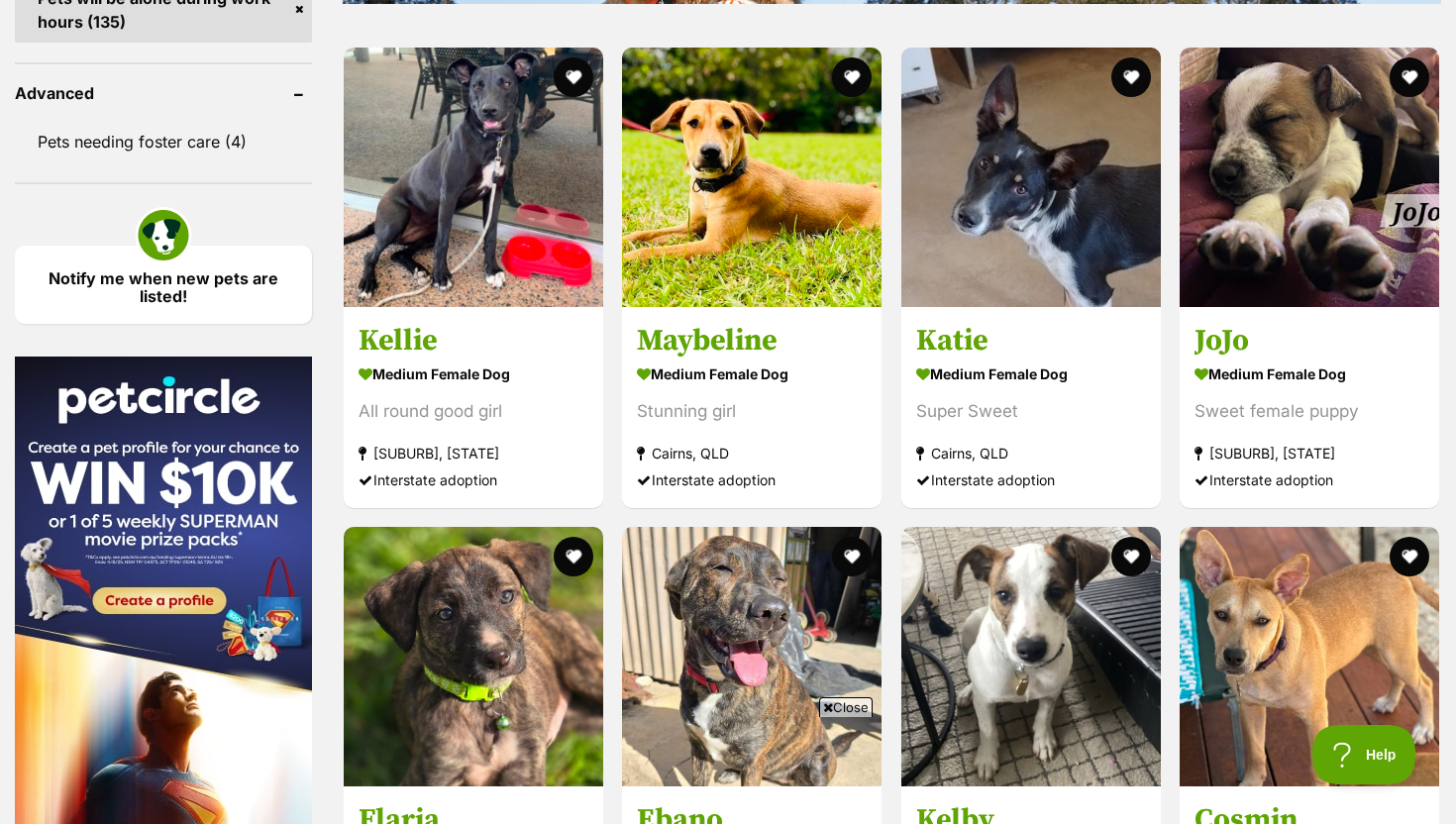 scroll, scrollTop: 2594, scrollLeft: 0, axis: vertical 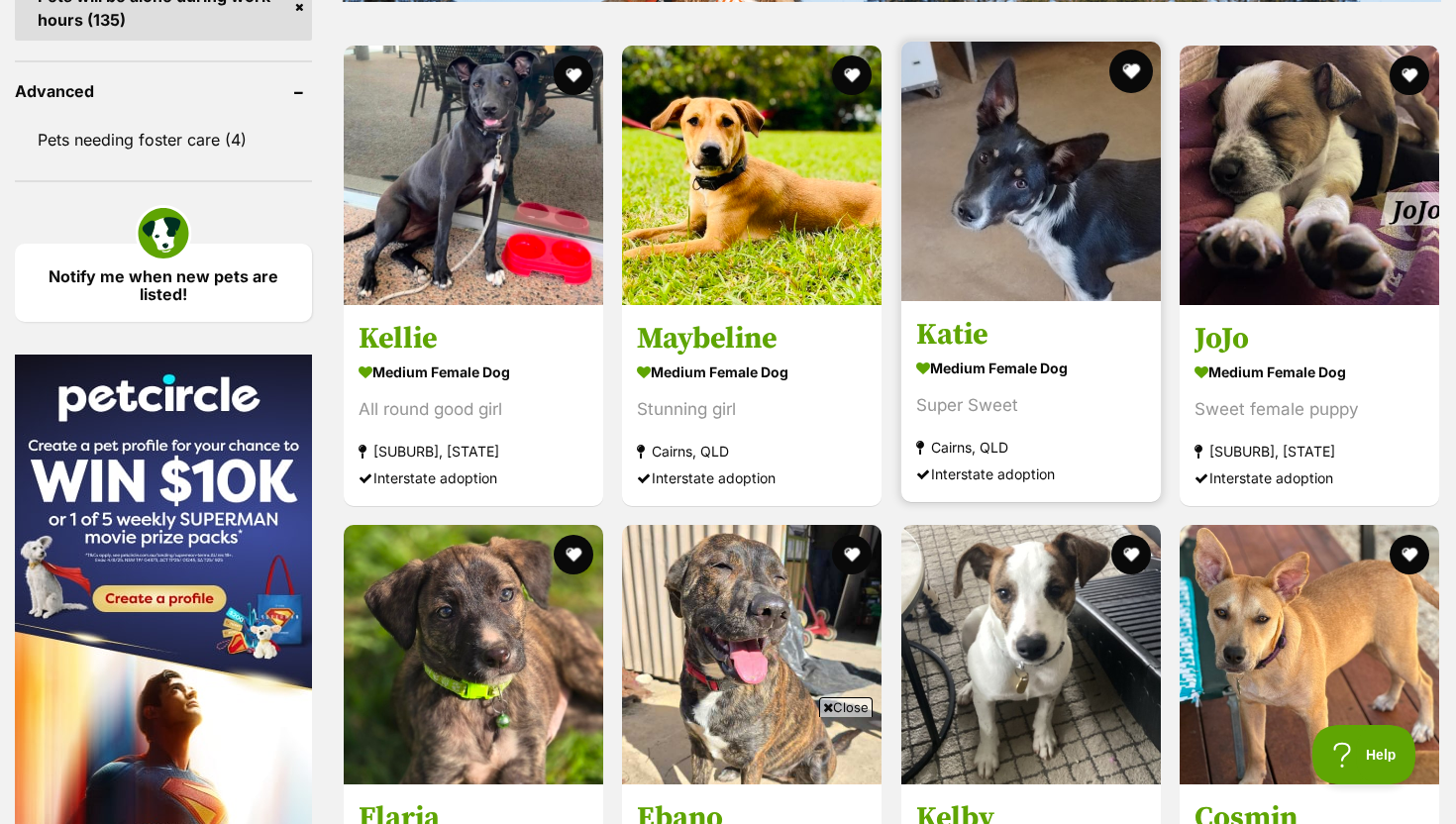 click at bounding box center [1131, 71] 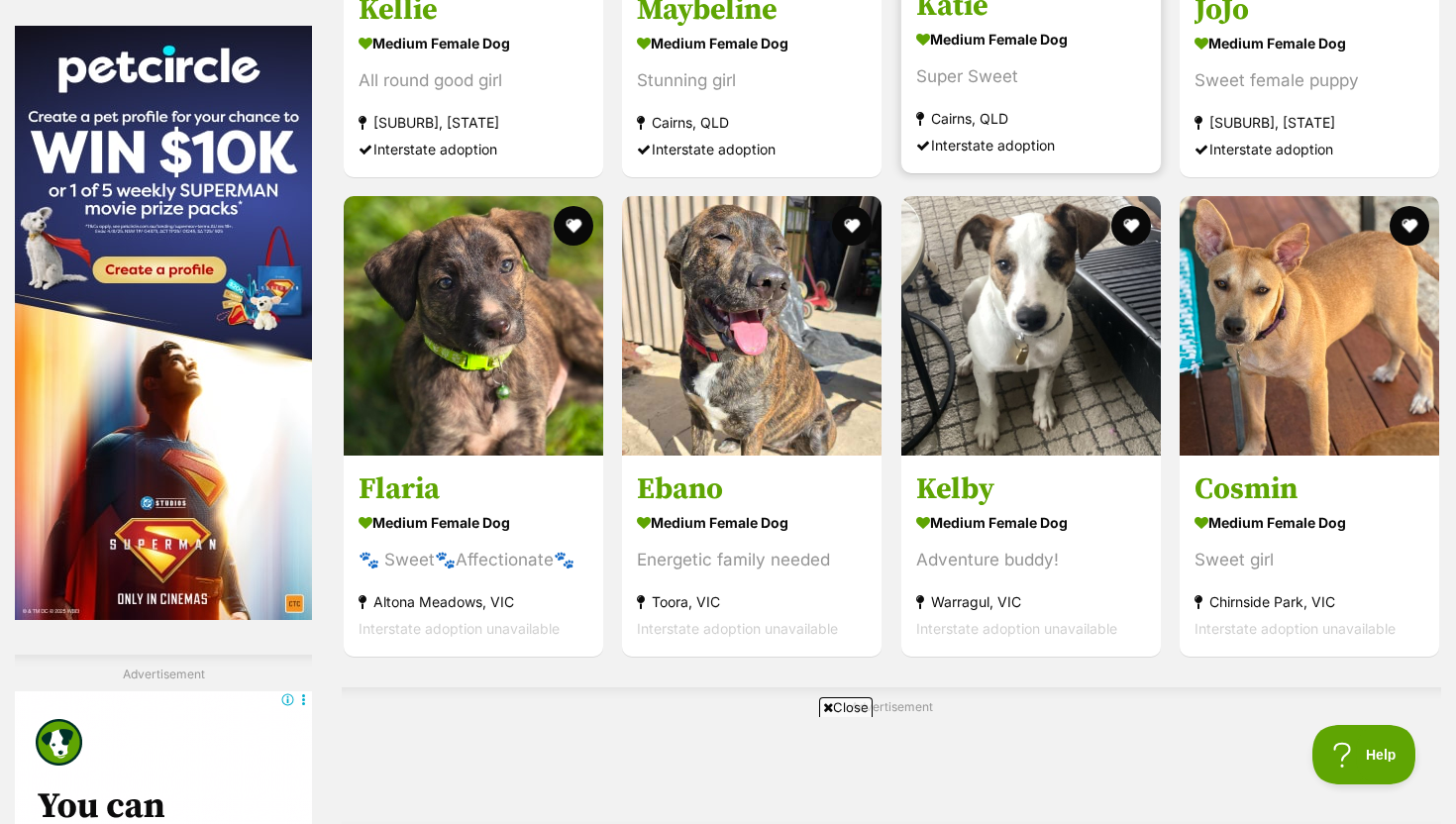 scroll, scrollTop: 2945, scrollLeft: 0, axis: vertical 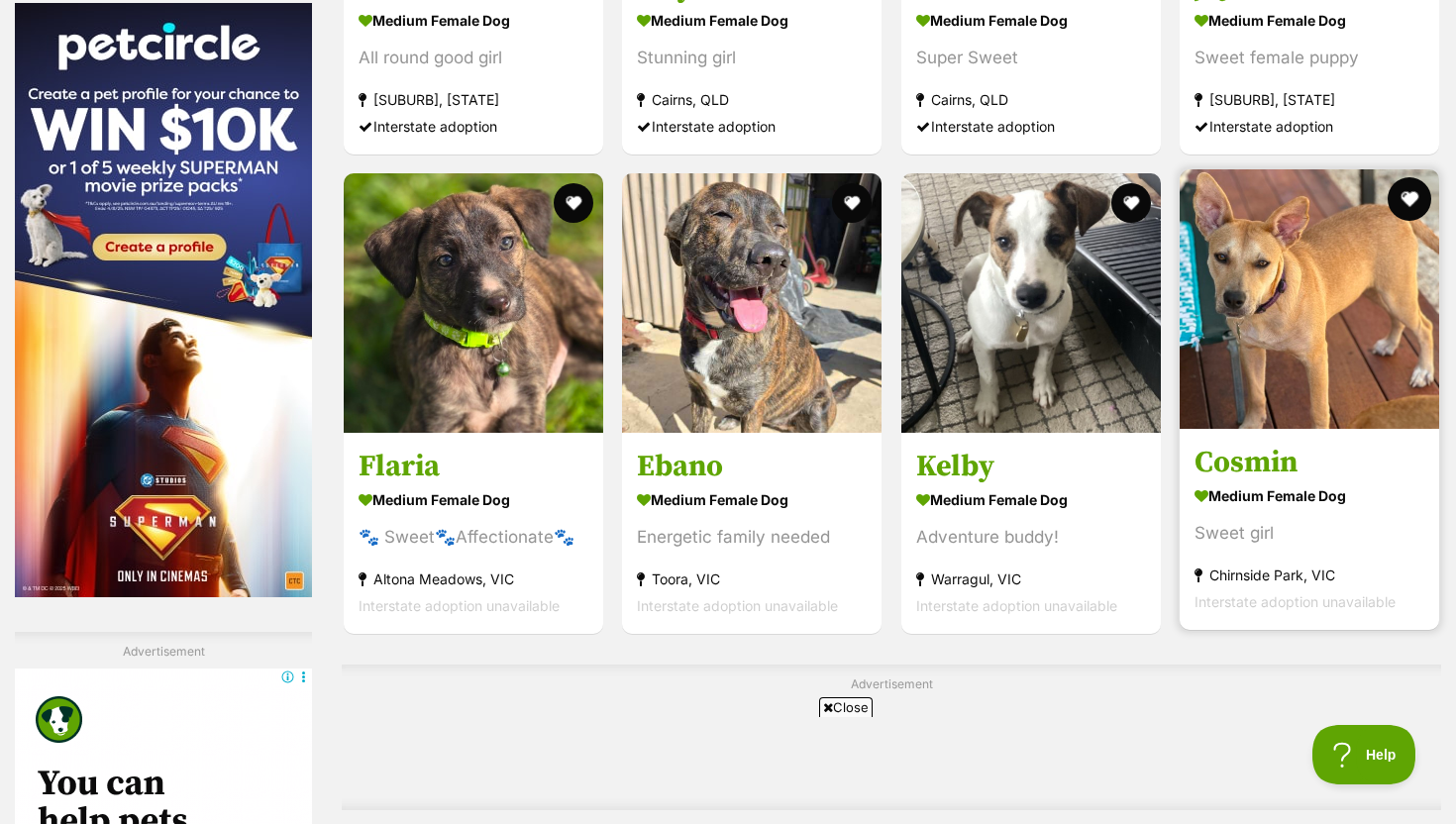 click at bounding box center (1409, 199) 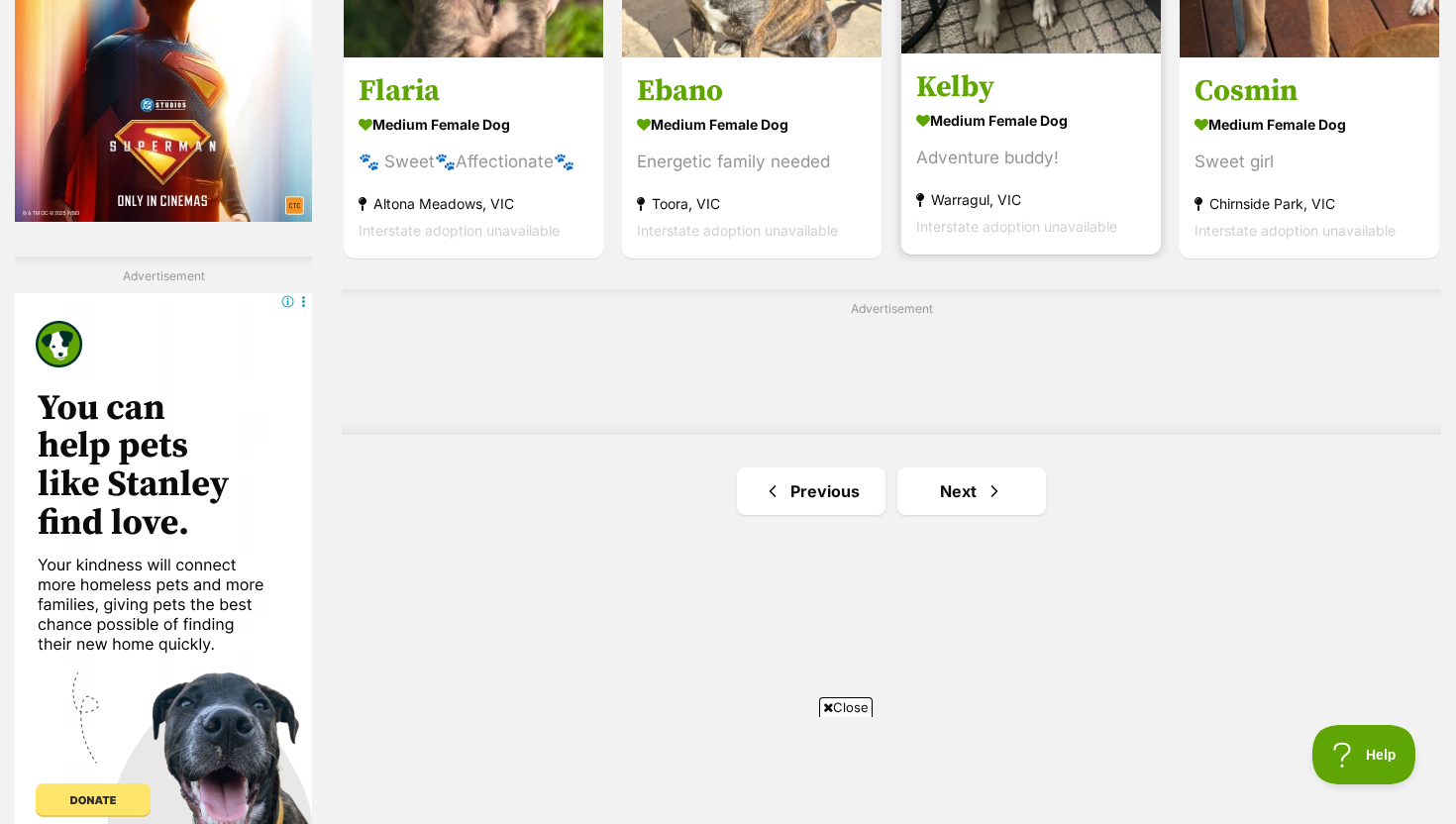 scroll, scrollTop: 3528, scrollLeft: 0, axis: vertical 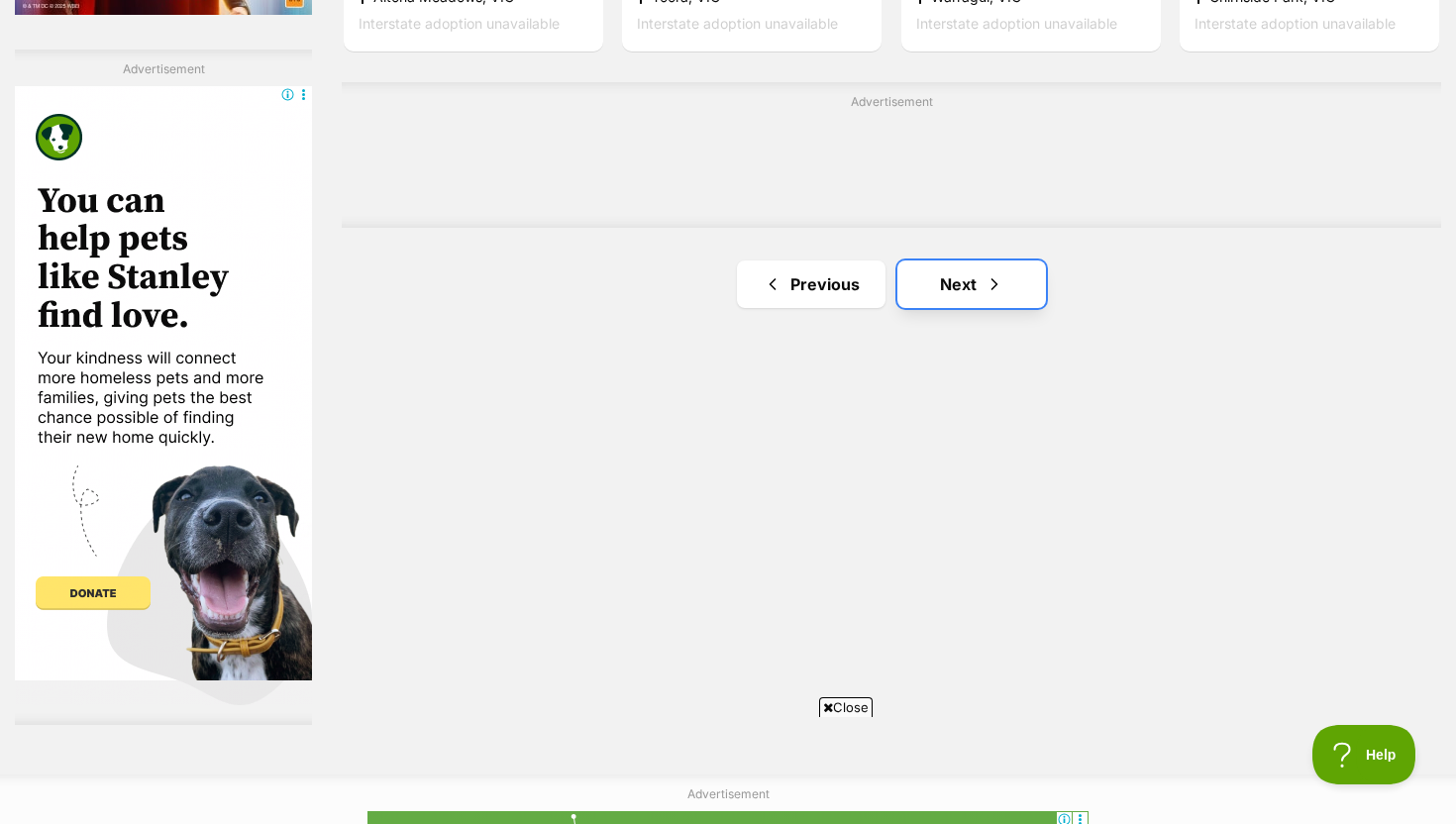 click on "Next" at bounding box center [972, 284] 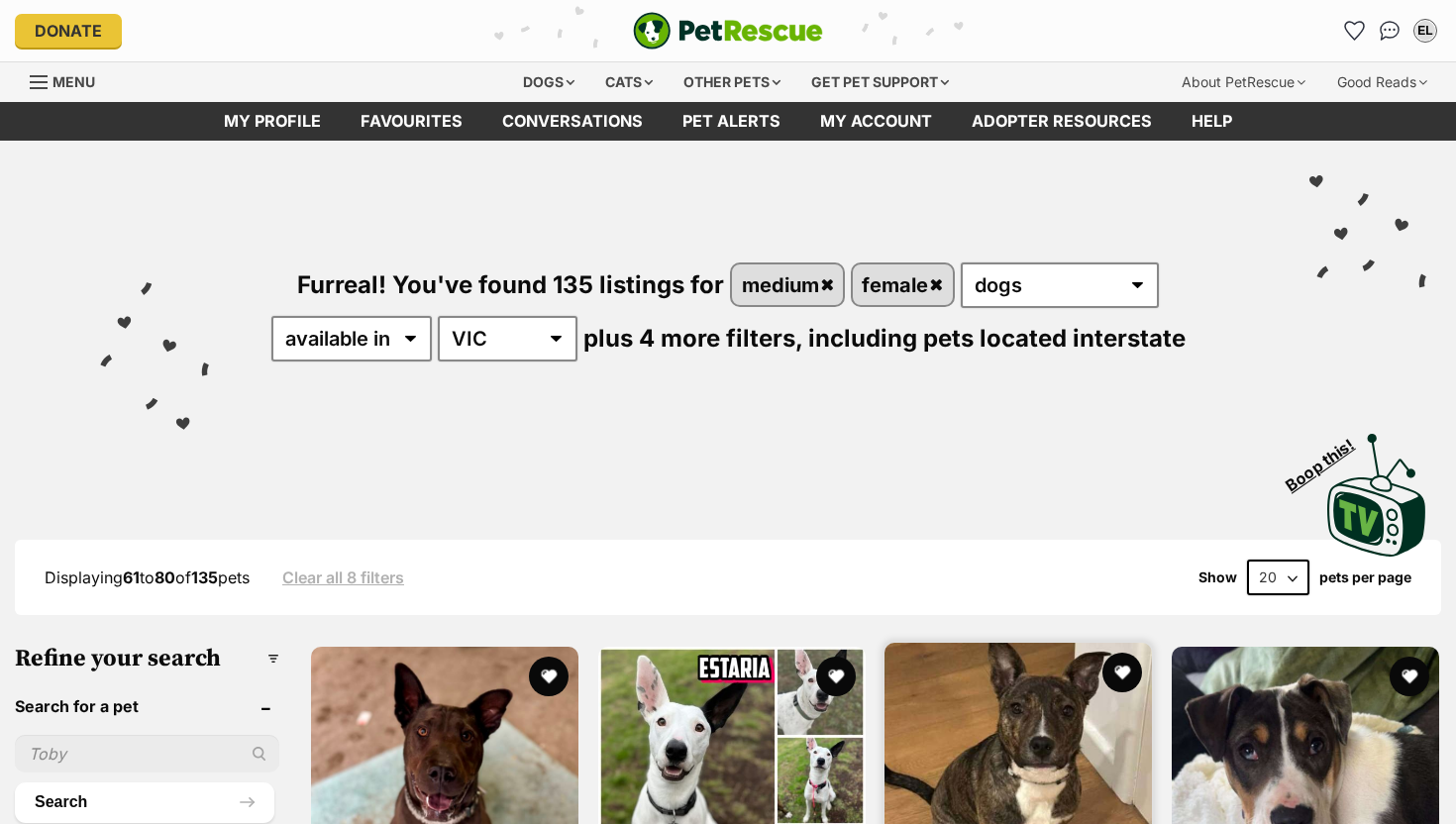 scroll, scrollTop: 0, scrollLeft: 0, axis: both 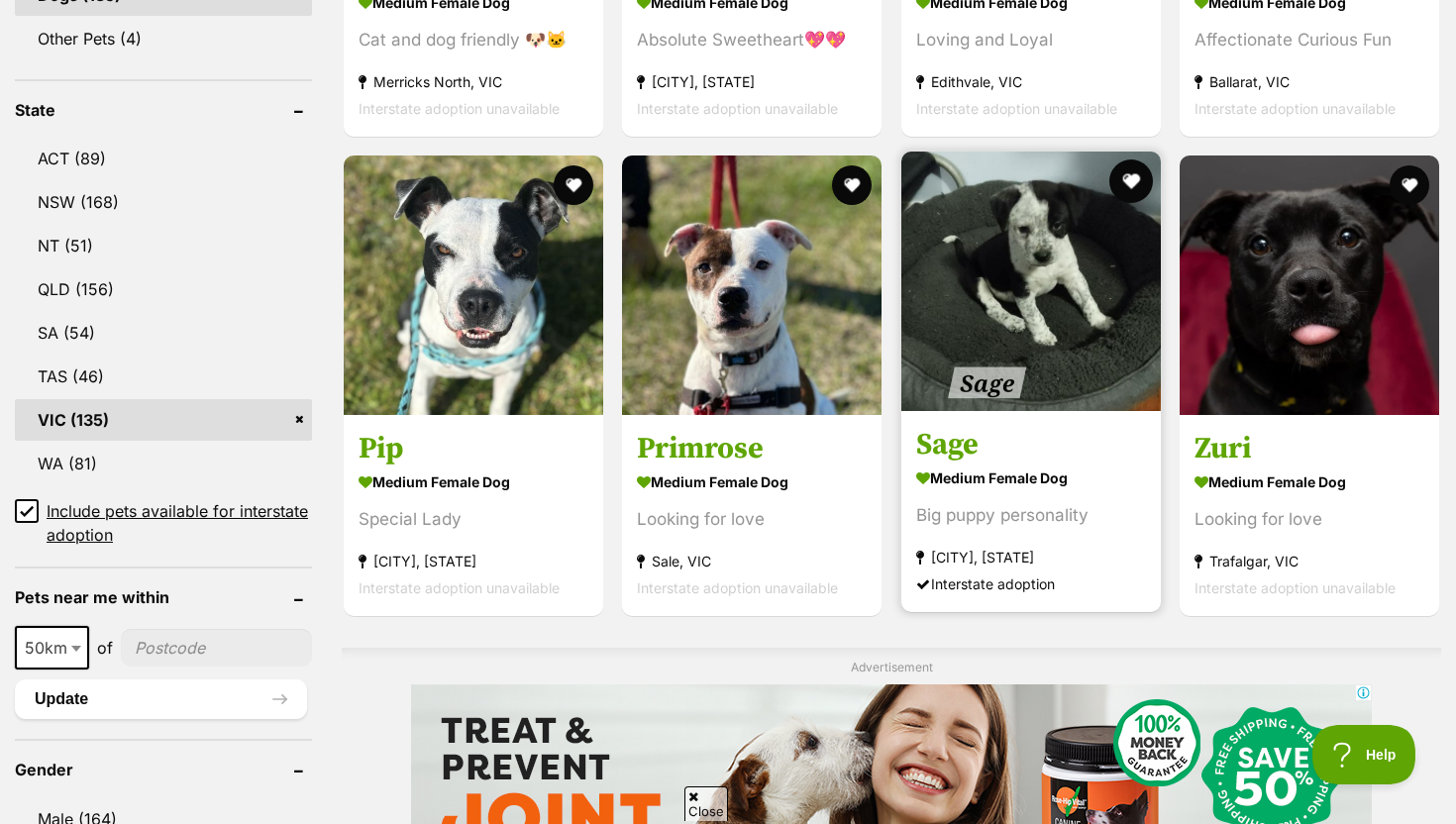 click at bounding box center (1131, 181) 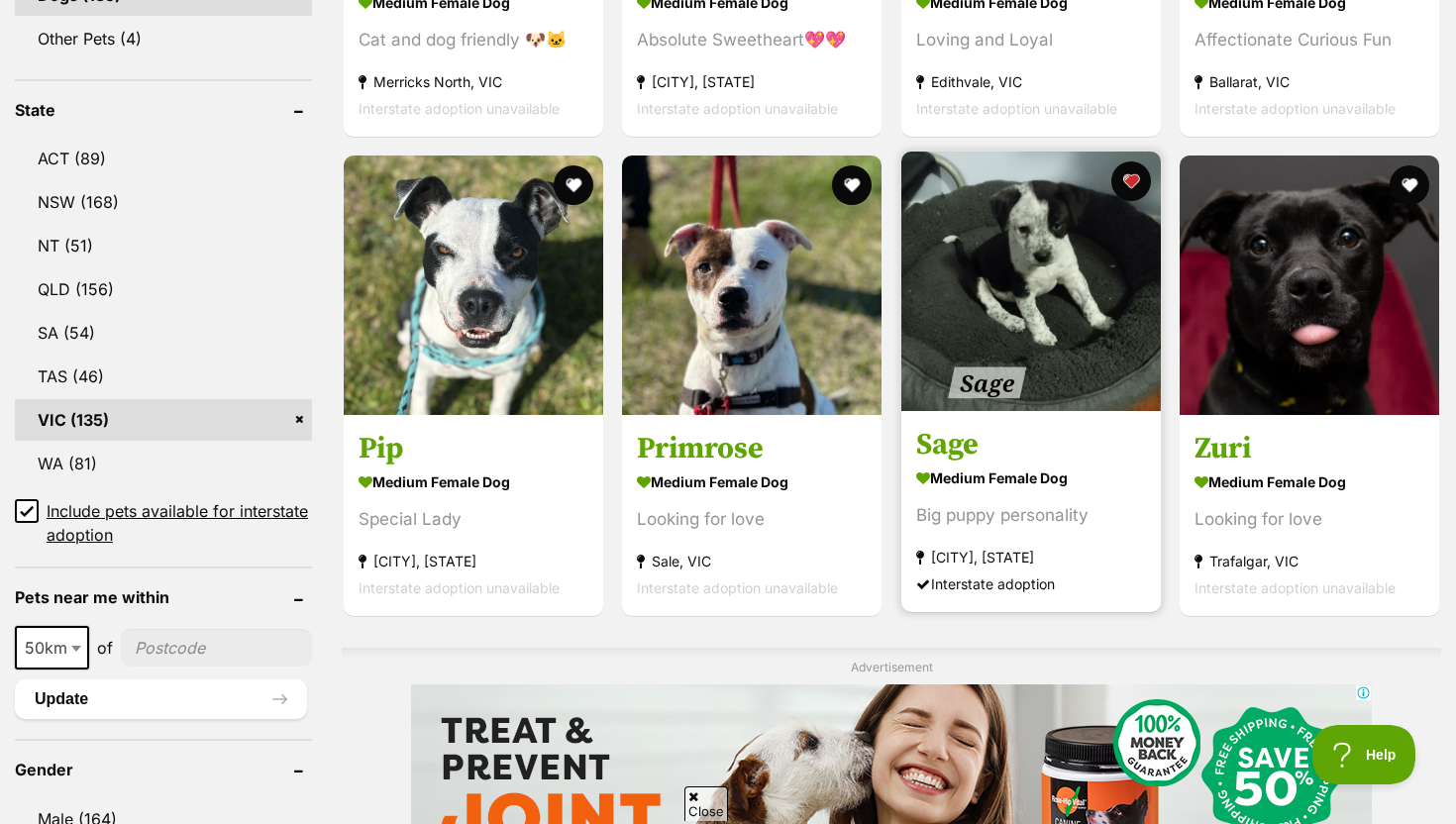 scroll, scrollTop: 0, scrollLeft: 0, axis: both 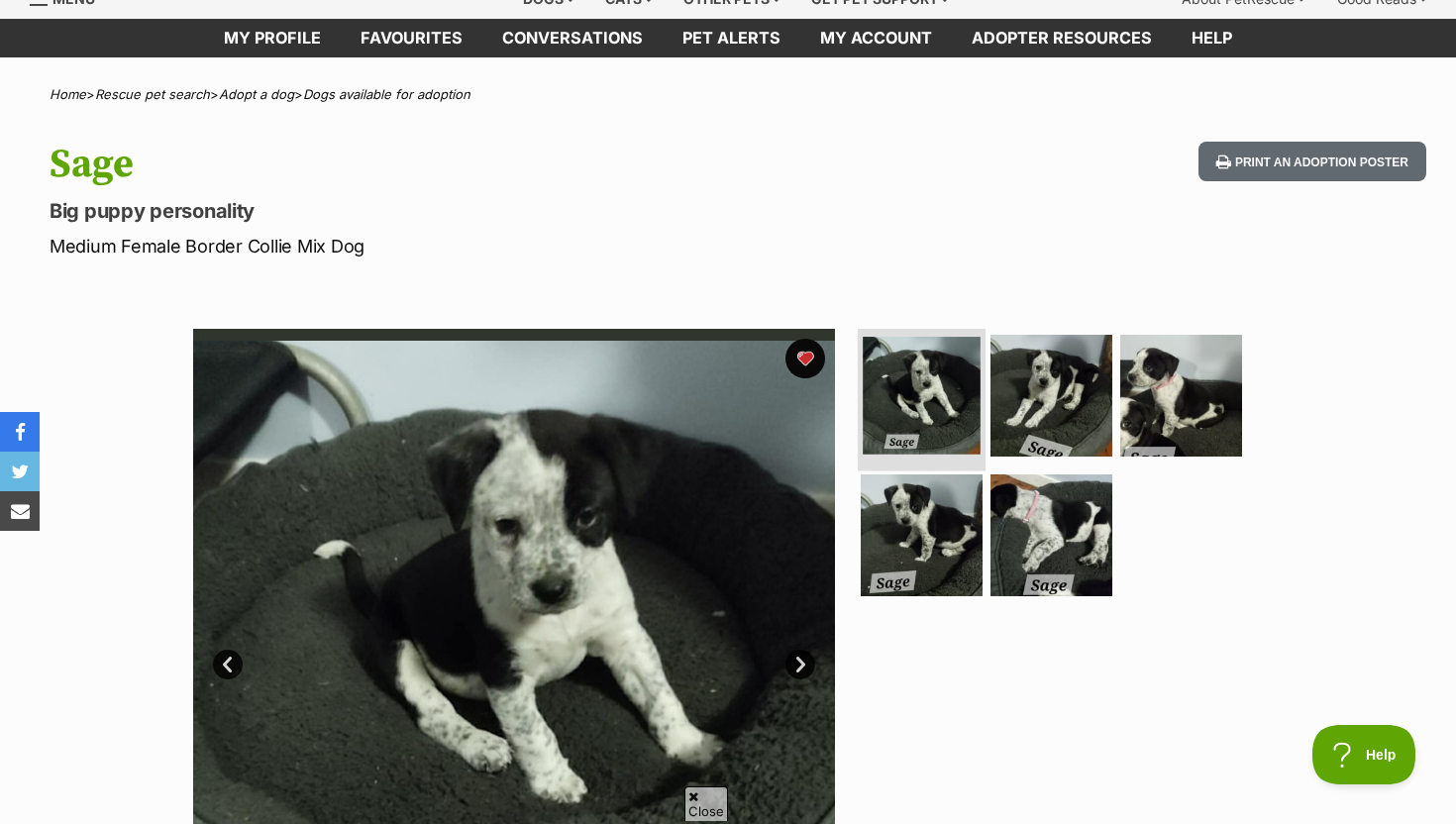 click at bounding box center (921, 395) 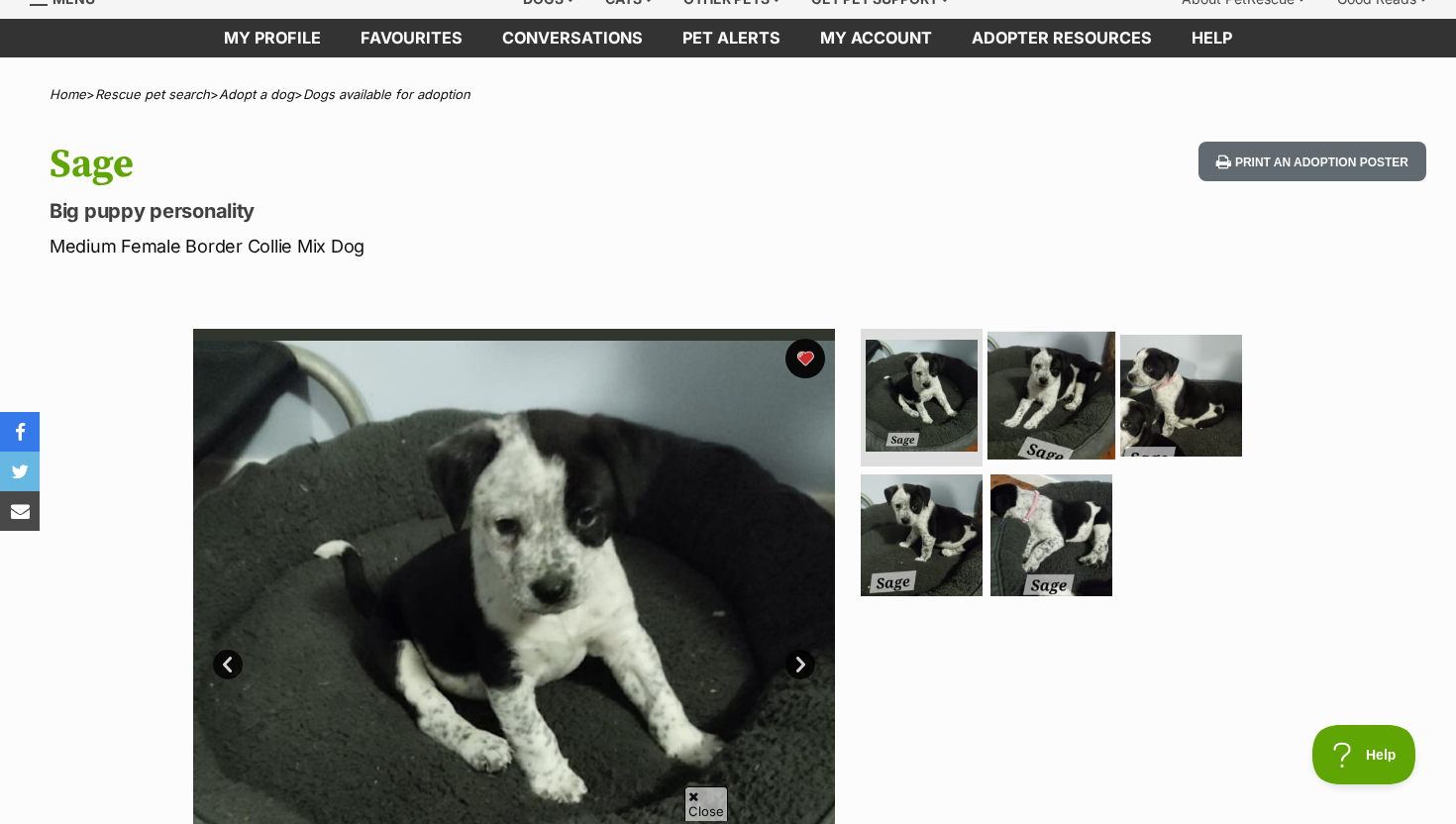 click at bounding box center [1051, 394] 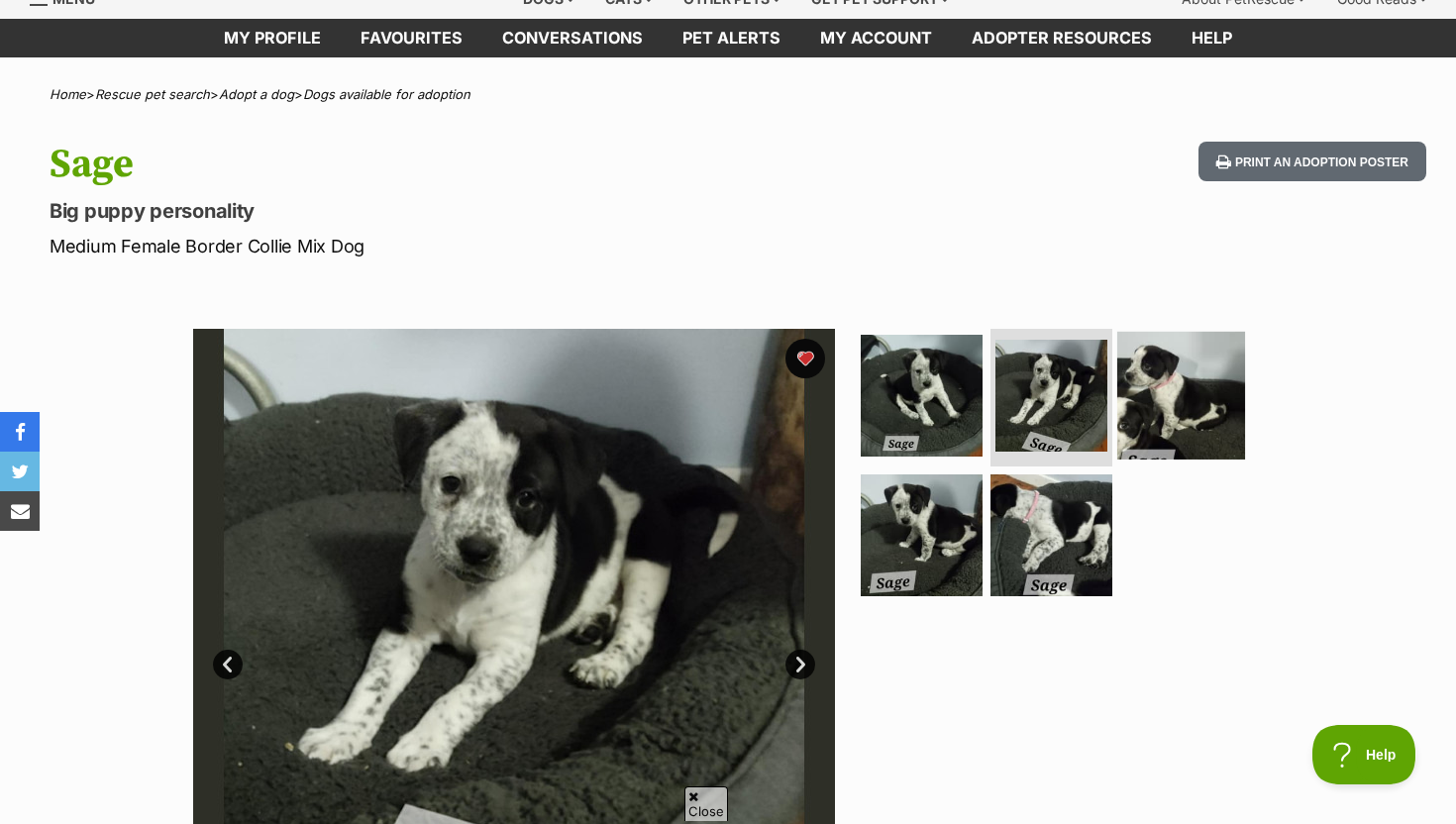 click at bounding box center (1181, 394) 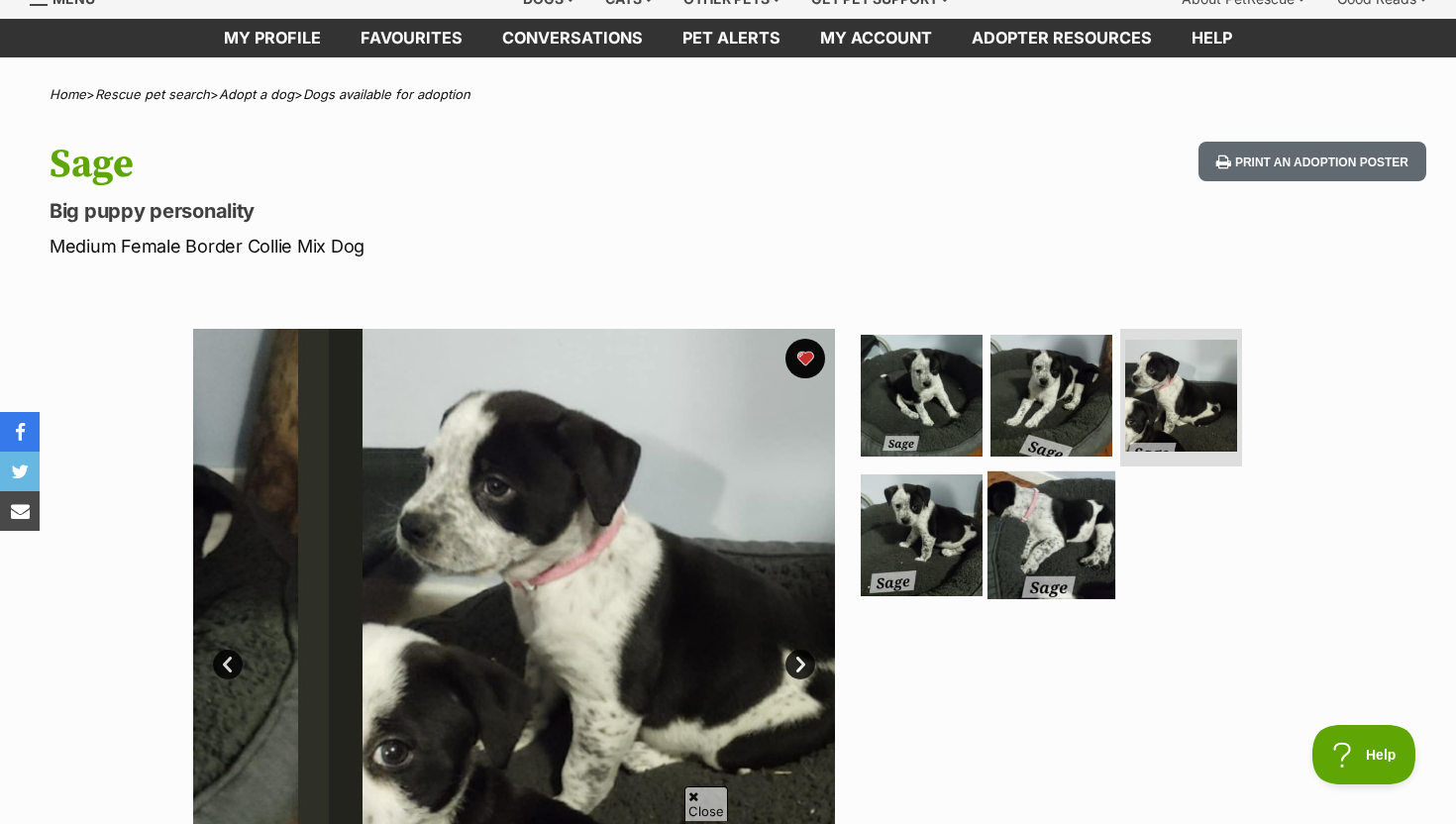 click at bounding box center (1051, 535) 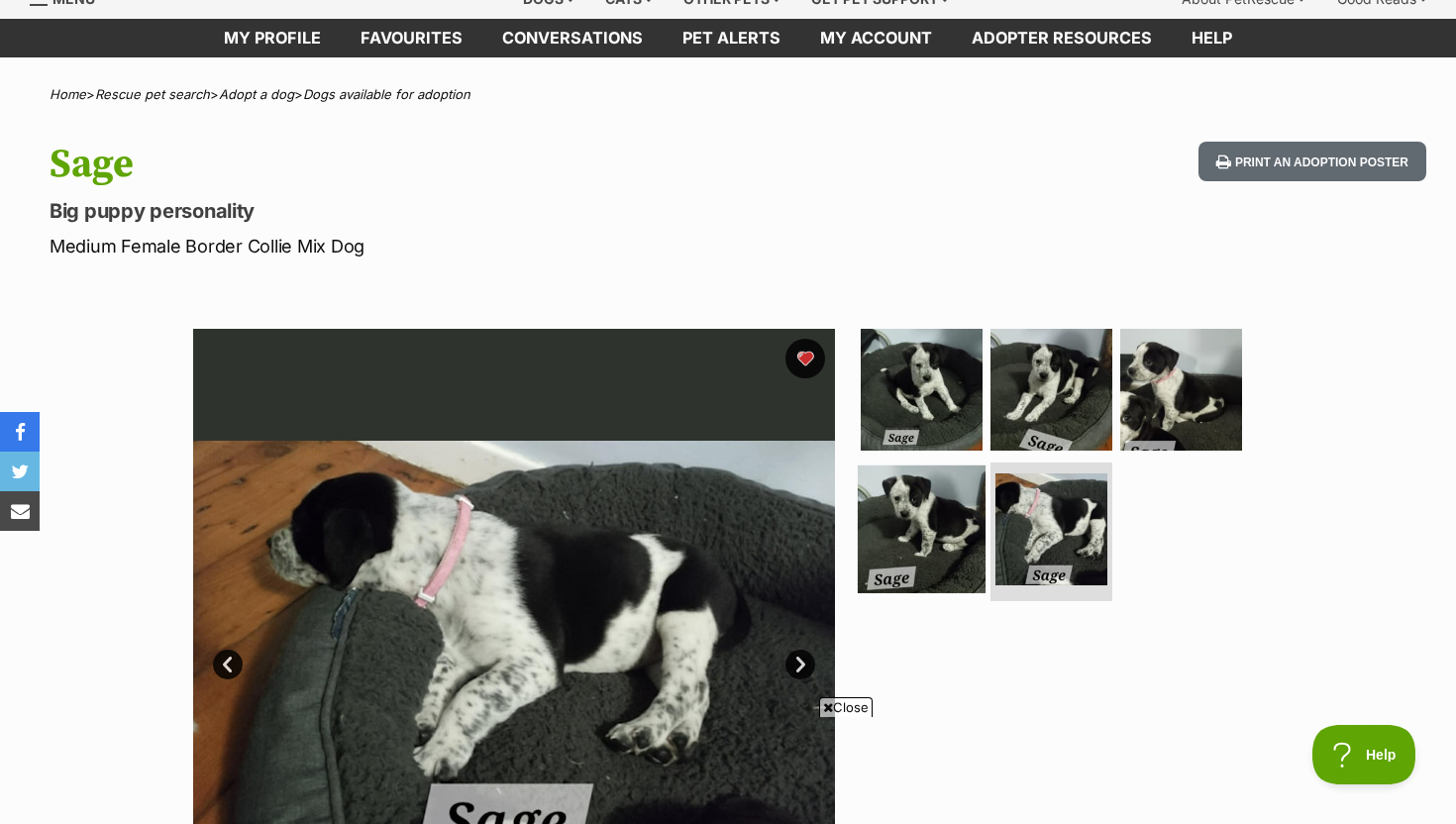 click at bounding box center (921, 529) 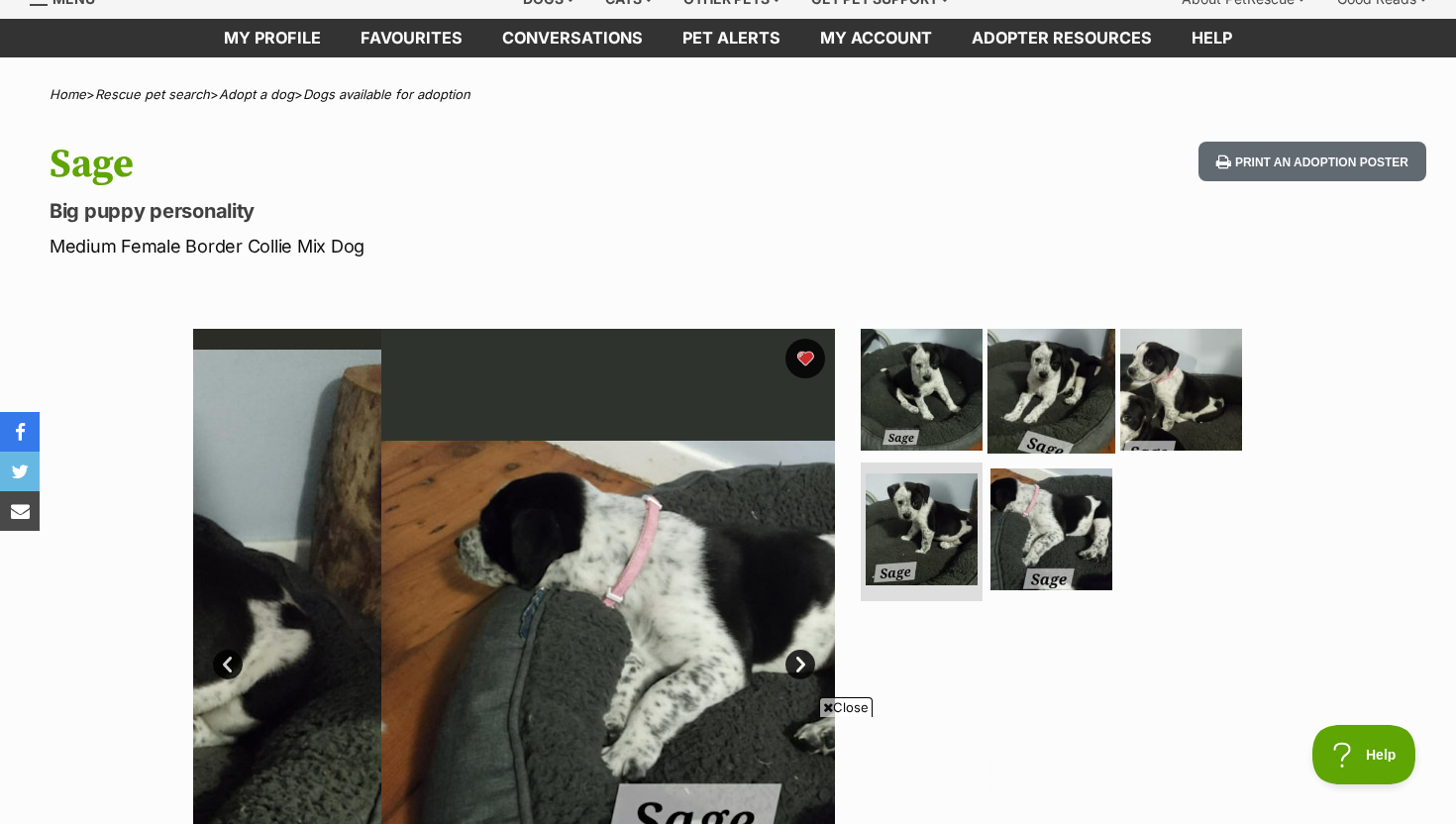 scroll, scrollTop: 0, scrollLeft: 0, axis: both 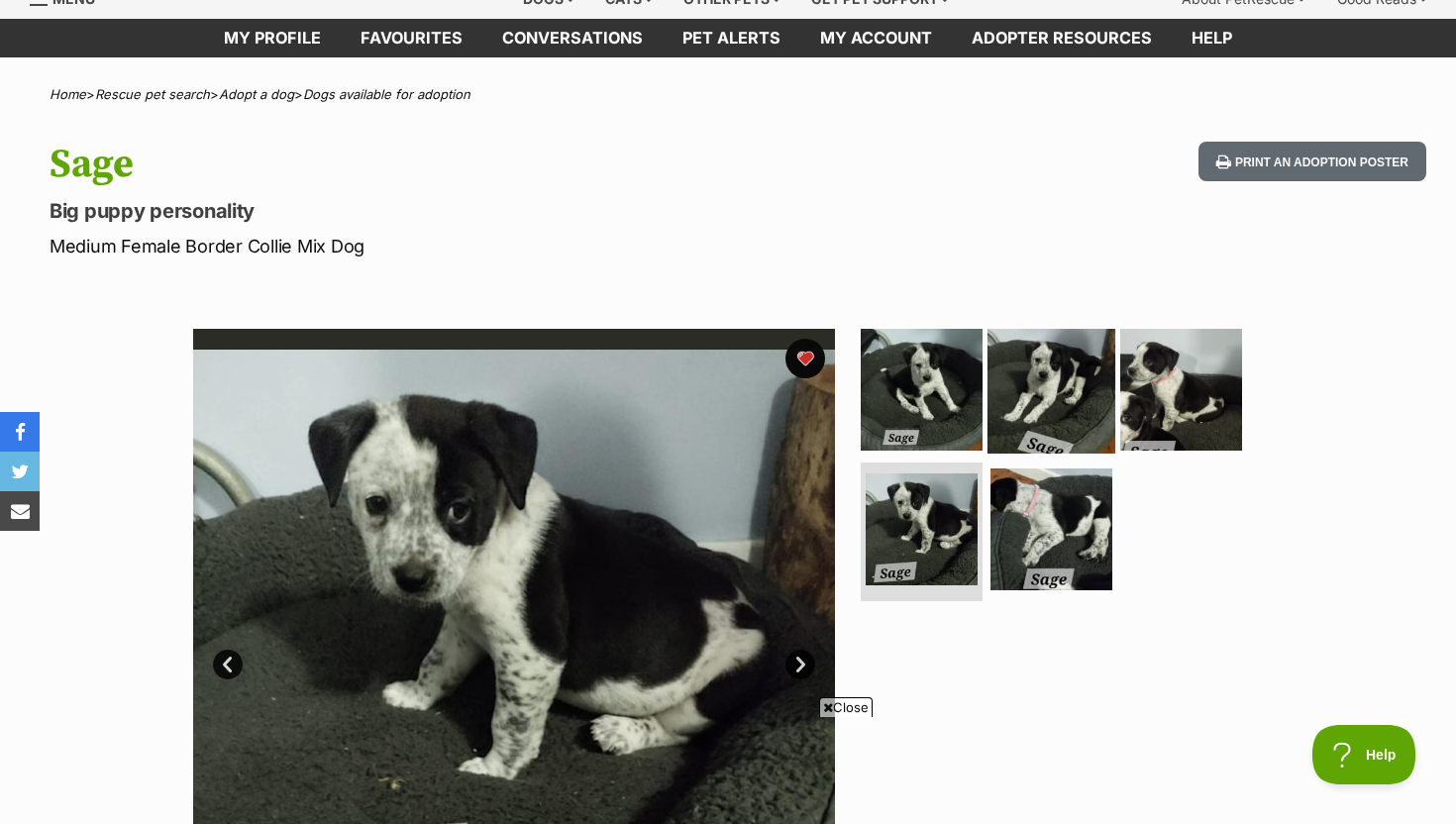 click at bounding box center [1051, 388] 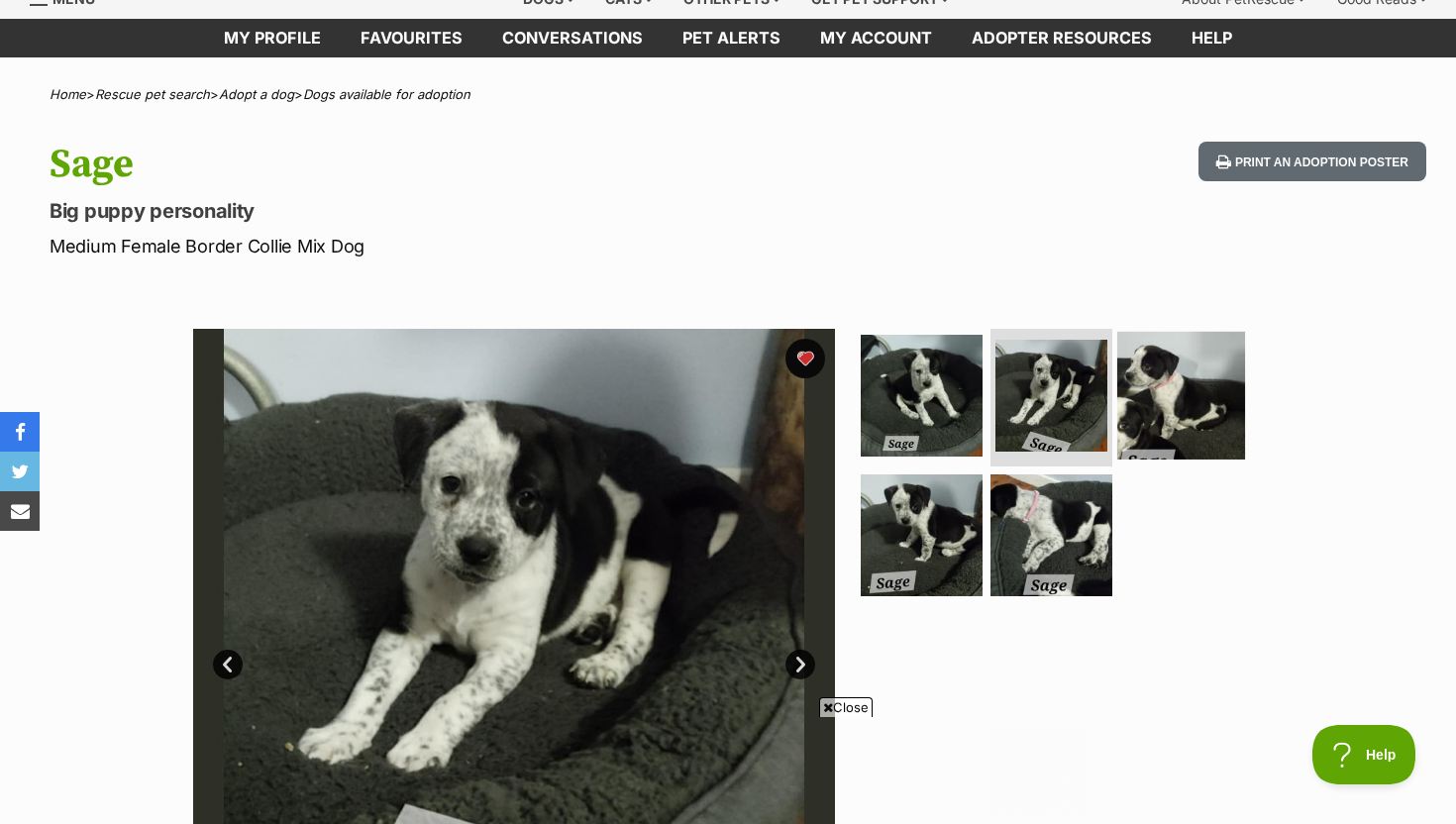 click at bounding box center (1181, 394) 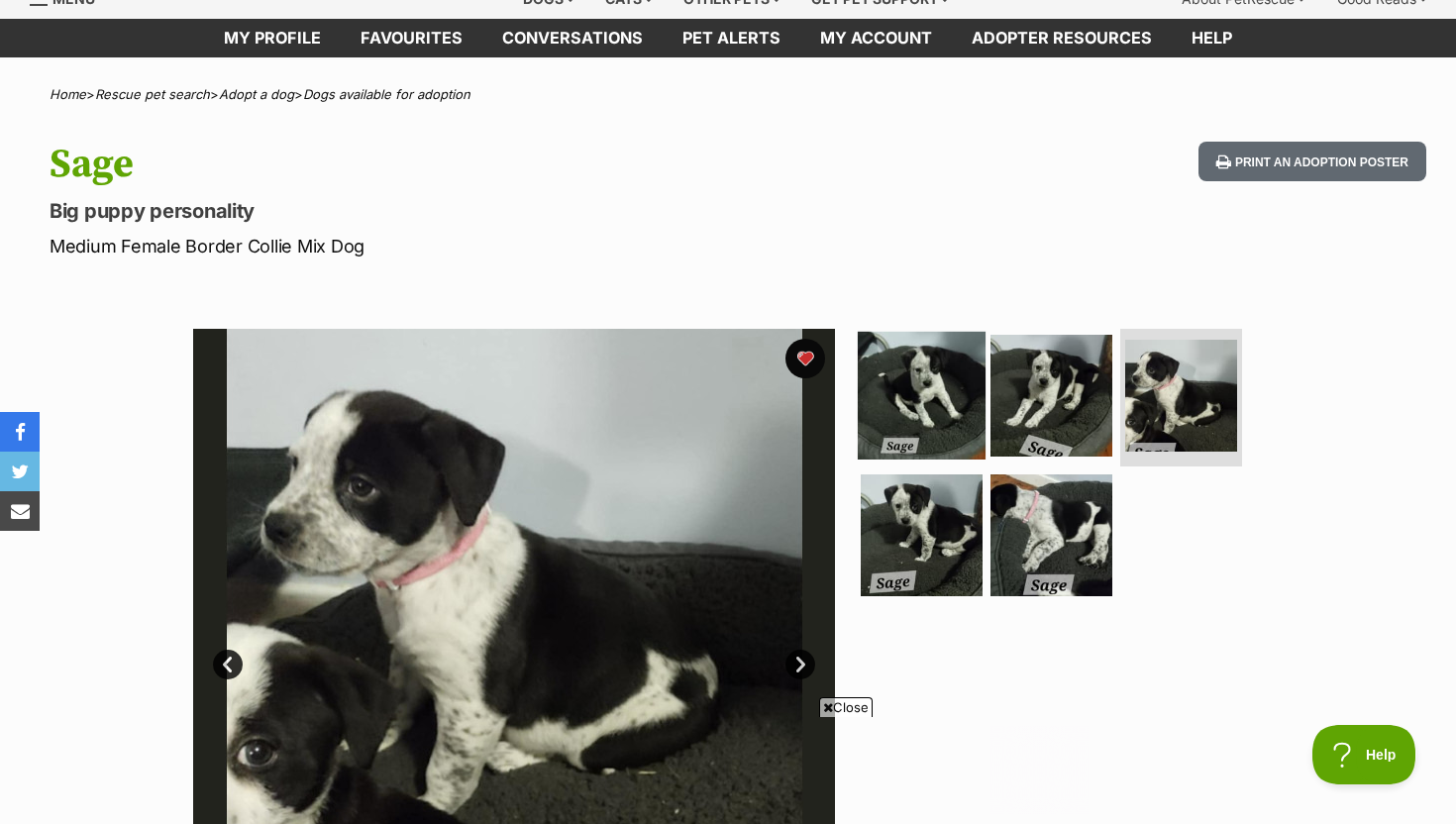 click at bounding box center (921, 394) 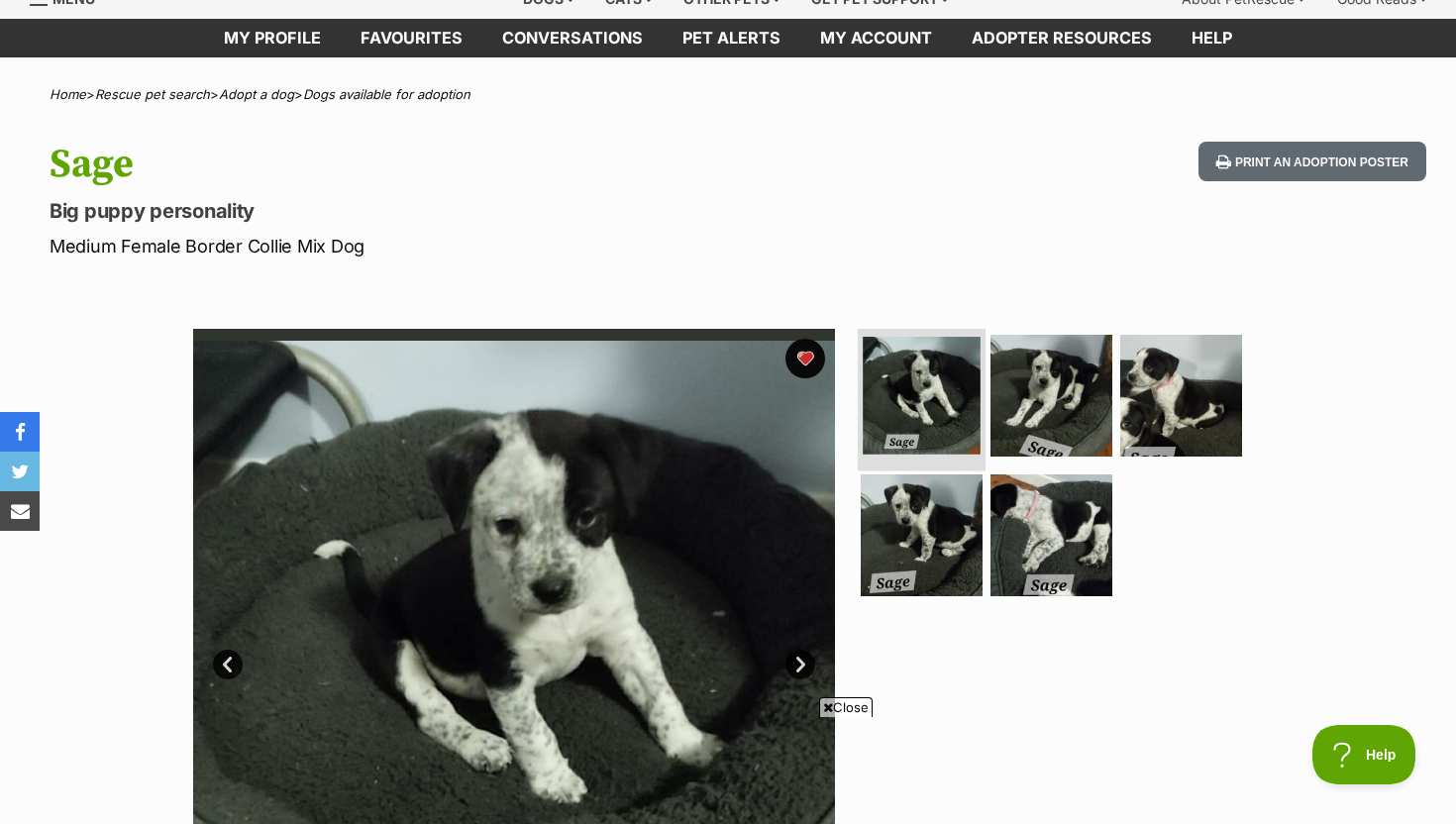 scroll, scrollTop: 0, scrollLeft: 0, axis: both 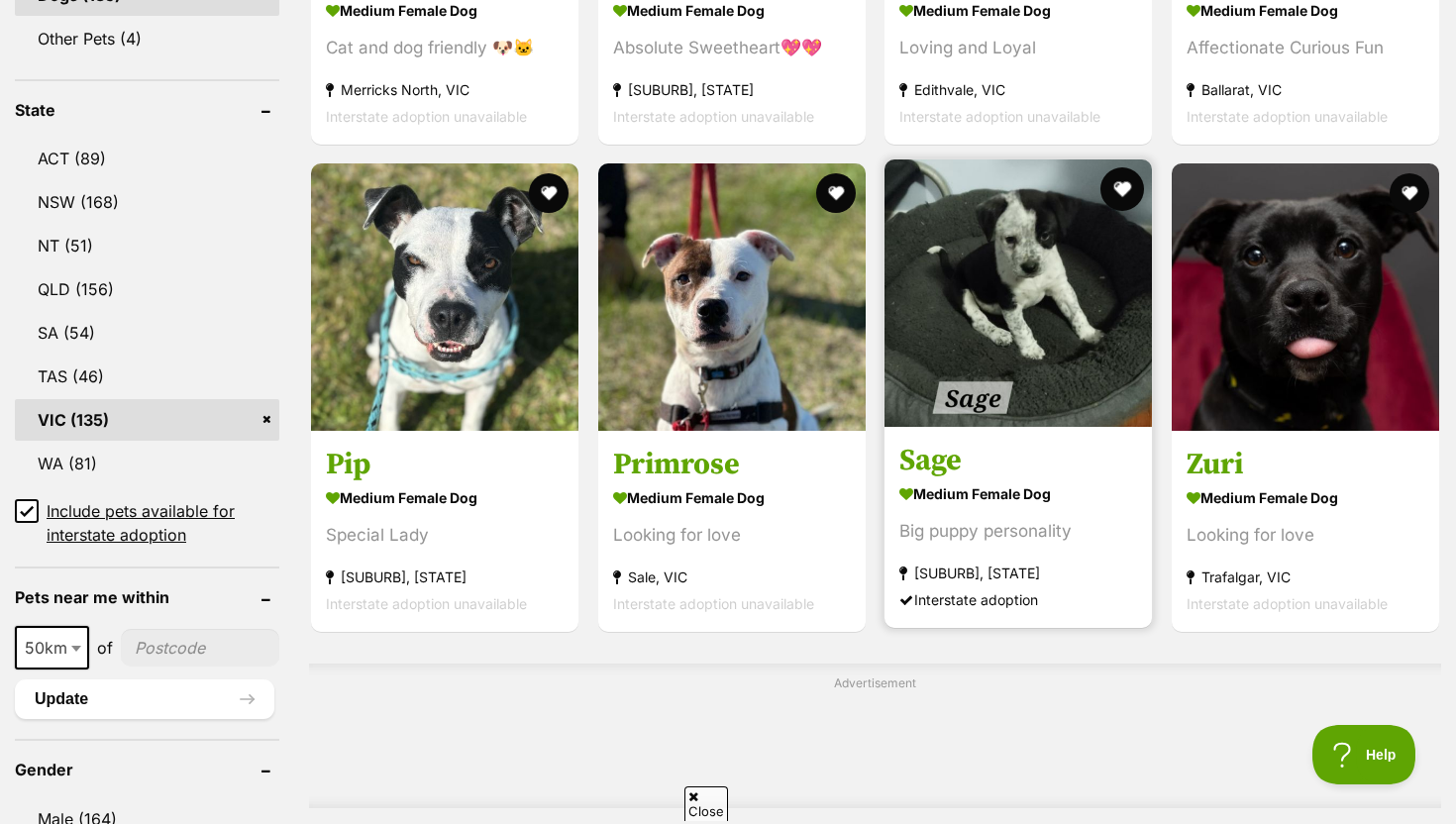 click at bounding box center (1123, 189) 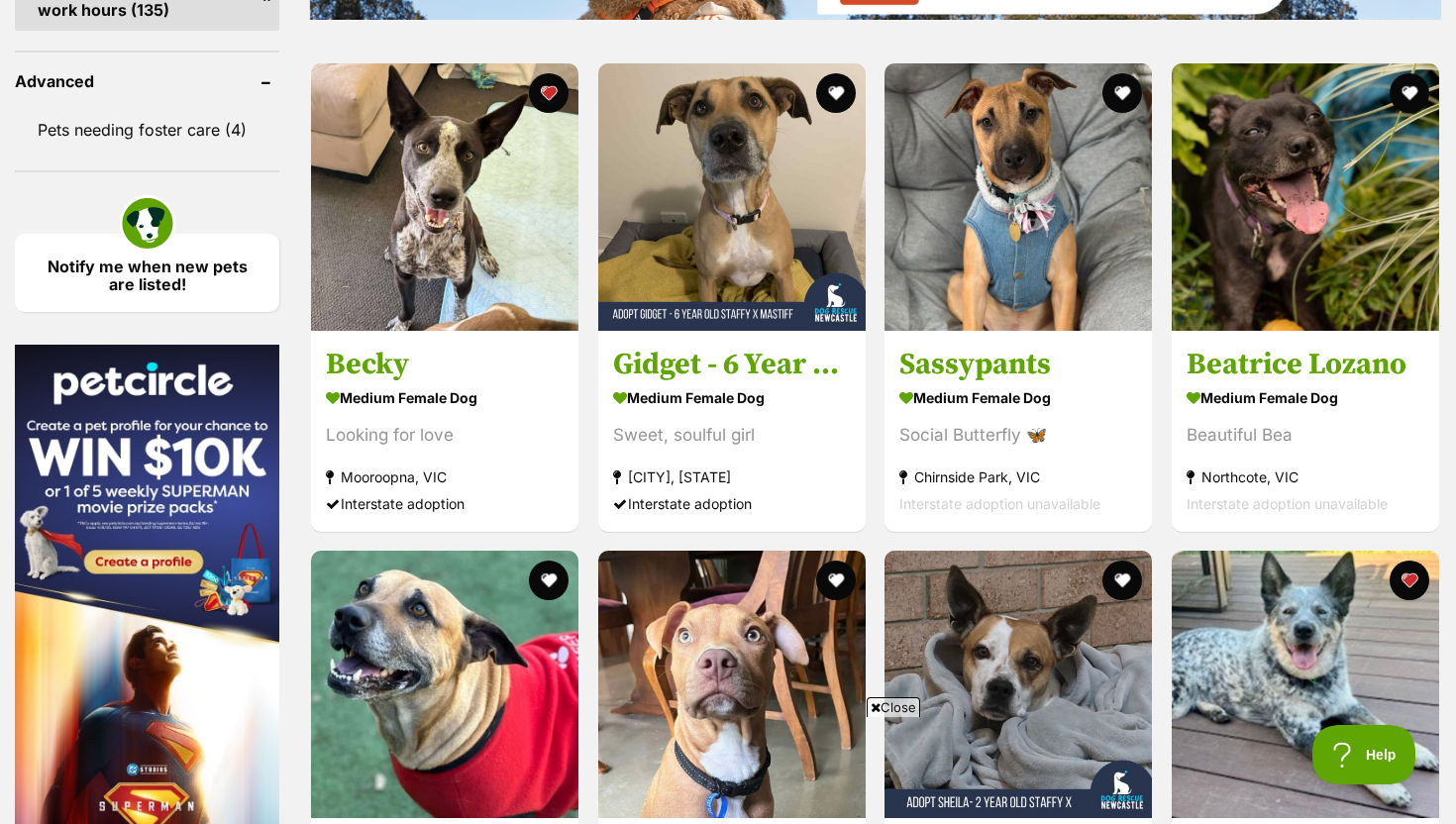 scroll, scrollTop: 2606, scrollLeft: 0, axis: vertical 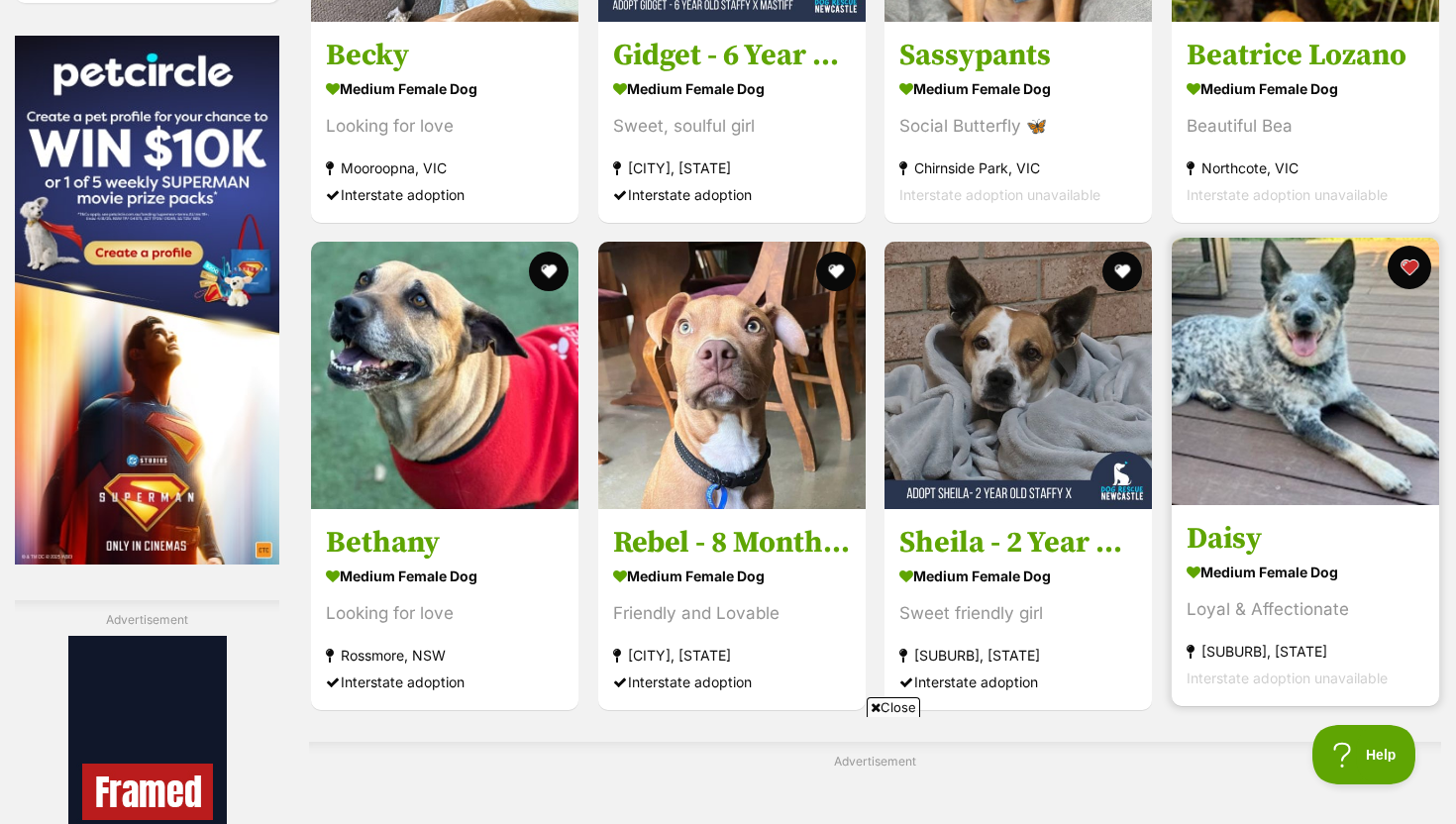 click at bounding box center (1409, 267) 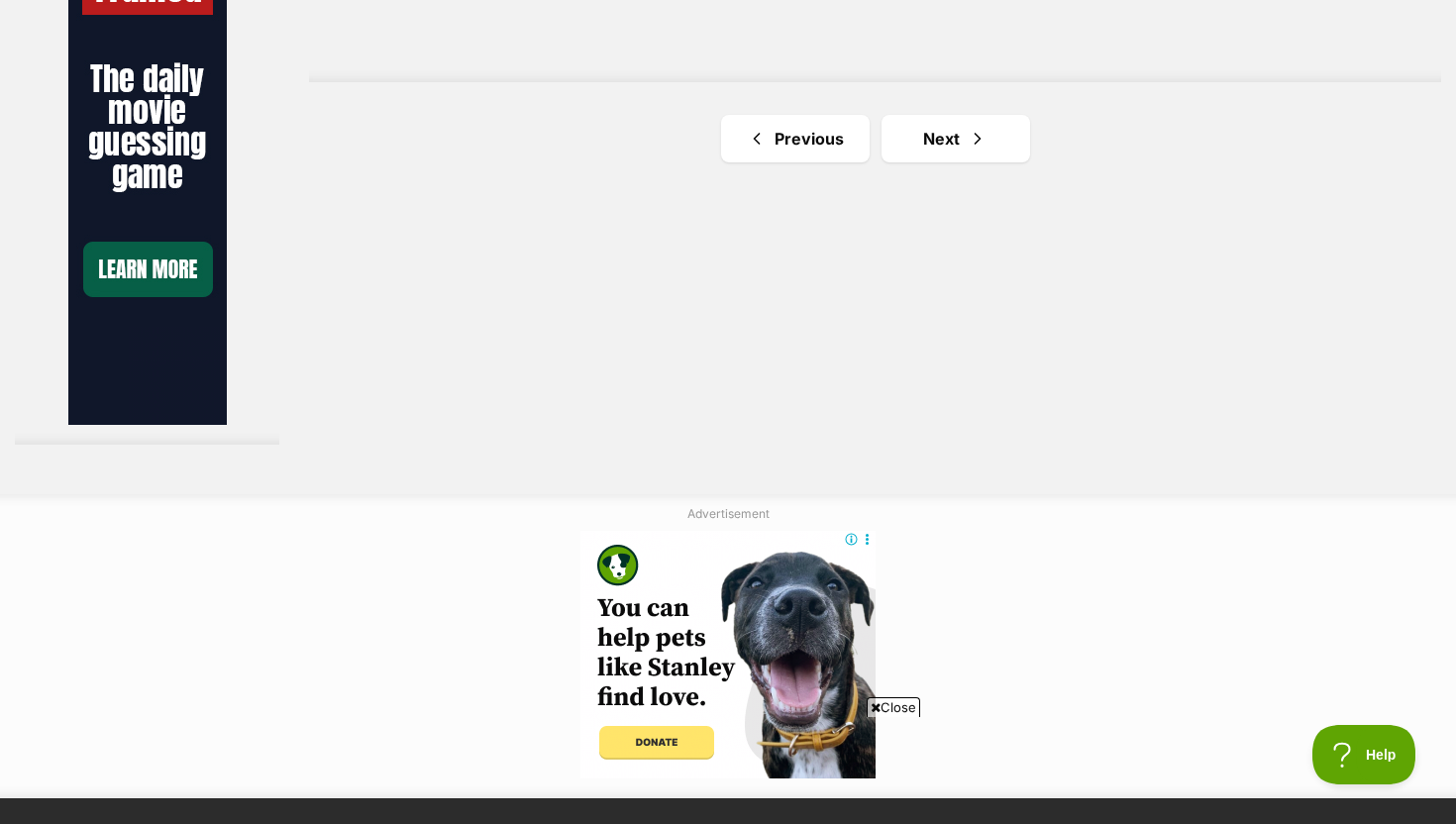 scroll, scrollTop: 3655, scrollLeft: 0, axis: vertical 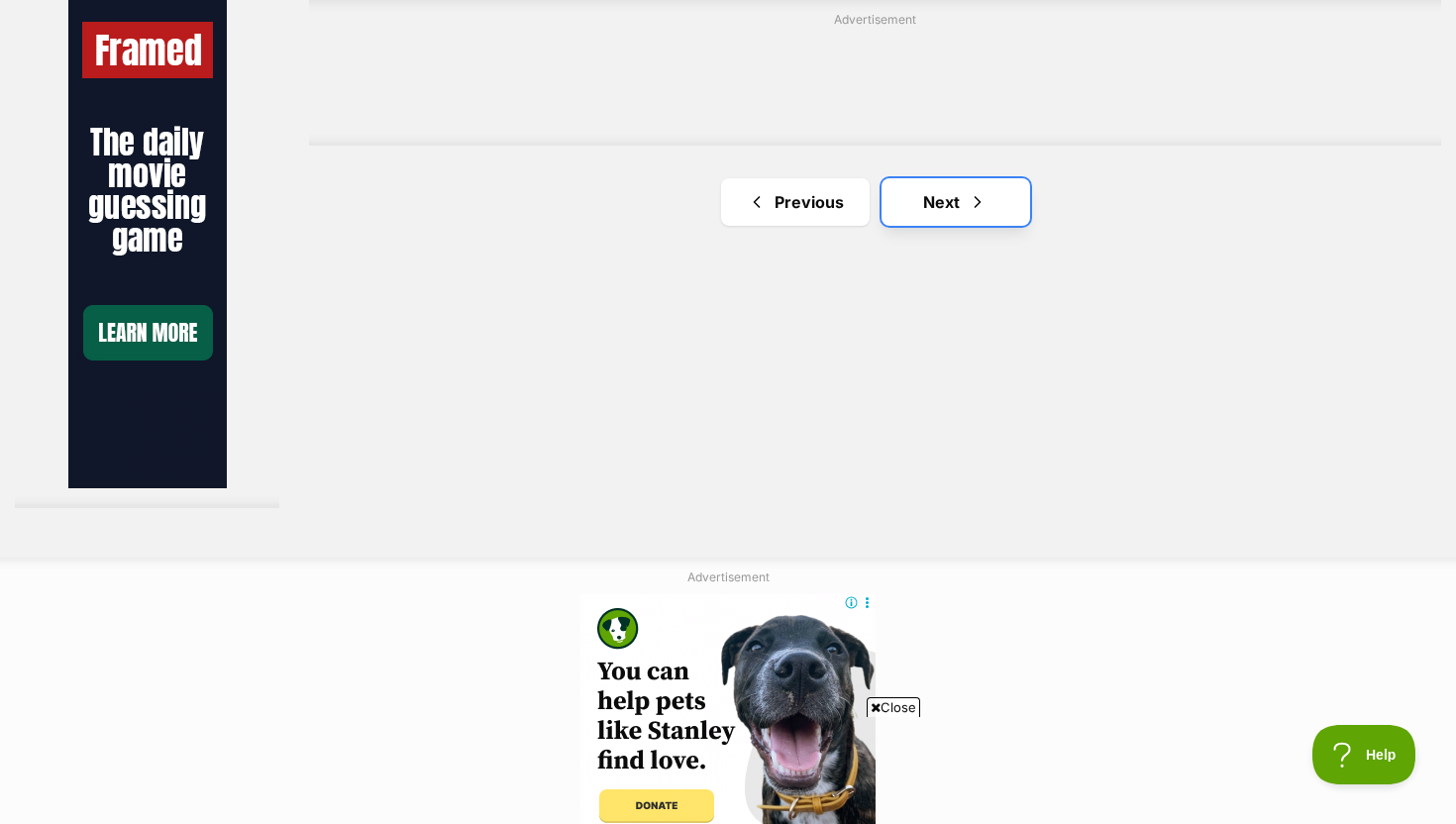 click on "Next" at bounding box center [956, 202] 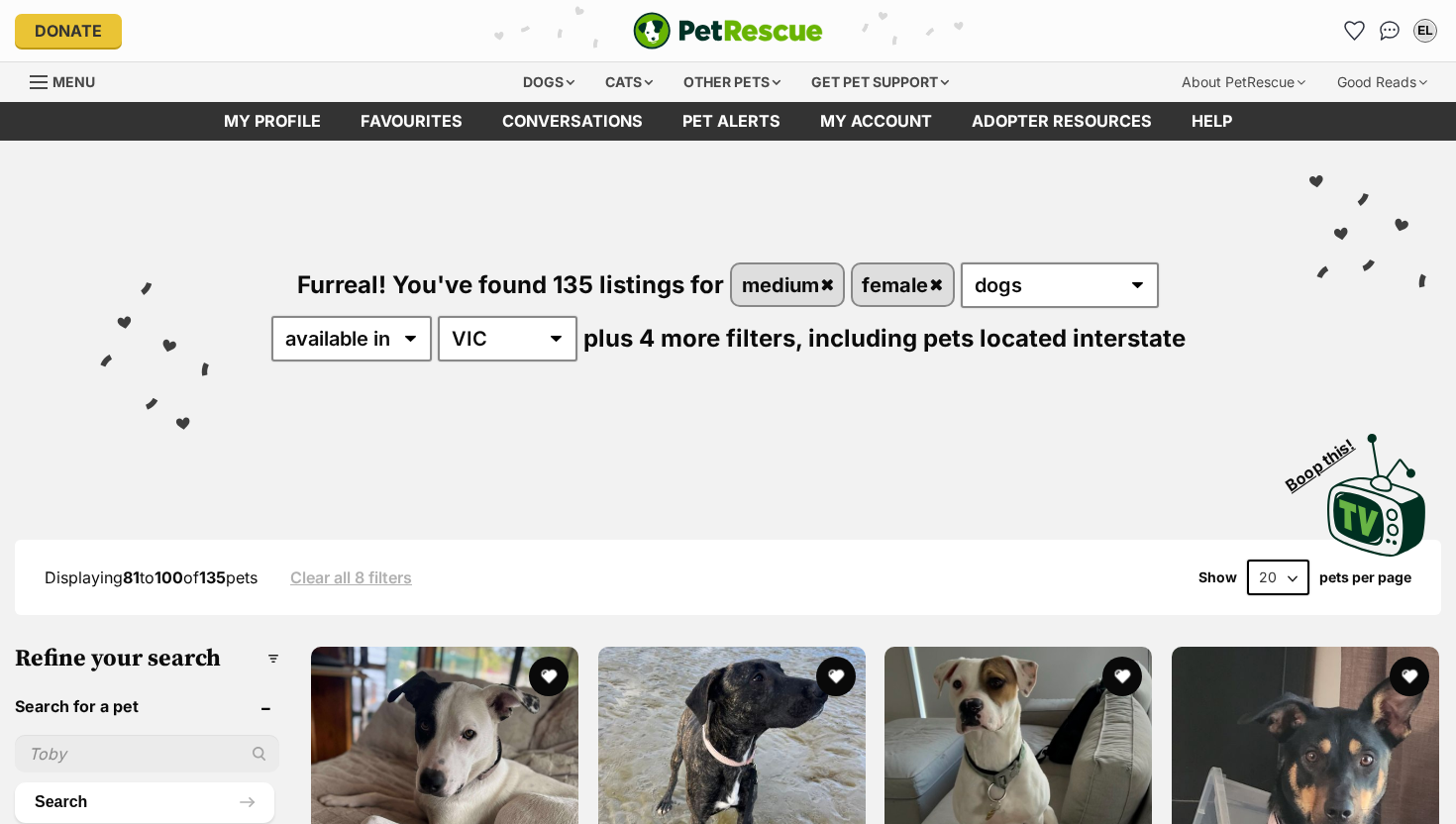 scroll, scrollTop: 0, scrollLeft: 0, axis: both 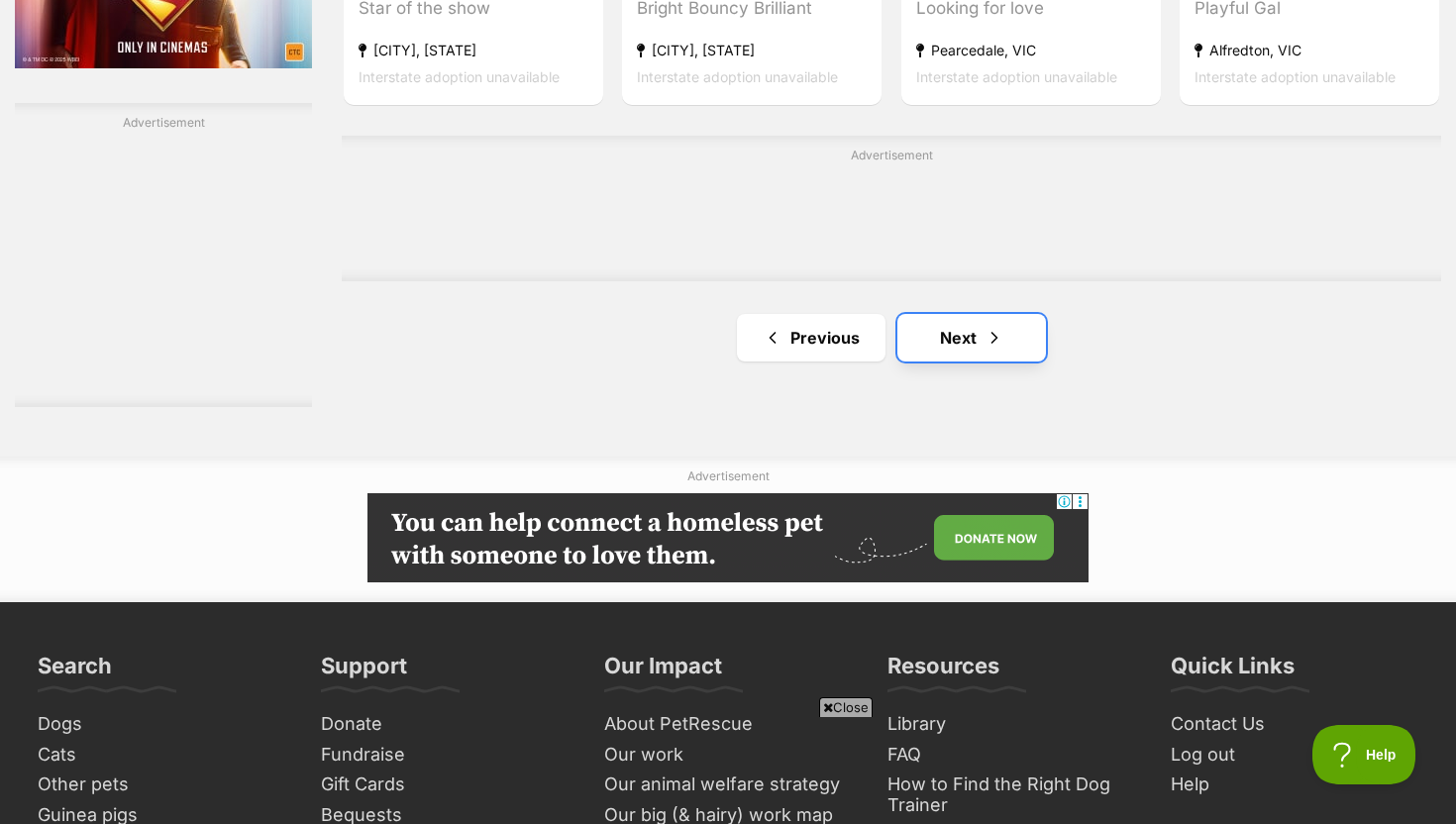 click on "Next" at bounding box center (972, 338) 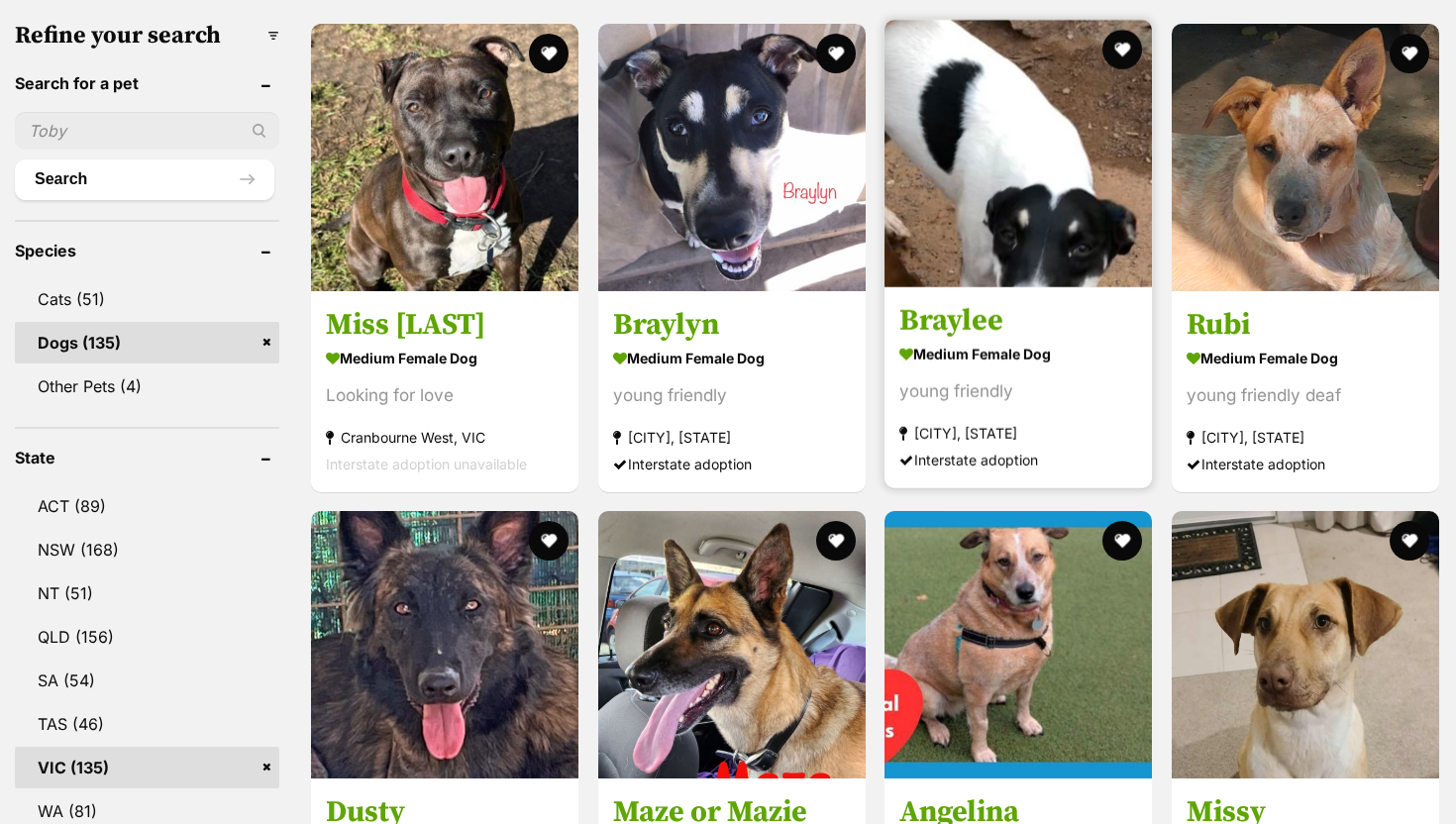 scroll, scrollTop: 640, scrollLeft: 0, axis: vertical 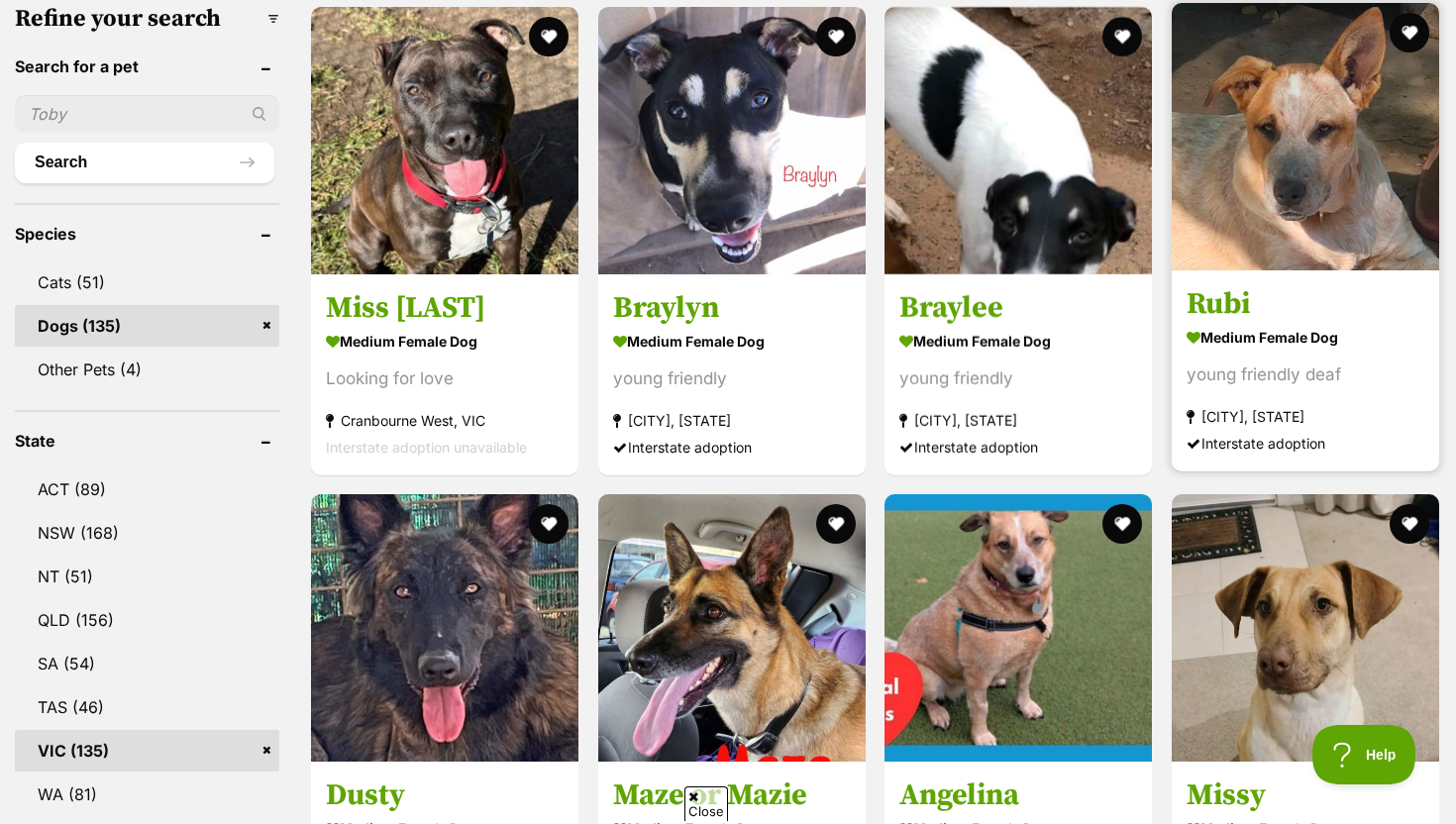 click at bounding box center [1305, 137] 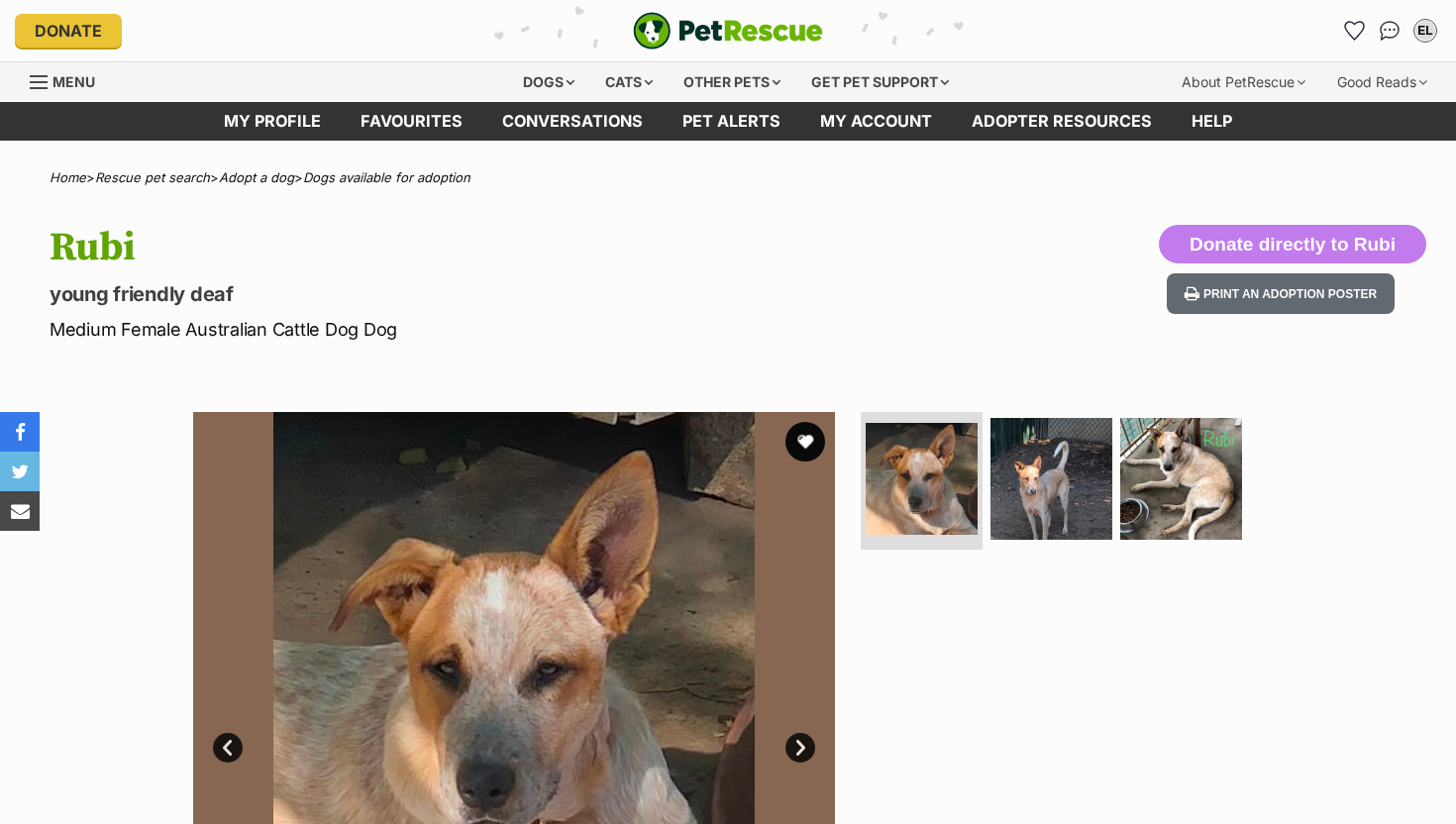 scroll, scrollTop: 0, scrollLeft: 0, axis: both 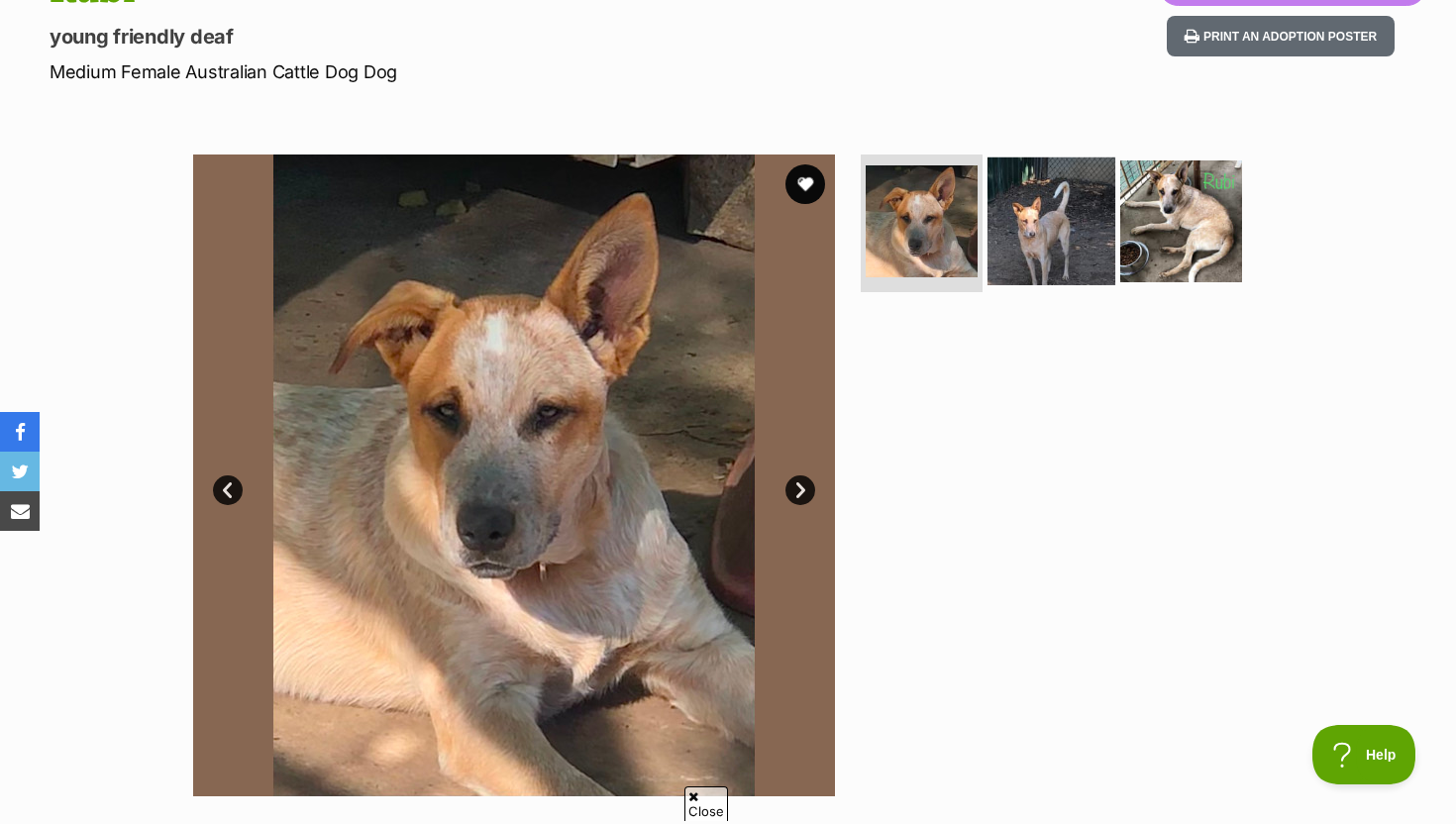 click at bounding box center [1051, 220] 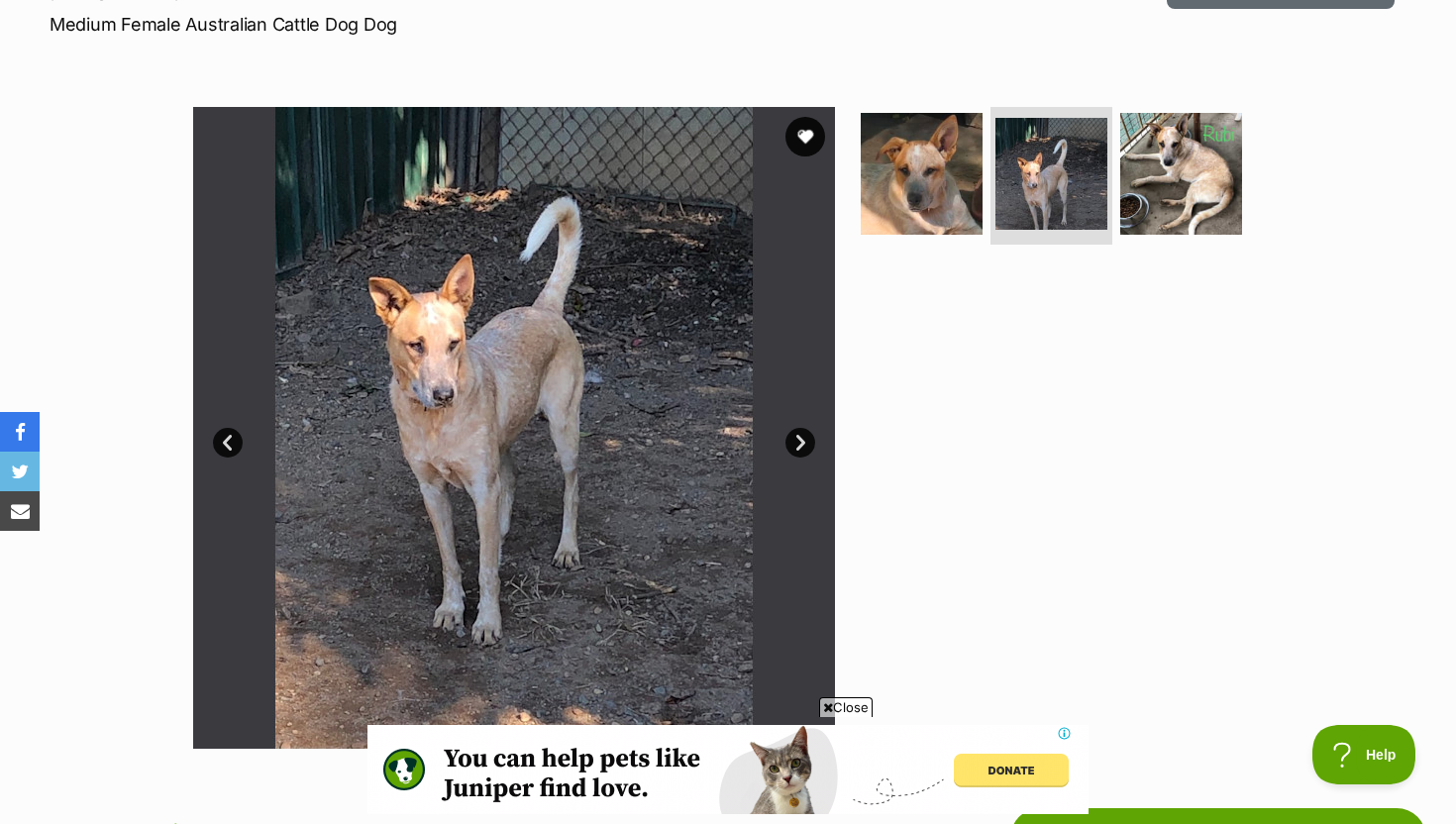 scroll, scrollTop: 0, scrollLeft: 0, axis: both 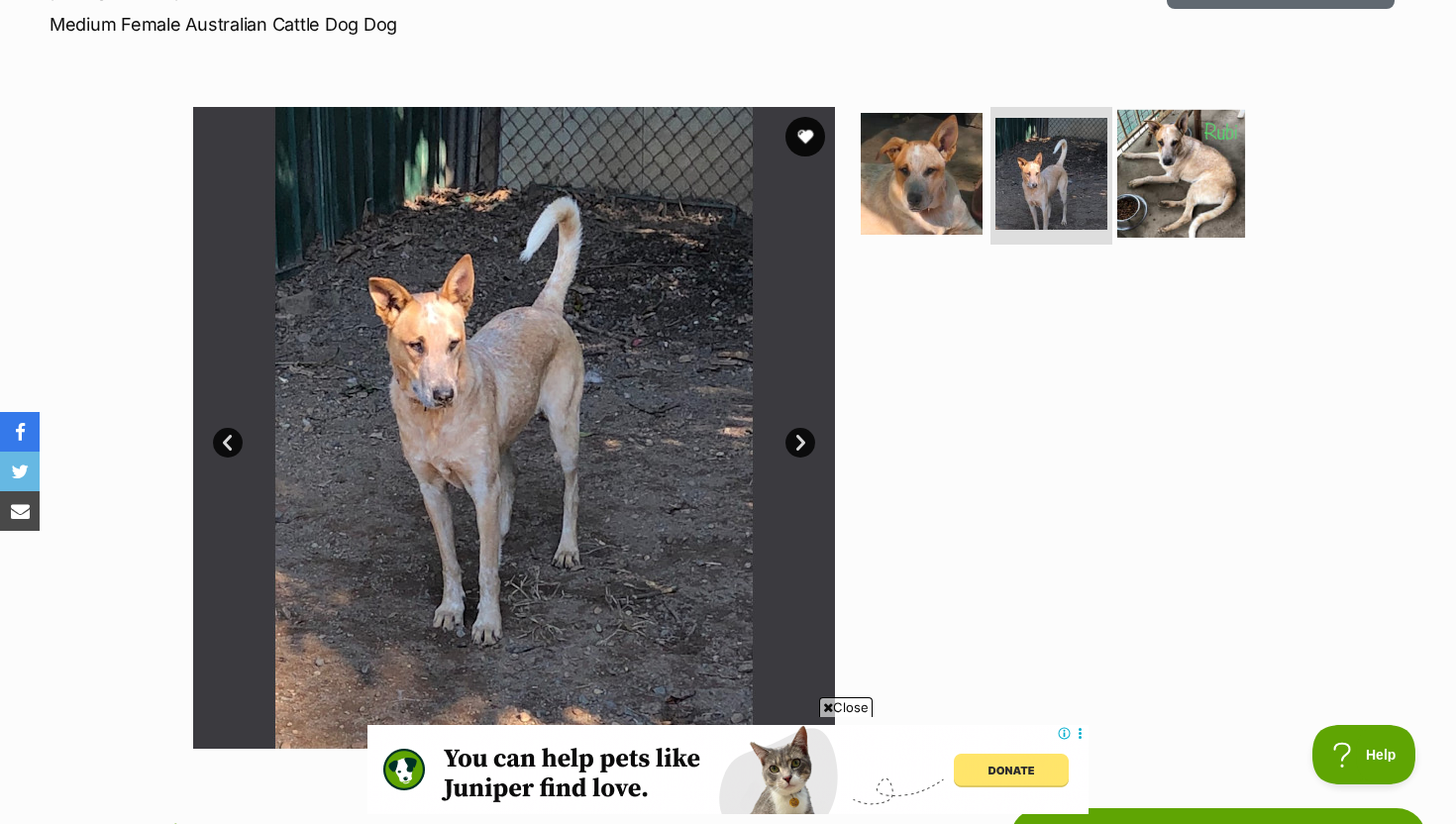 drag, startPoint x: 1161, startPoint y: 188, endPoint x: 1156, endPoint y: 176, distance: 13 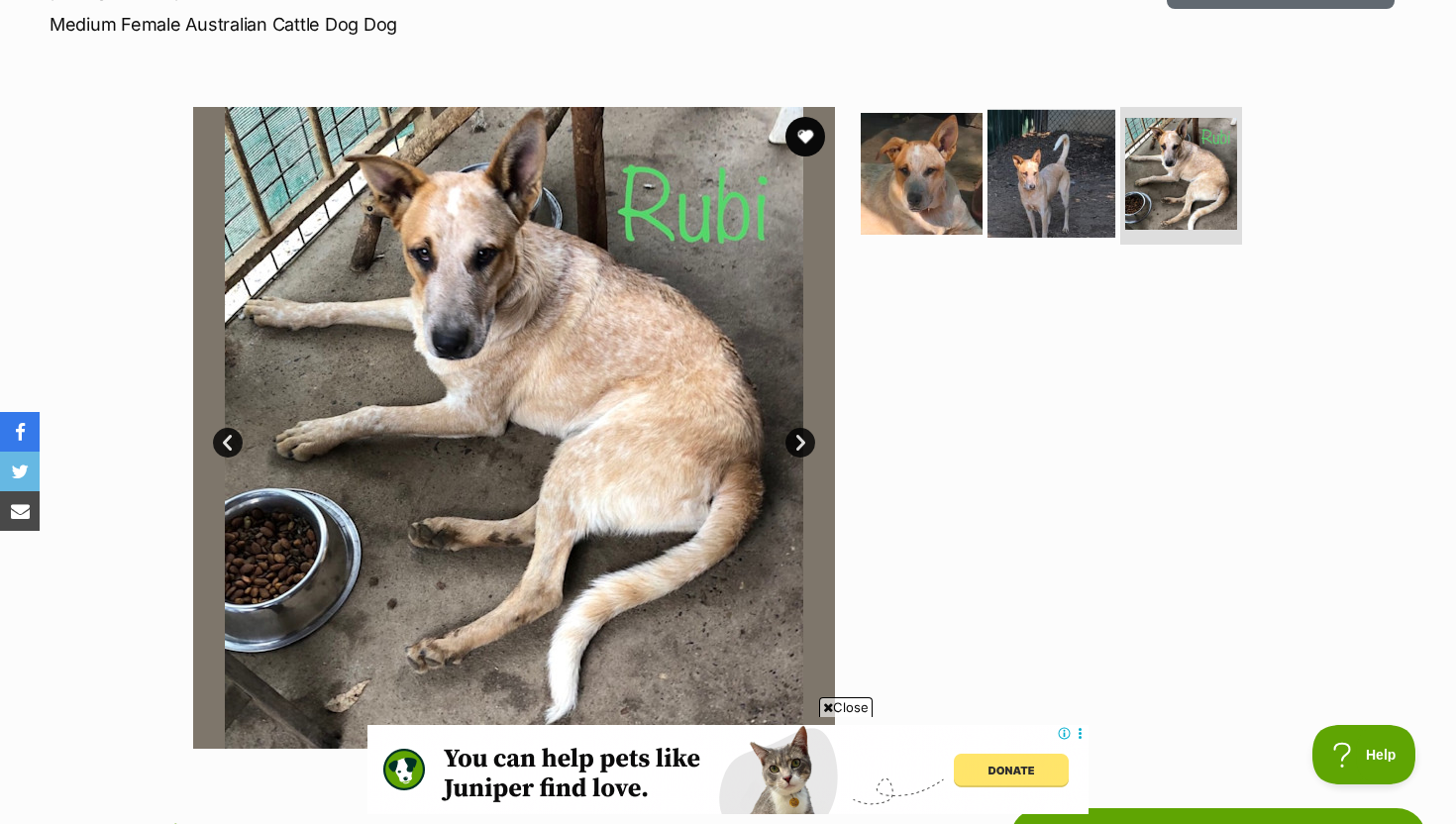 click at bounding box center [1051, 172] 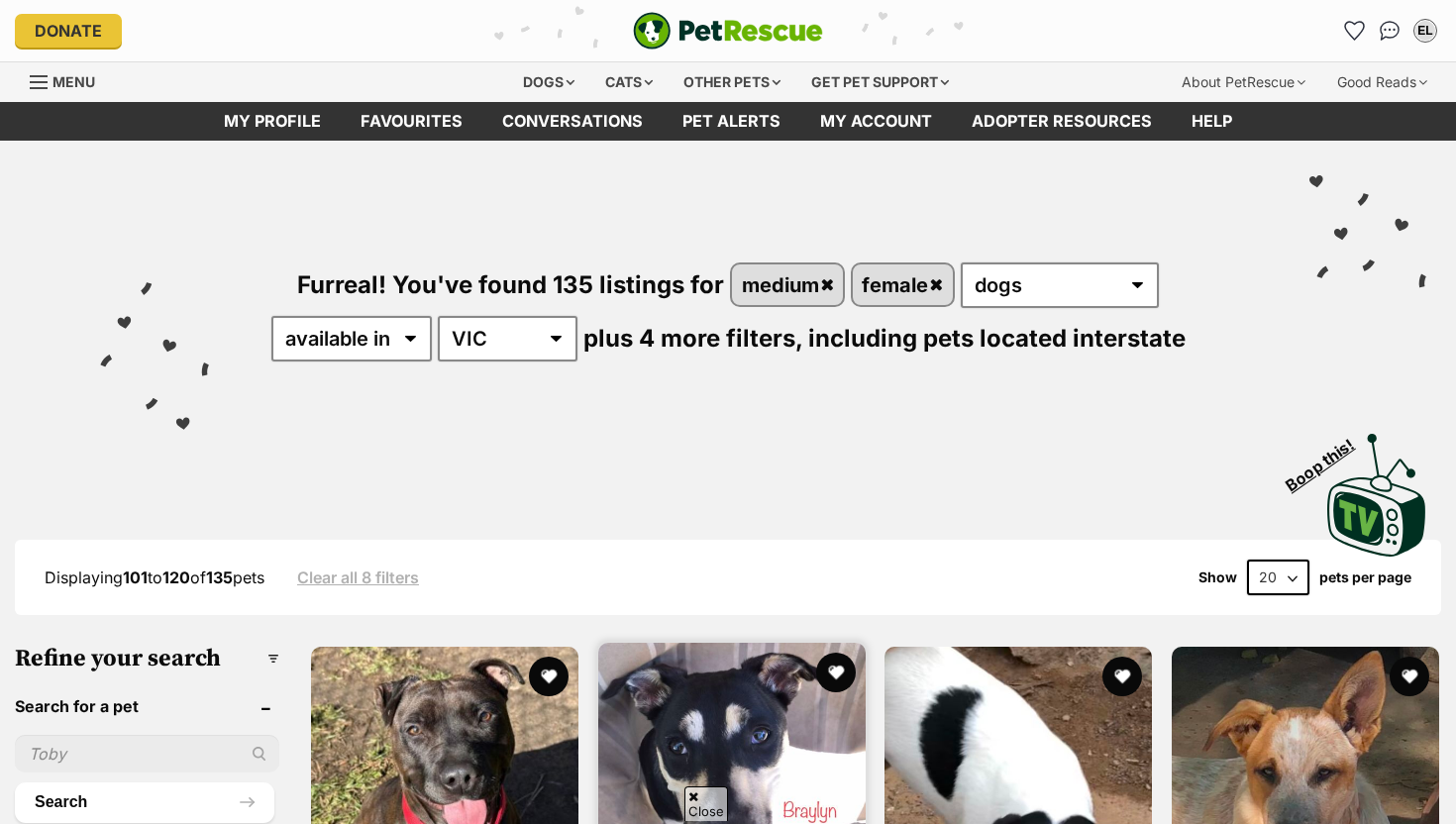 scroll, scrollTop: 640, scrollLeft: 0, axis: vertical 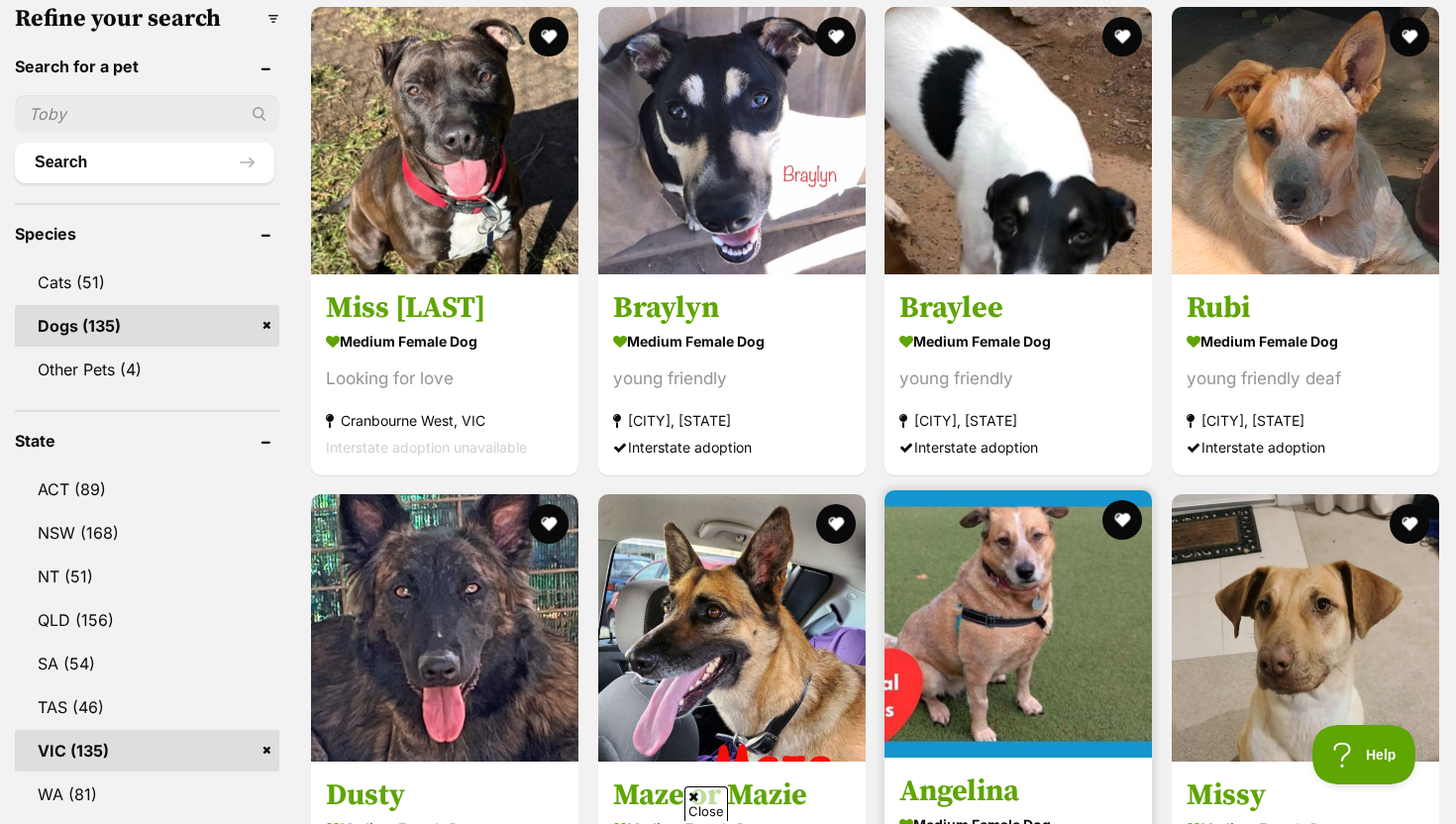 click at bounding box center (1018, 624) 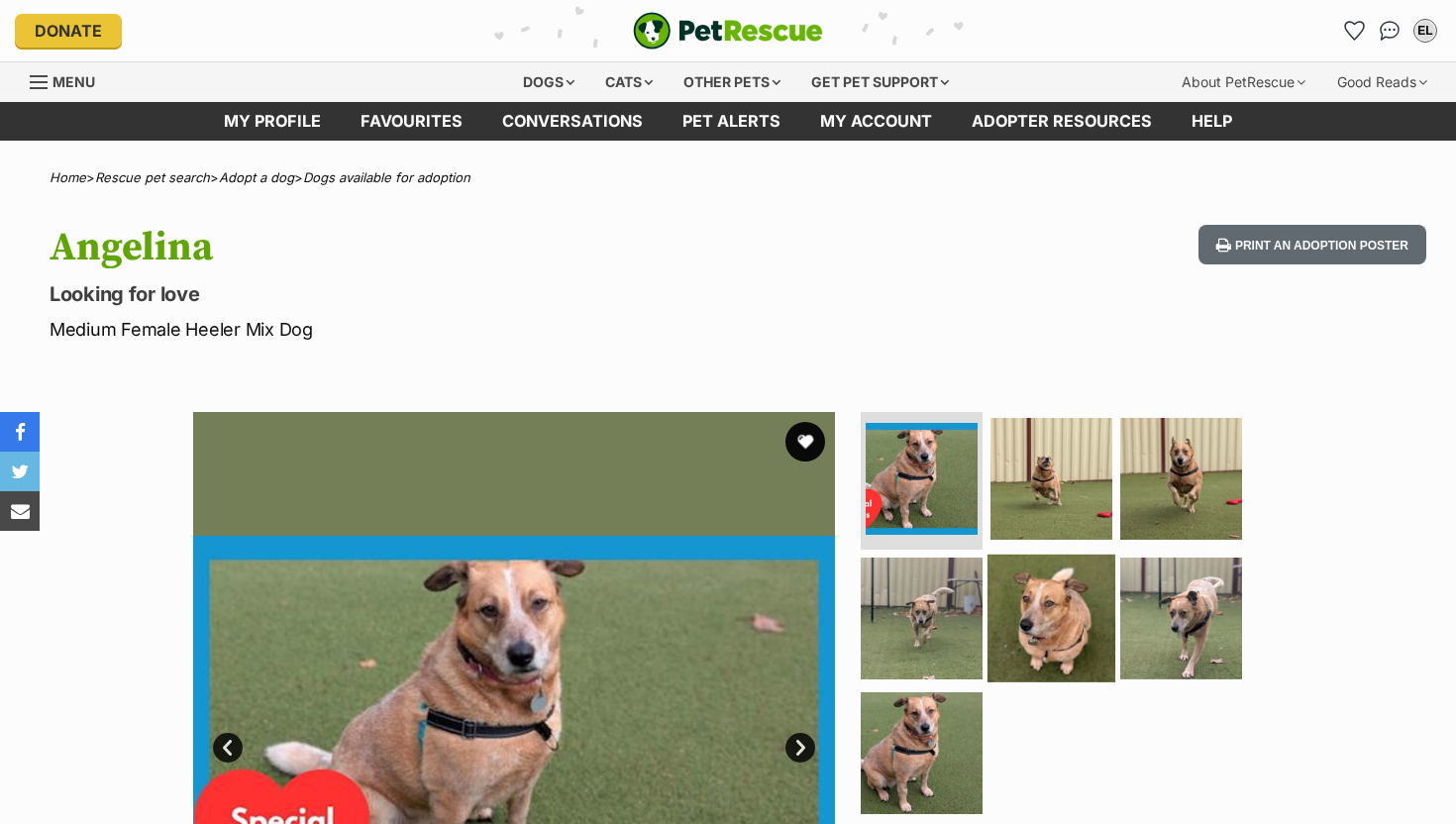 scroll, scrollTop: 0, scrollLeft: 0, axis: both 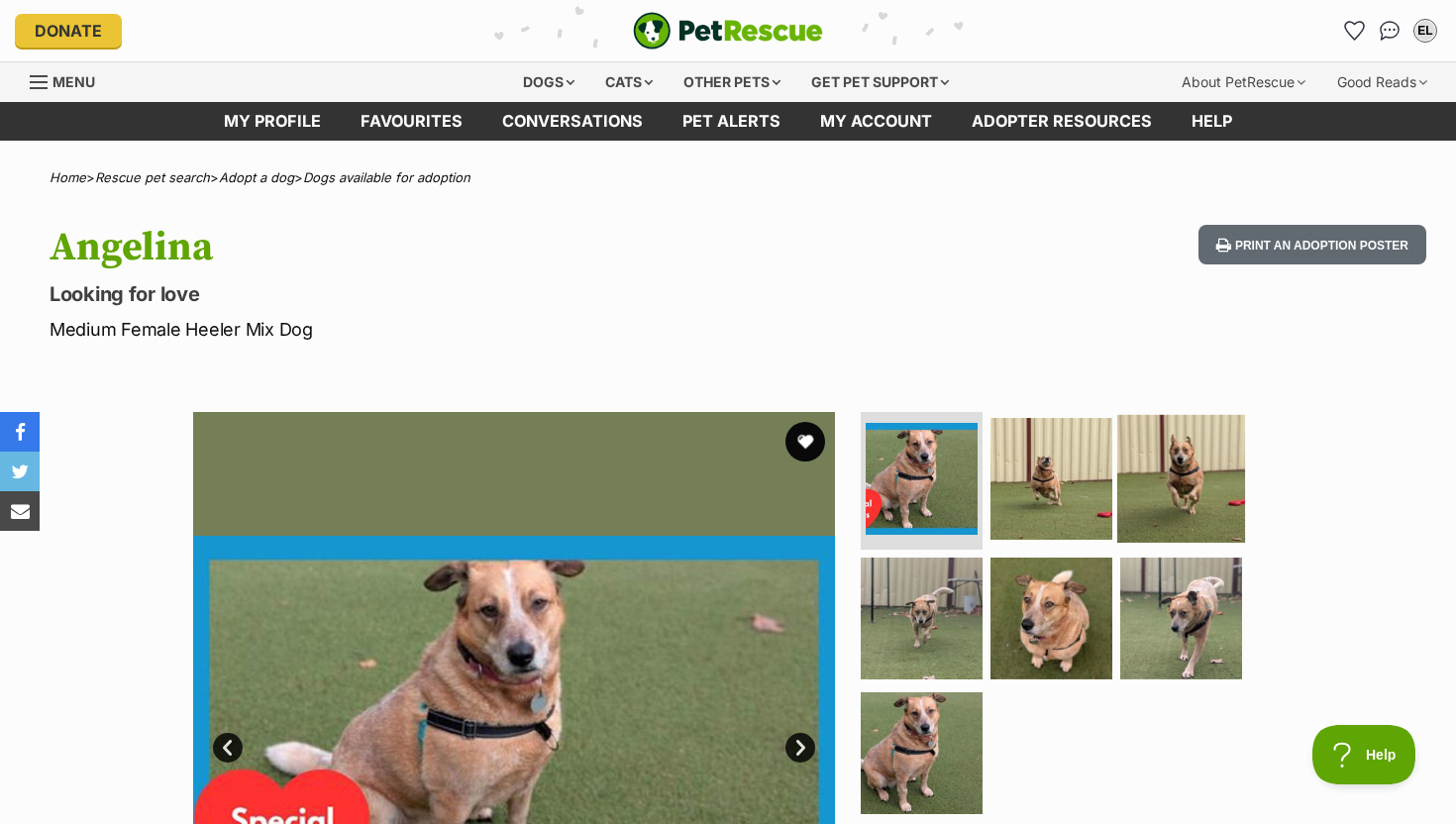 click at bounding box center (1181, 477) 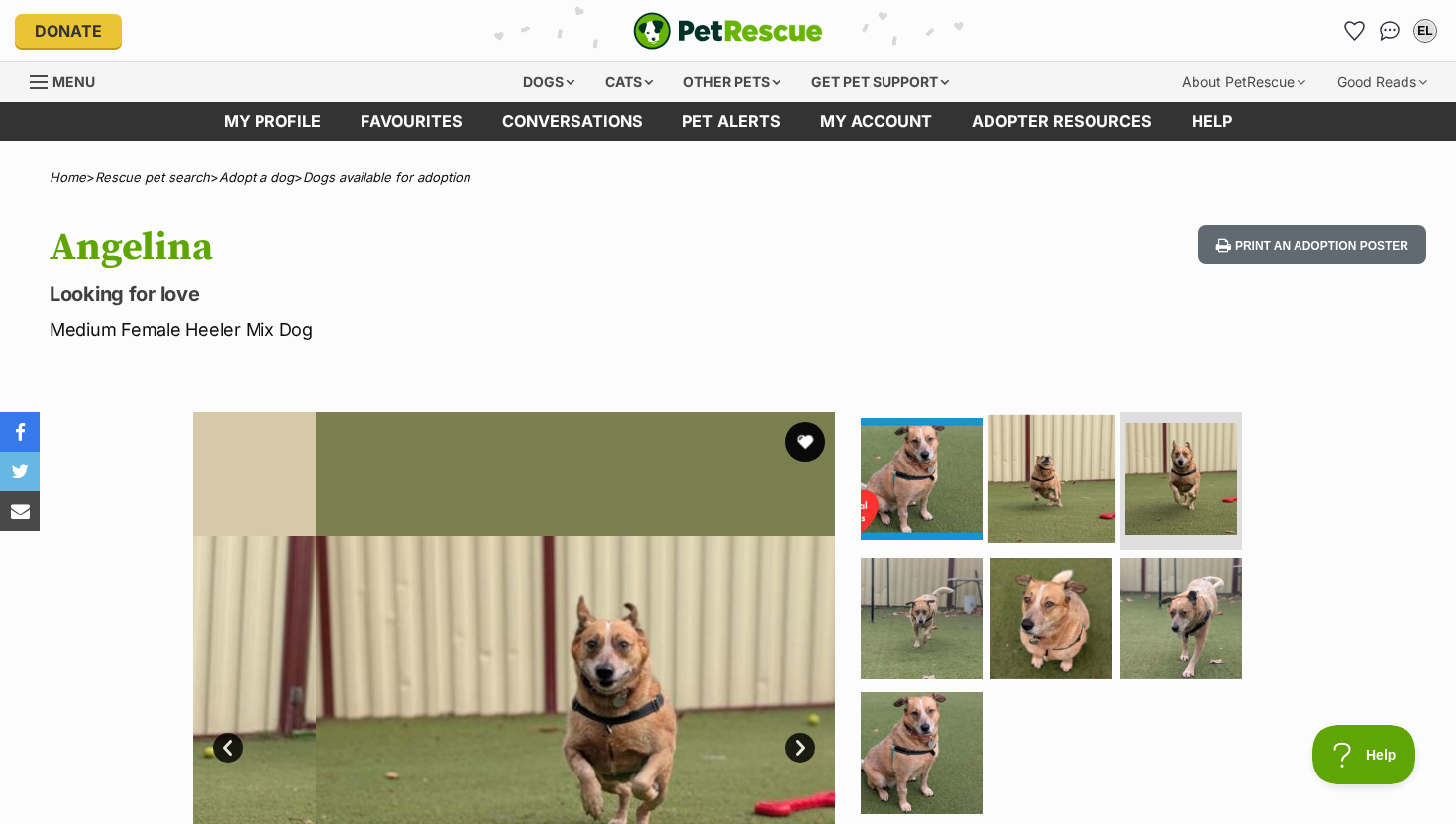 scroll, scrollTop: 0, scrollLeft: 0, axis: both 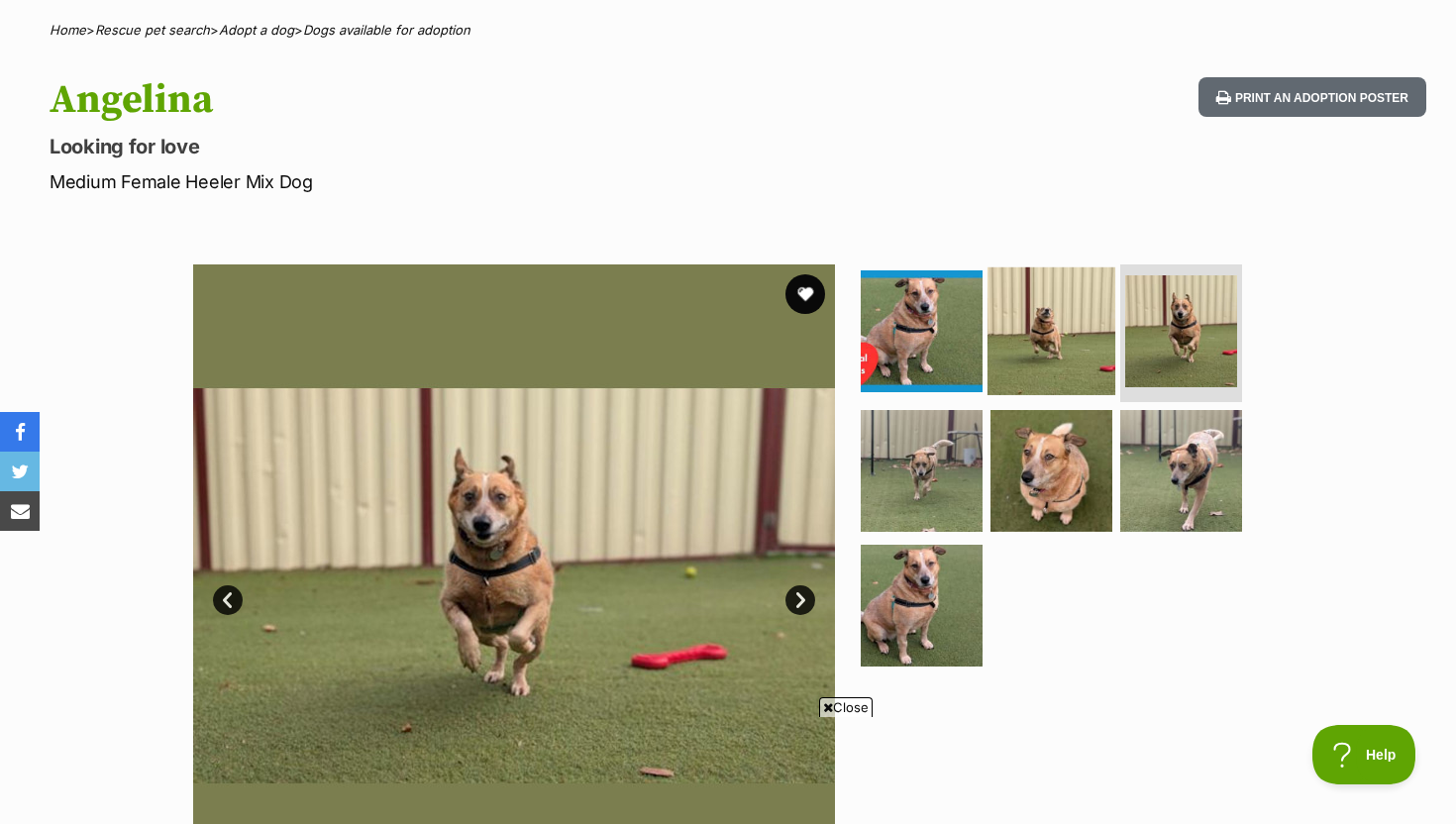 click at bounding box center (1051, 330) 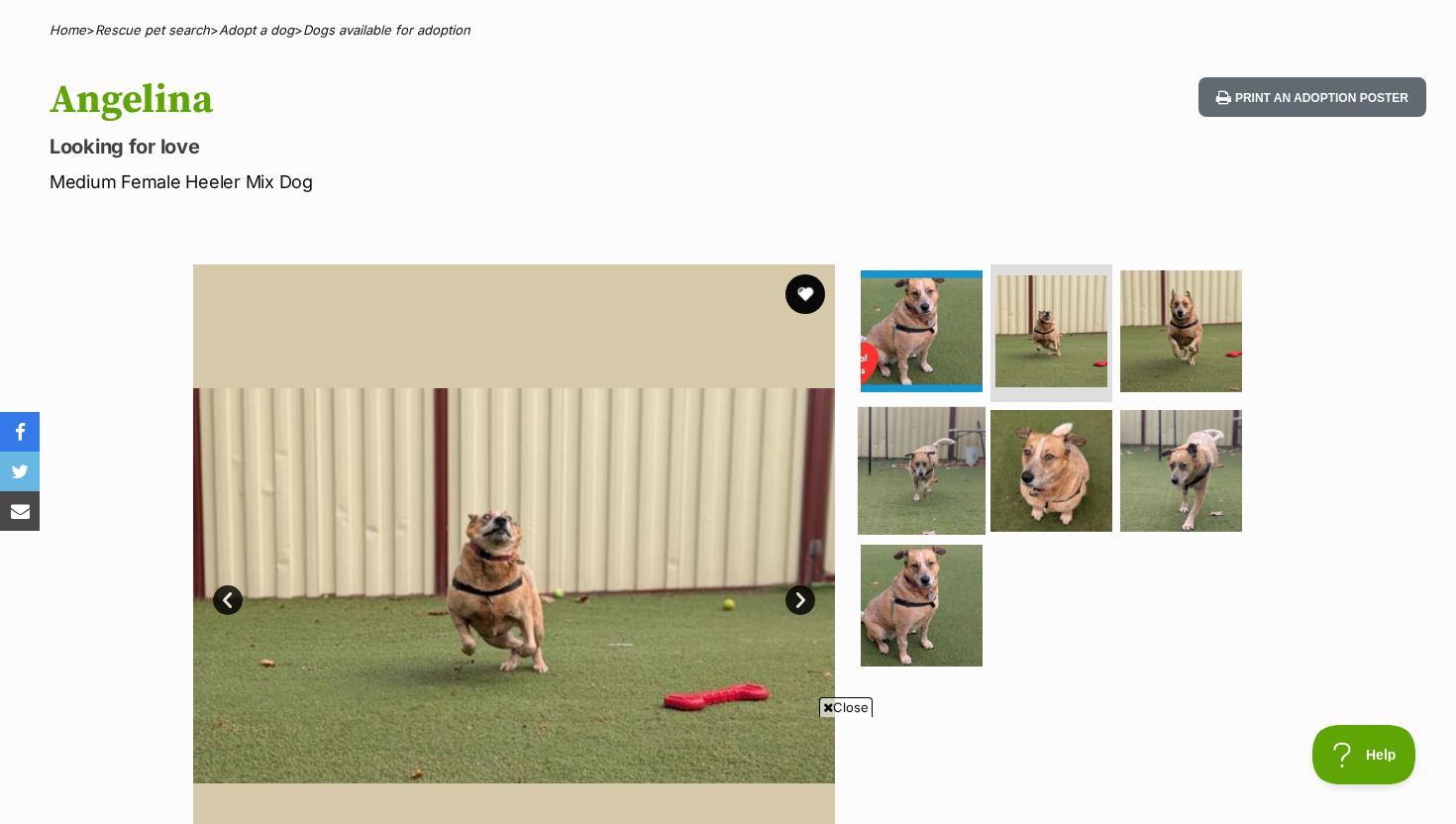 click at bounding box center [921, 470] 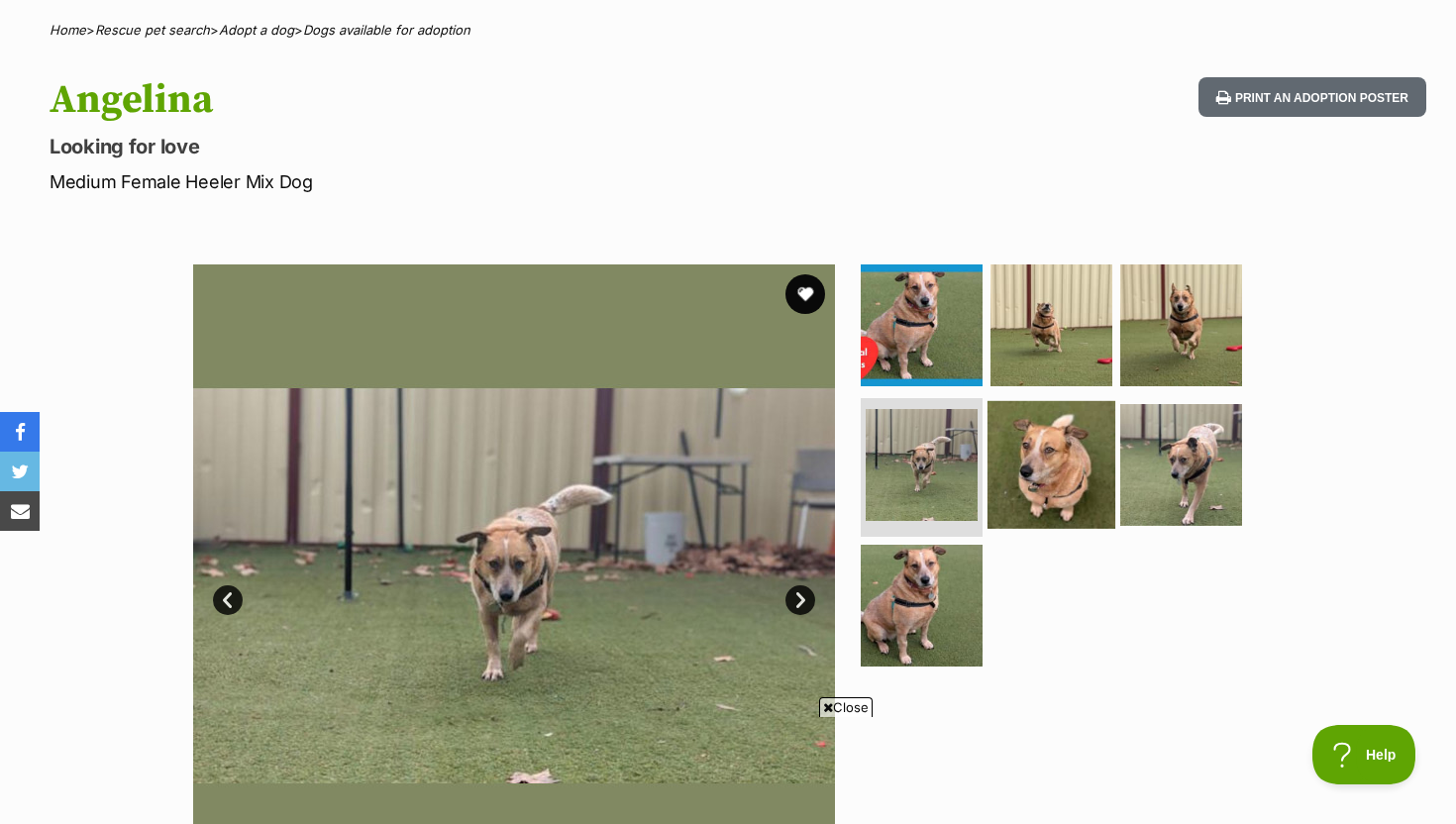 click at bounding box center (1051, 464) 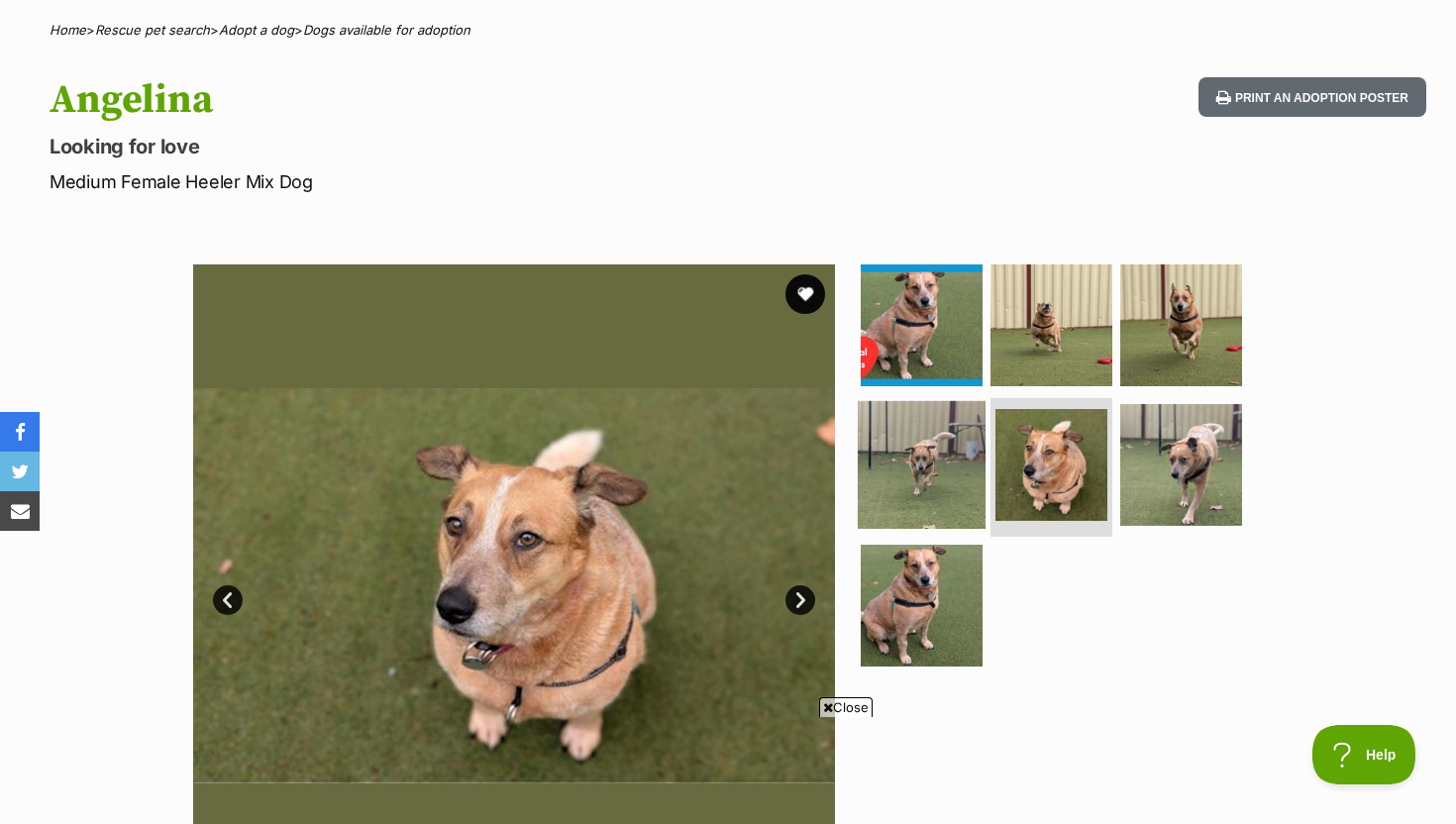 click at bounding box center (921, 464) 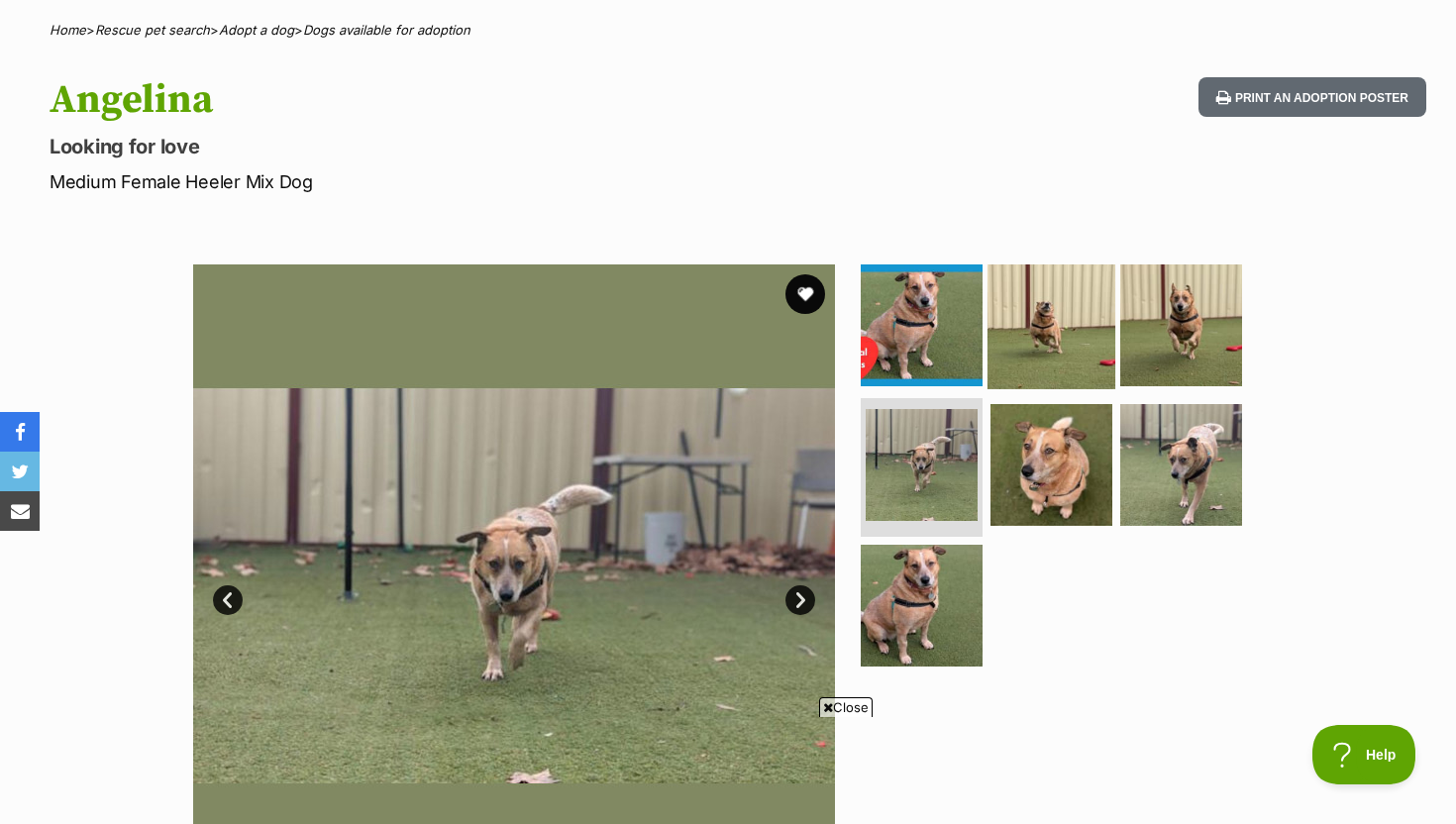click at bounding box center [1051, 324] 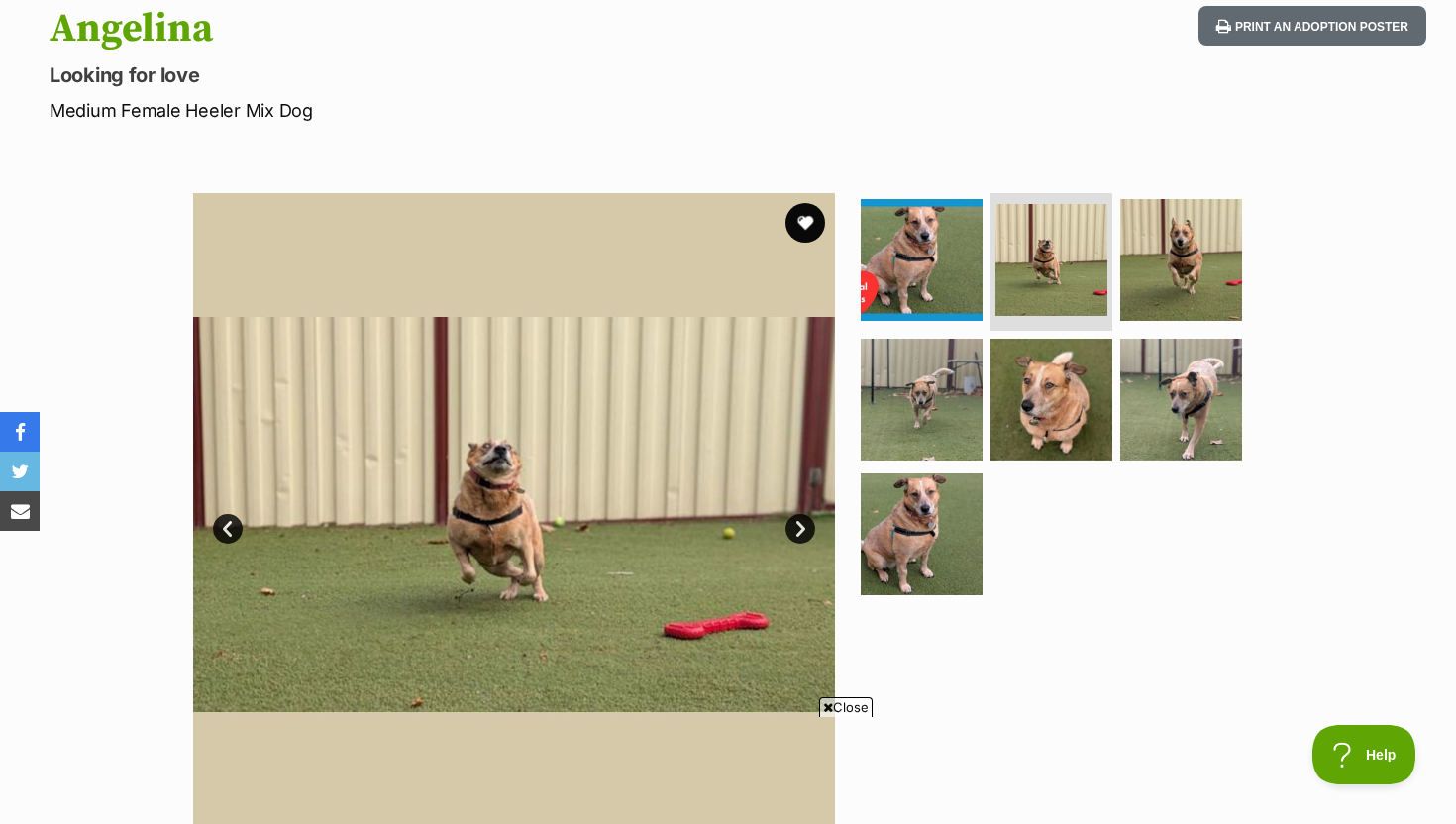 scroll, scrollTop: 221, scrollLeft: 0, axis: vertical 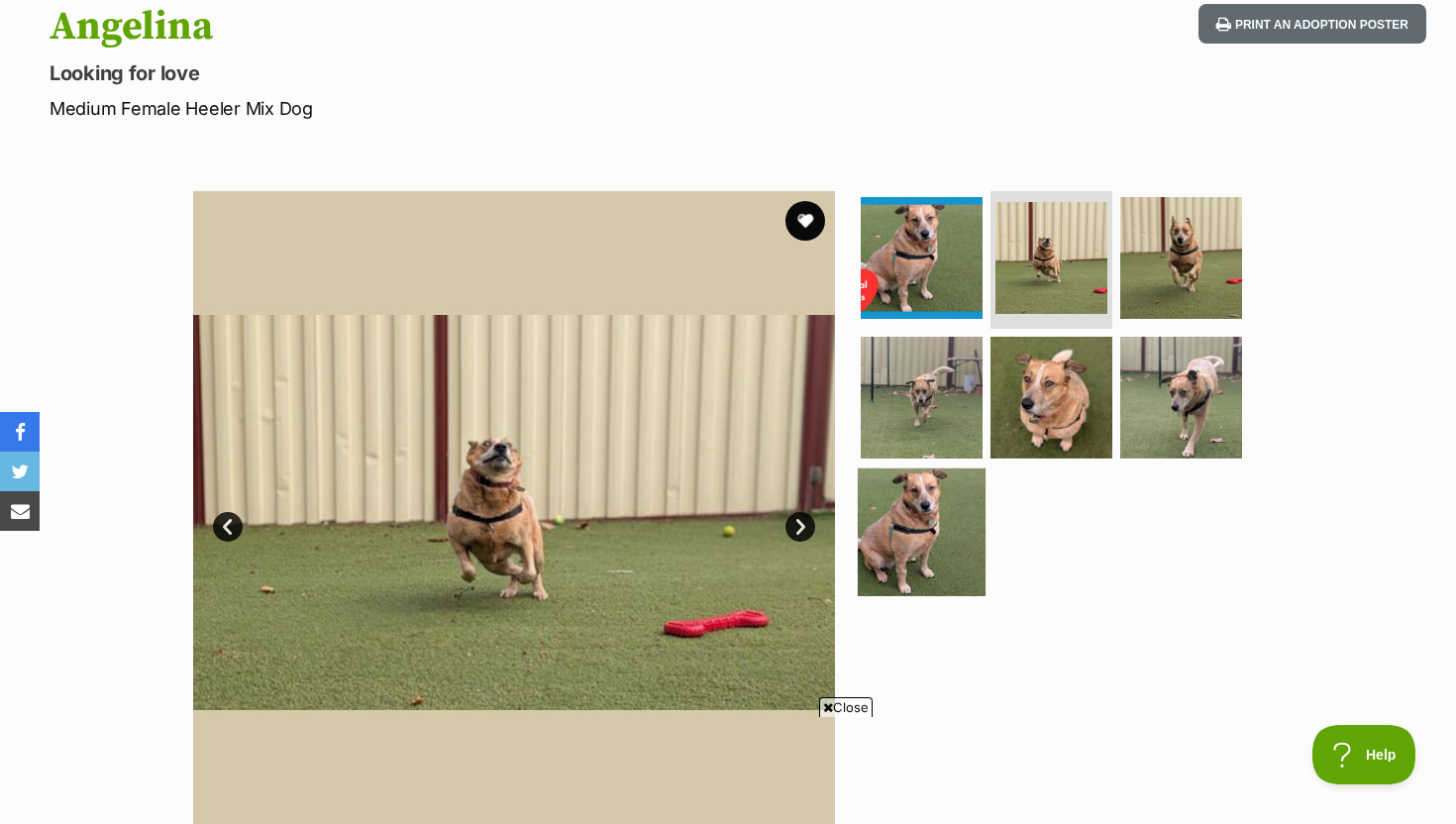 click at bounding box center [921, 532] 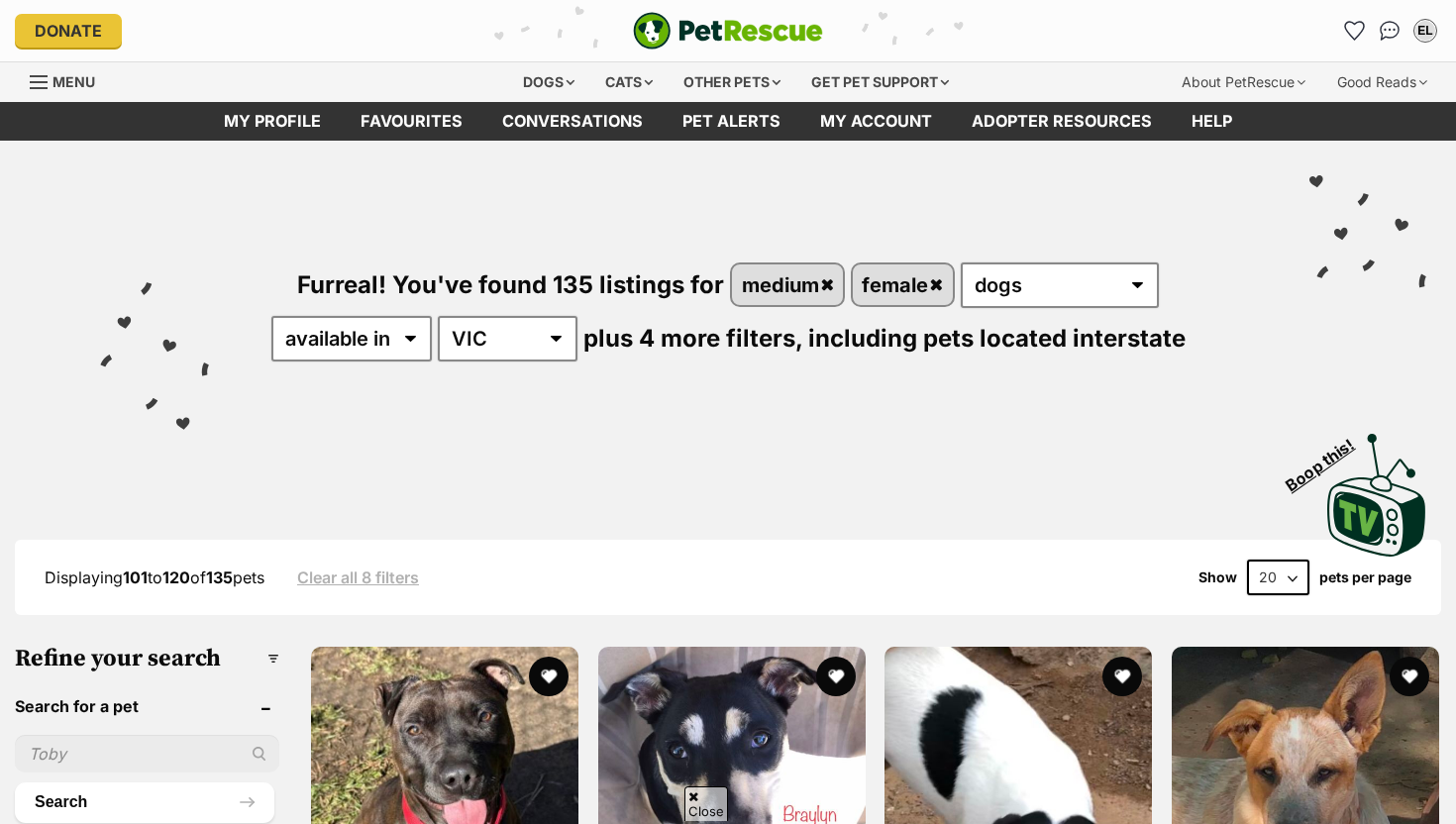 scroll, scrollTop: 640, scrollLeft: 0, axis: vertical 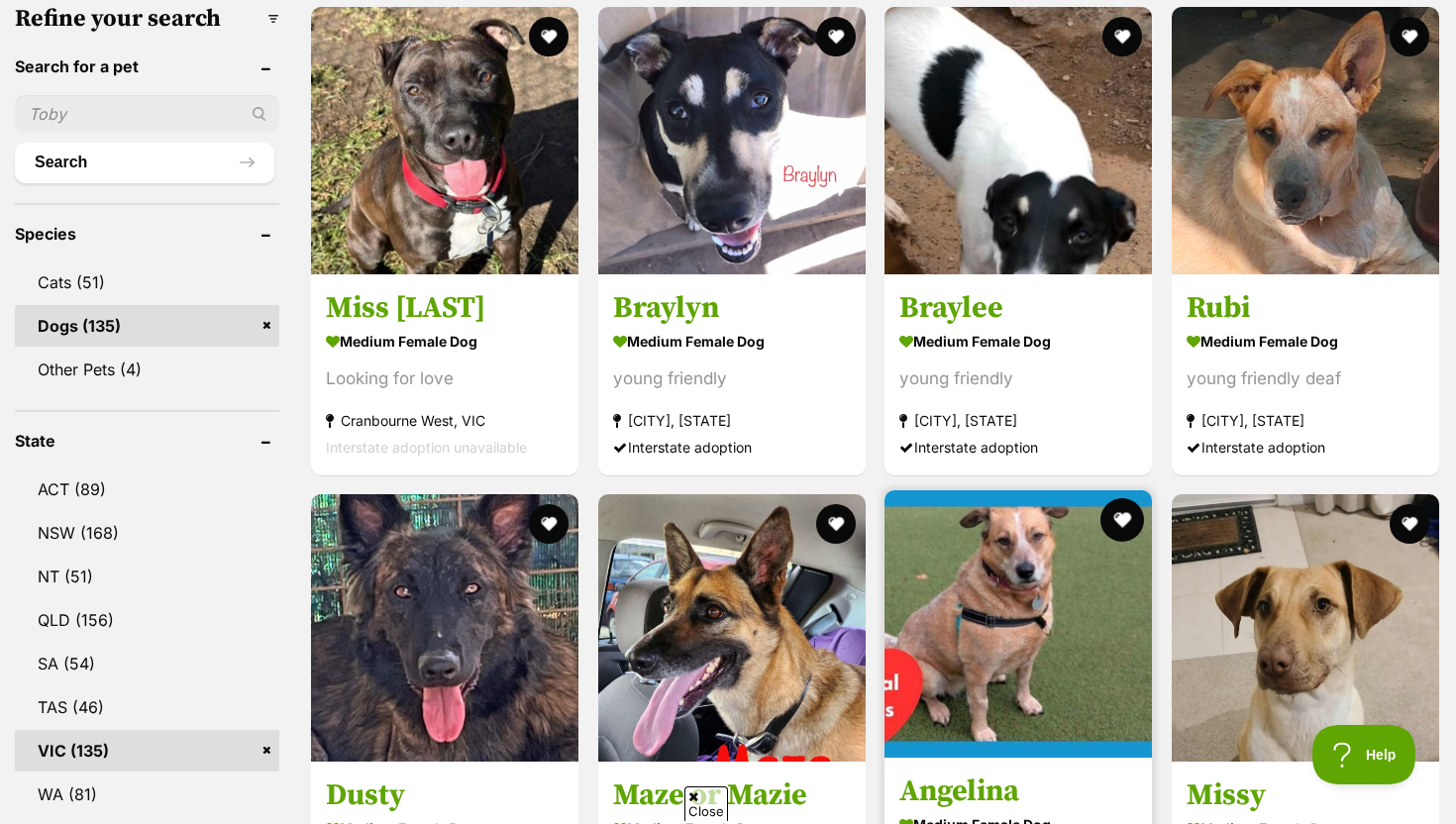click at bounding box center (1123, 520) 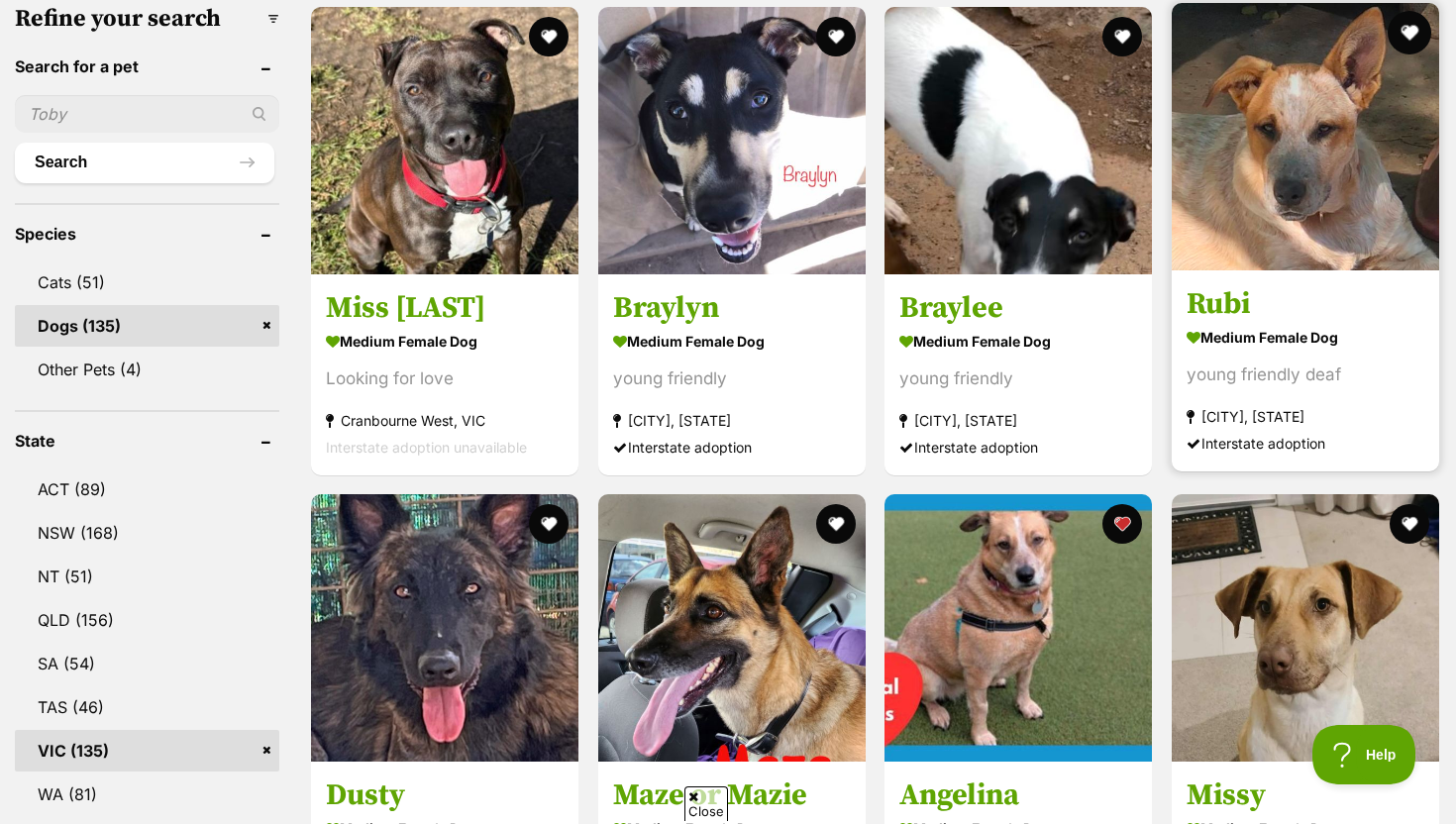 click at bounding box center (1409, 33) 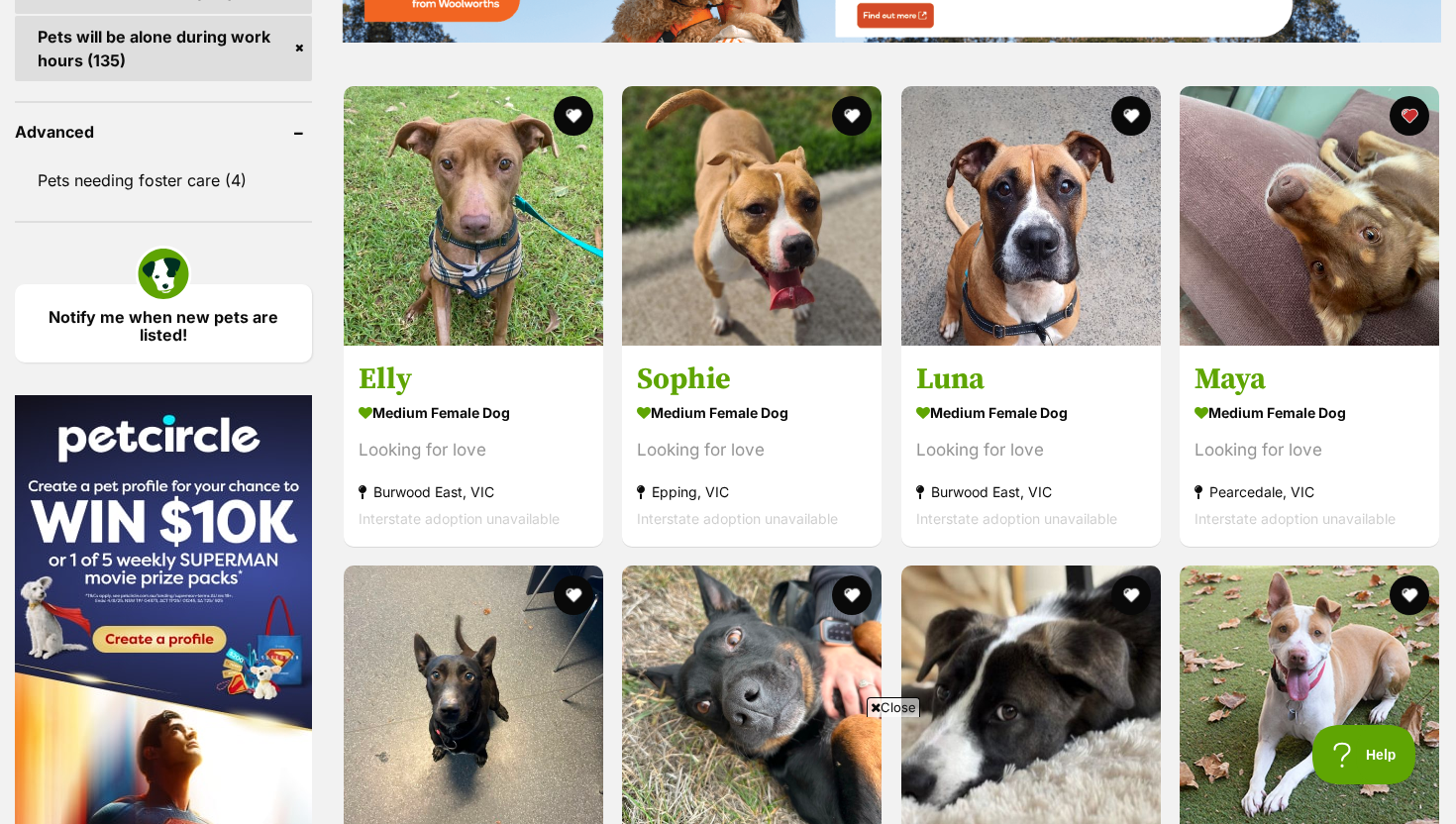 scroll, scrollTop: 2535, scrollLeft: 0, axis: vertical 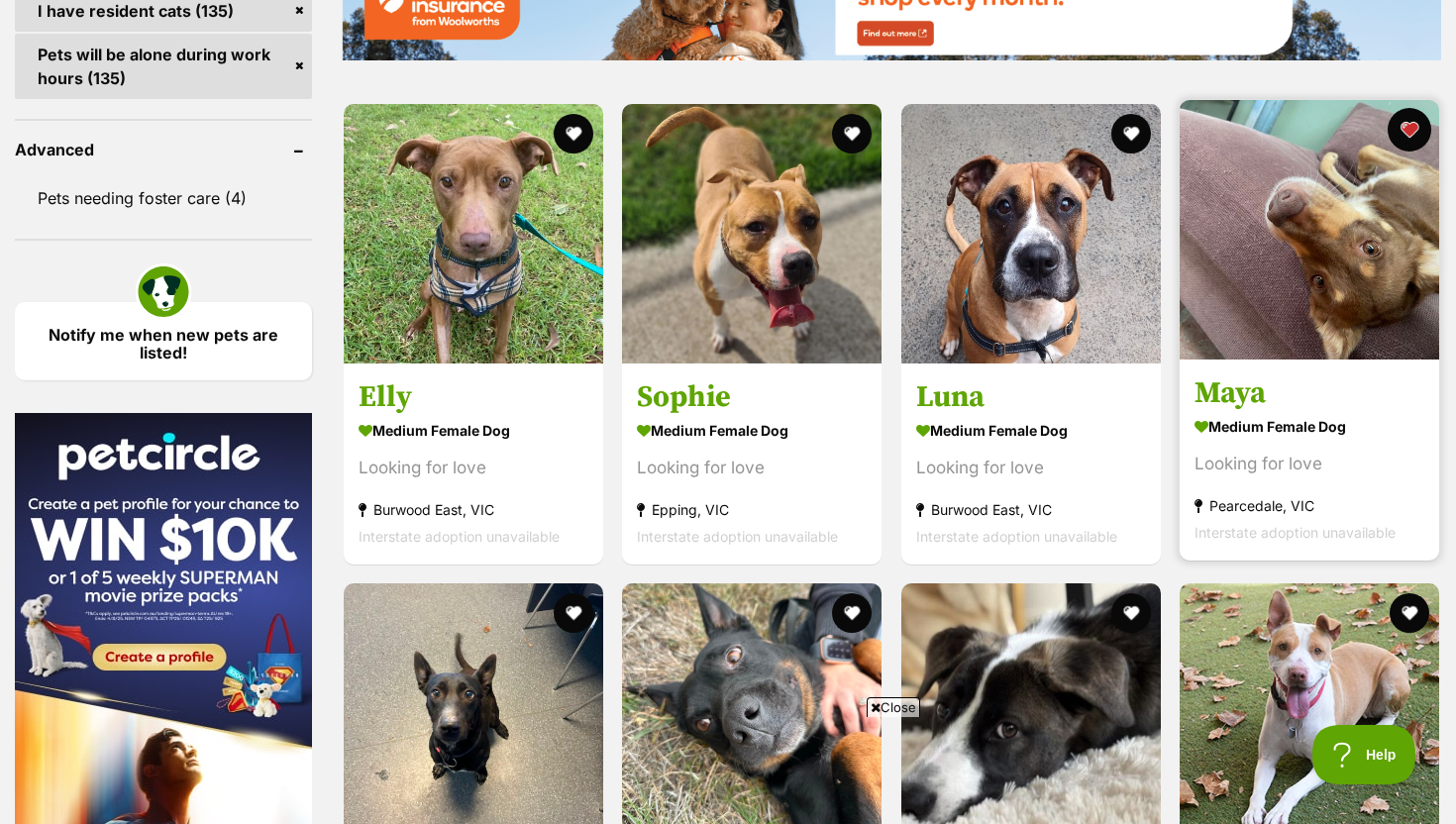 click at bounding box center (1409, 130) 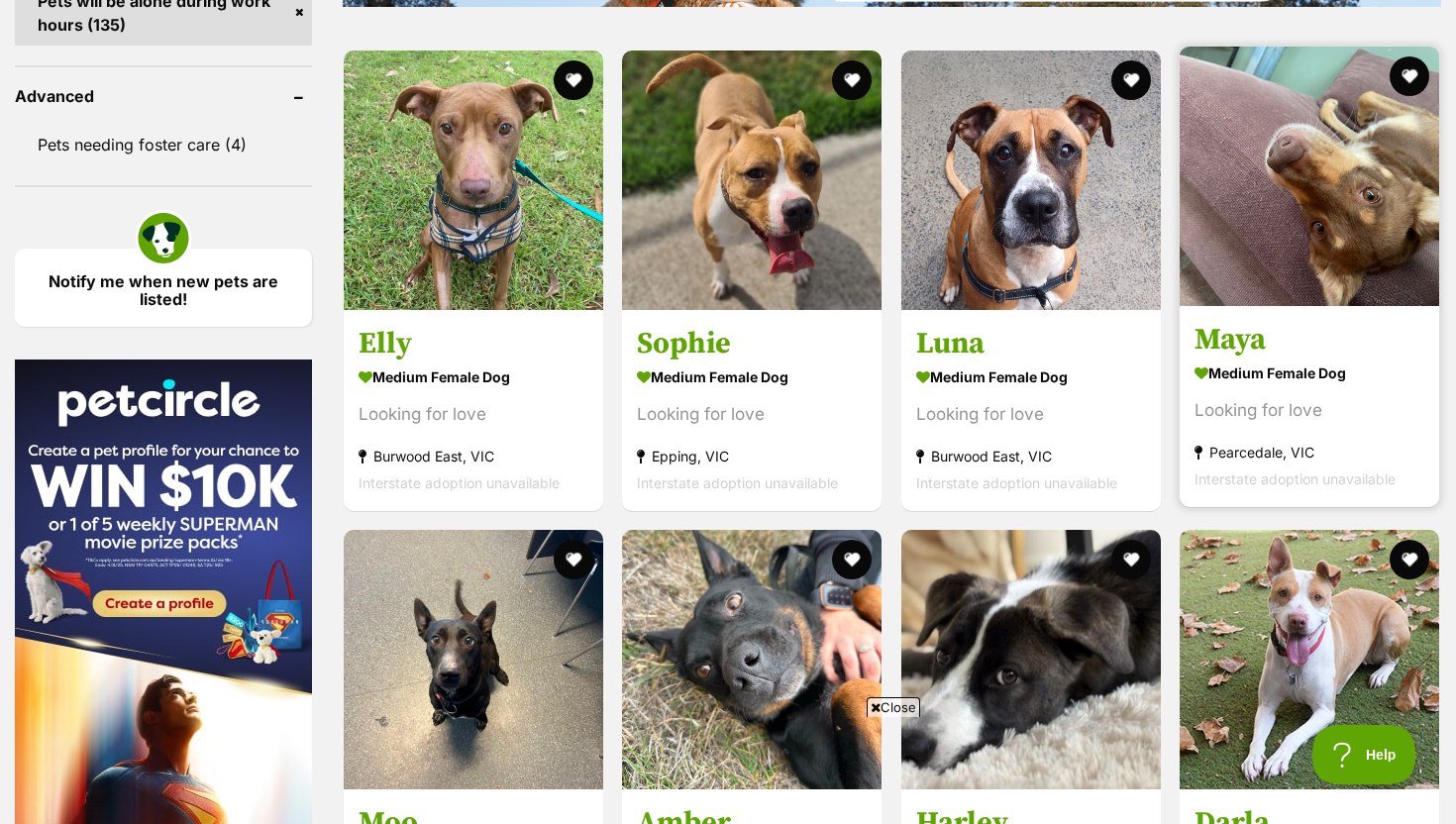 scroll, scrollTop: 2422, scrollLeft: 0, axis: vertical 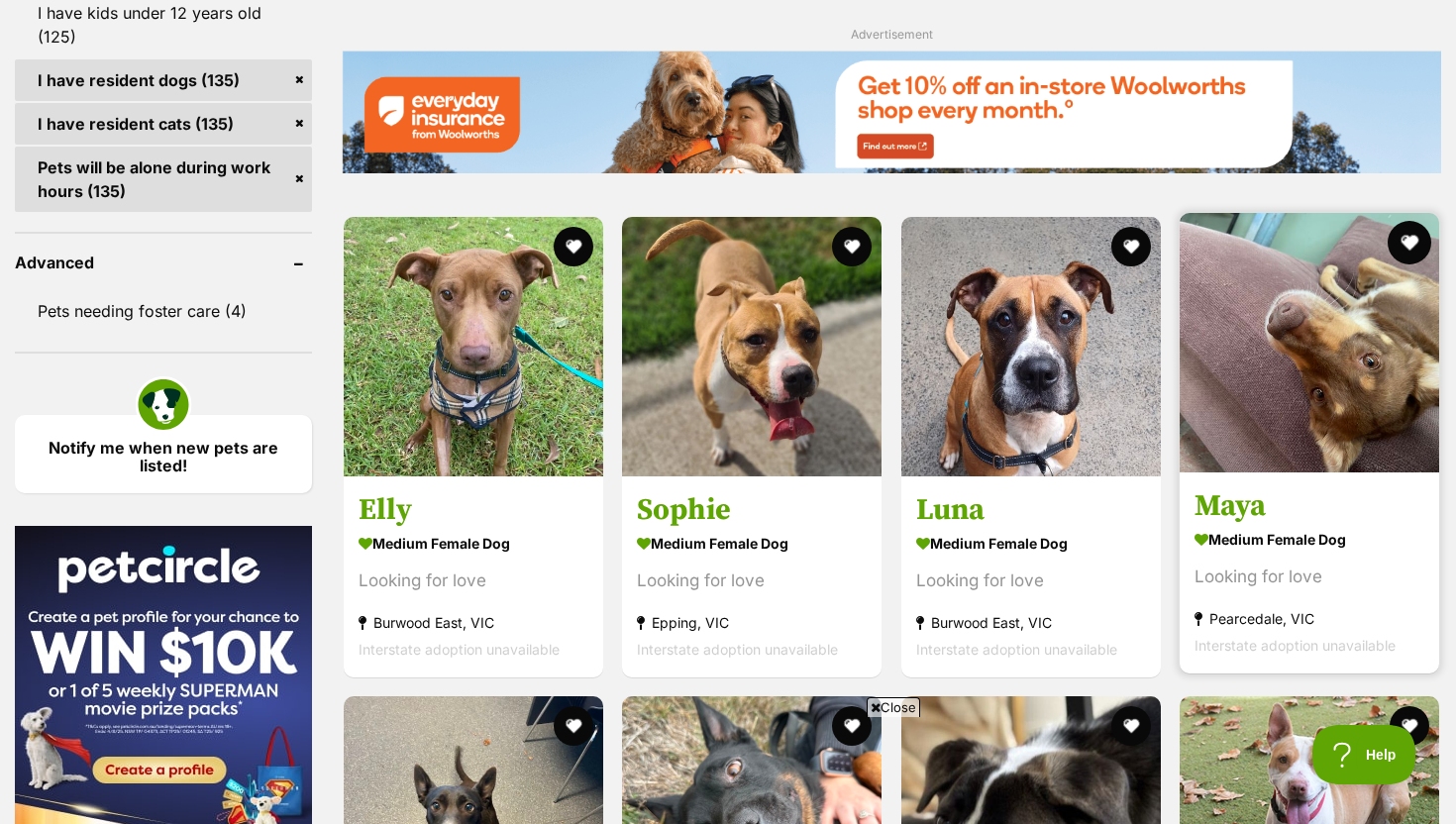 click at bounding box center [1409, 243] 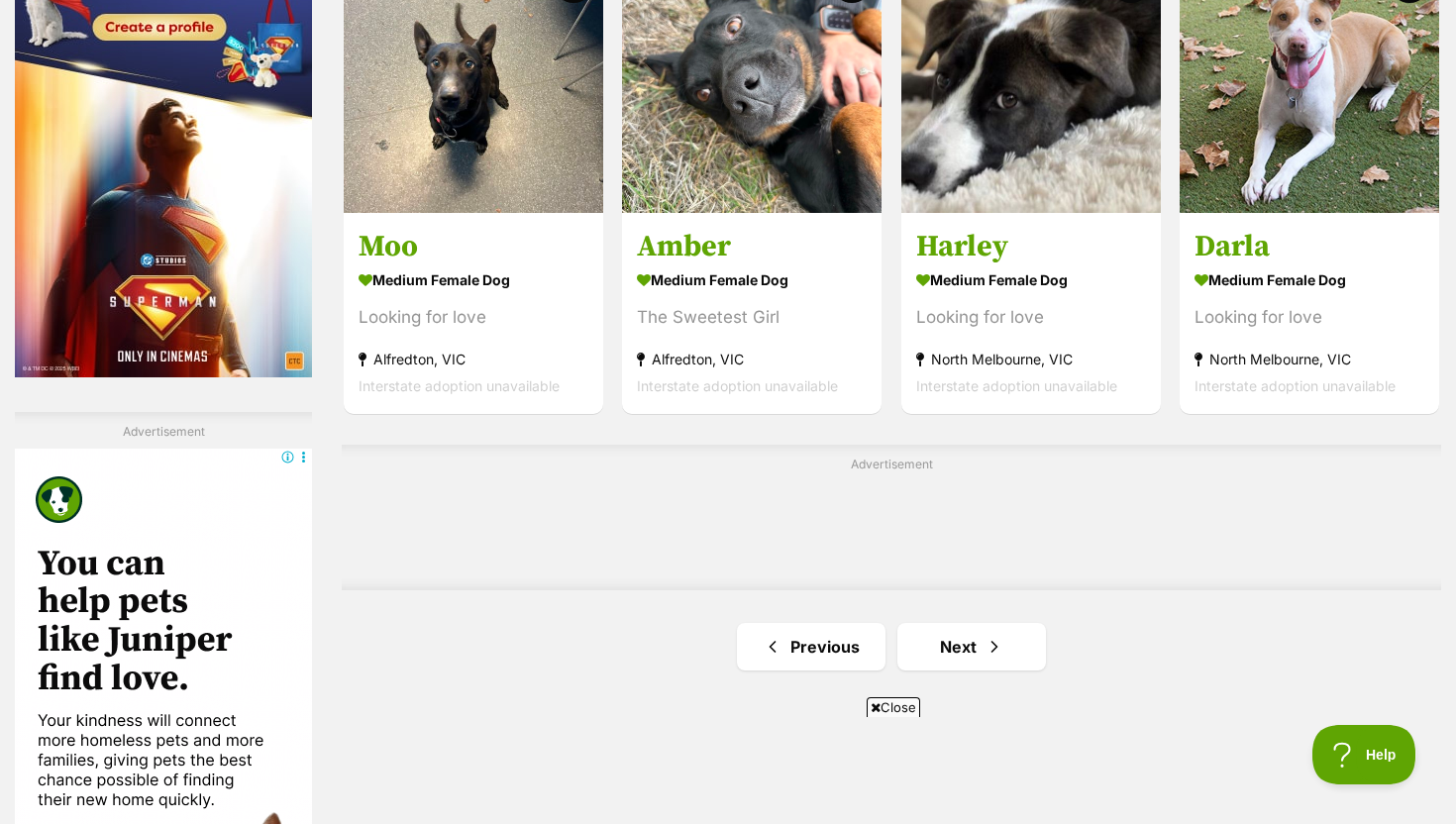 scroll, scrollTop: 3170, scrollLeft: 0, axis: vertical 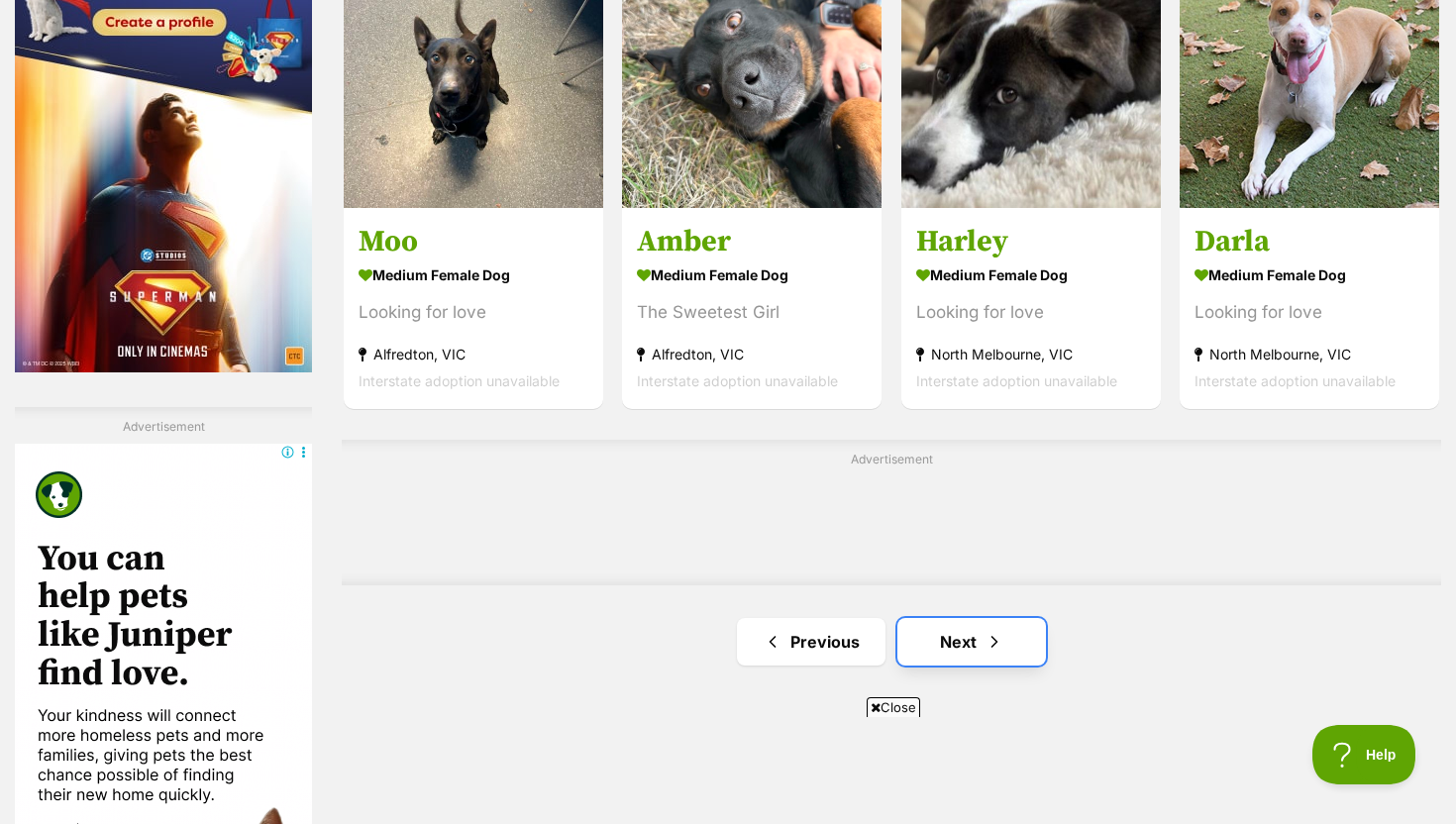 click at bounding box center (994, 642) 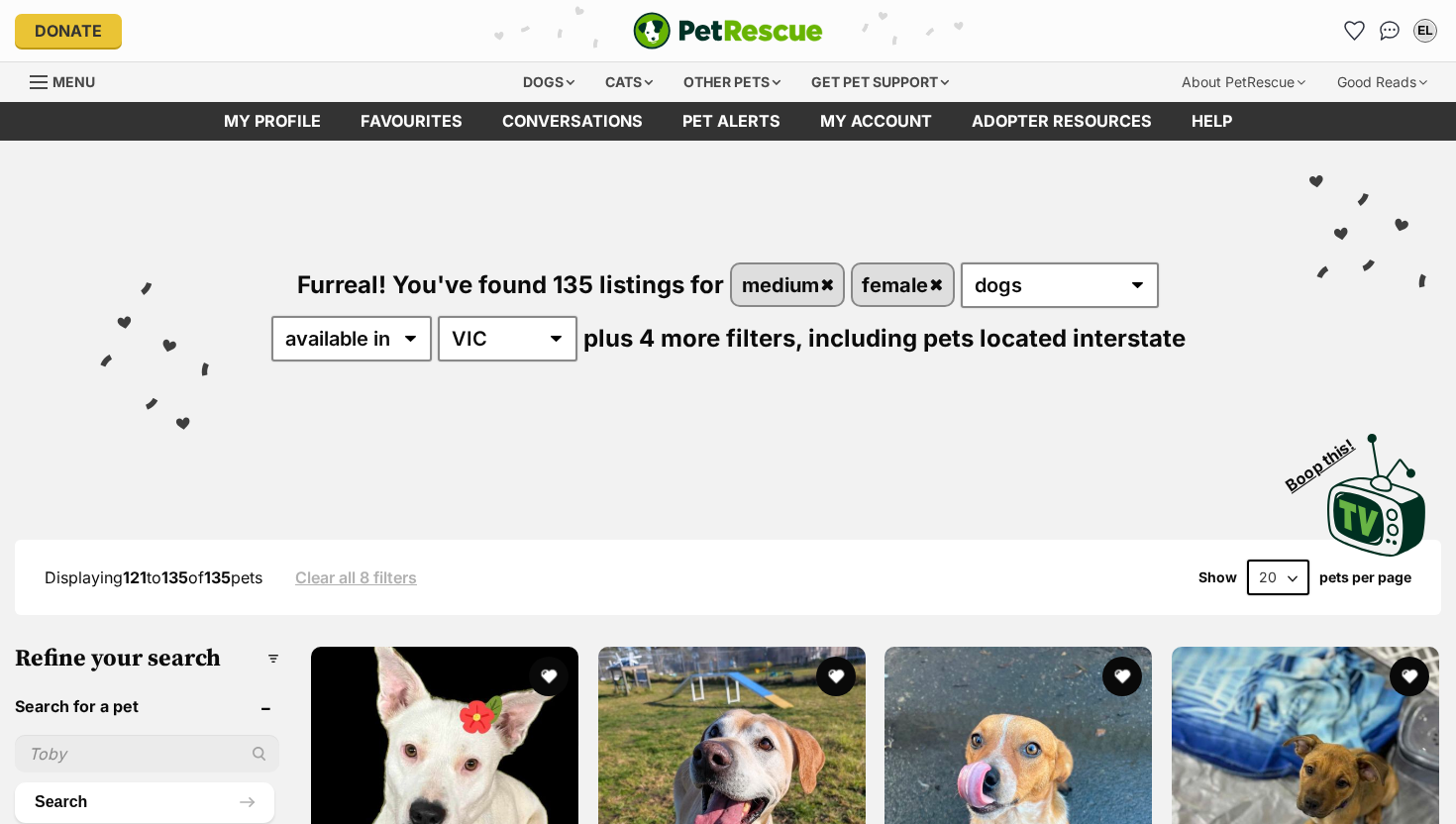 scroll, scrollTop: 0, scrollLeft: 0, axis: both 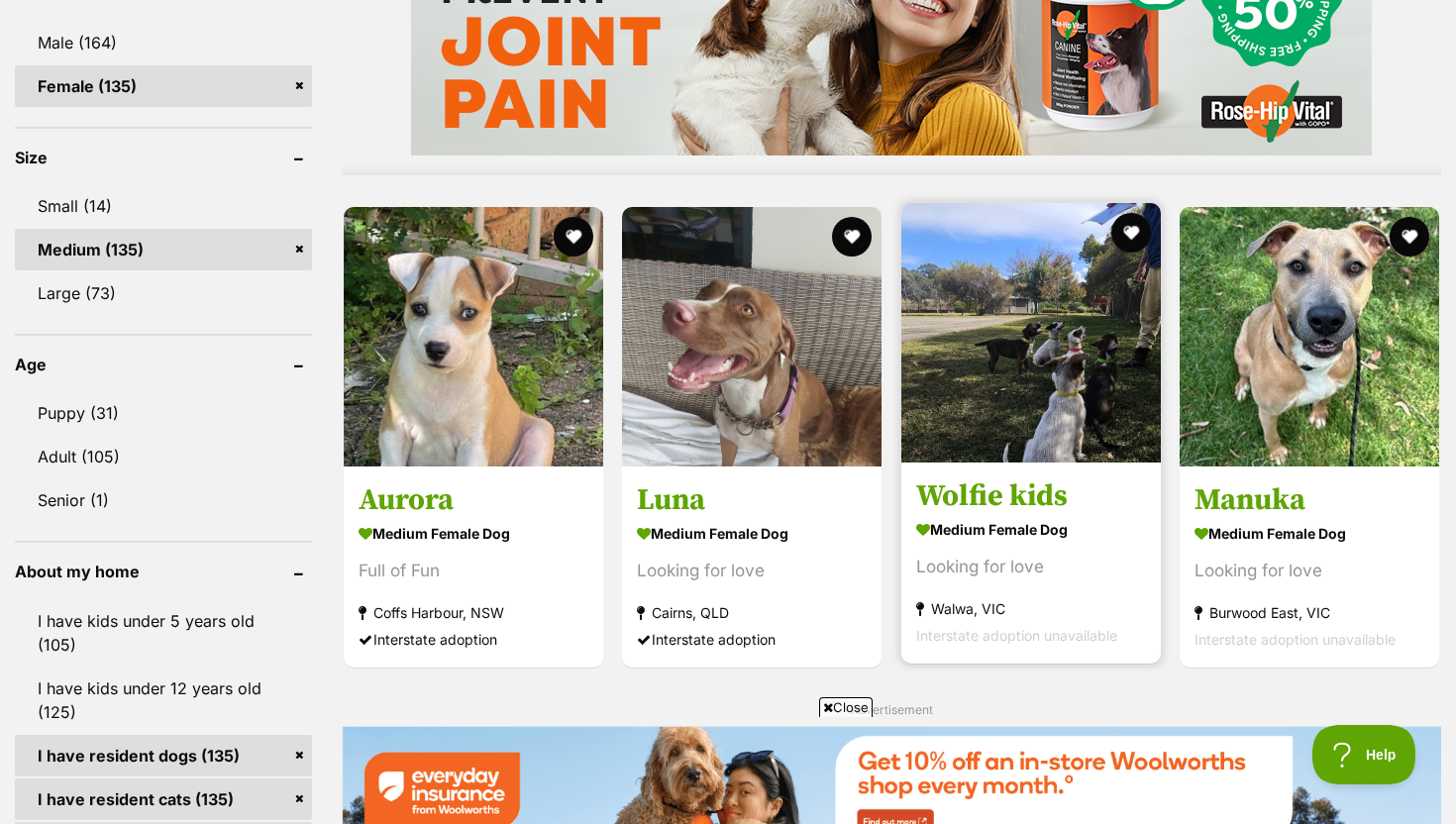 click at bounding box center (1031, 333) 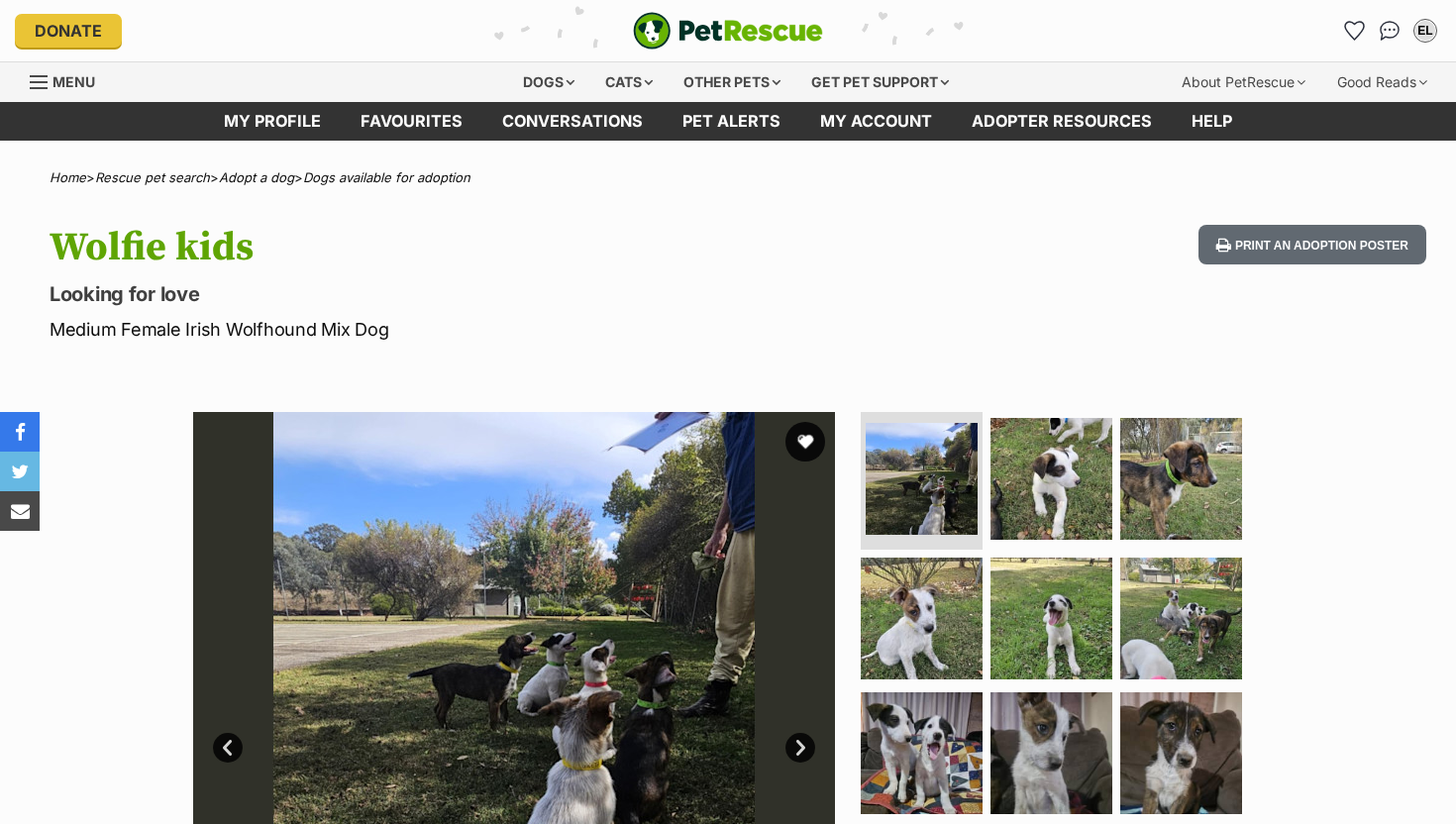 scroll, scrollTop: 0, scrollLeft: 0, axis: both 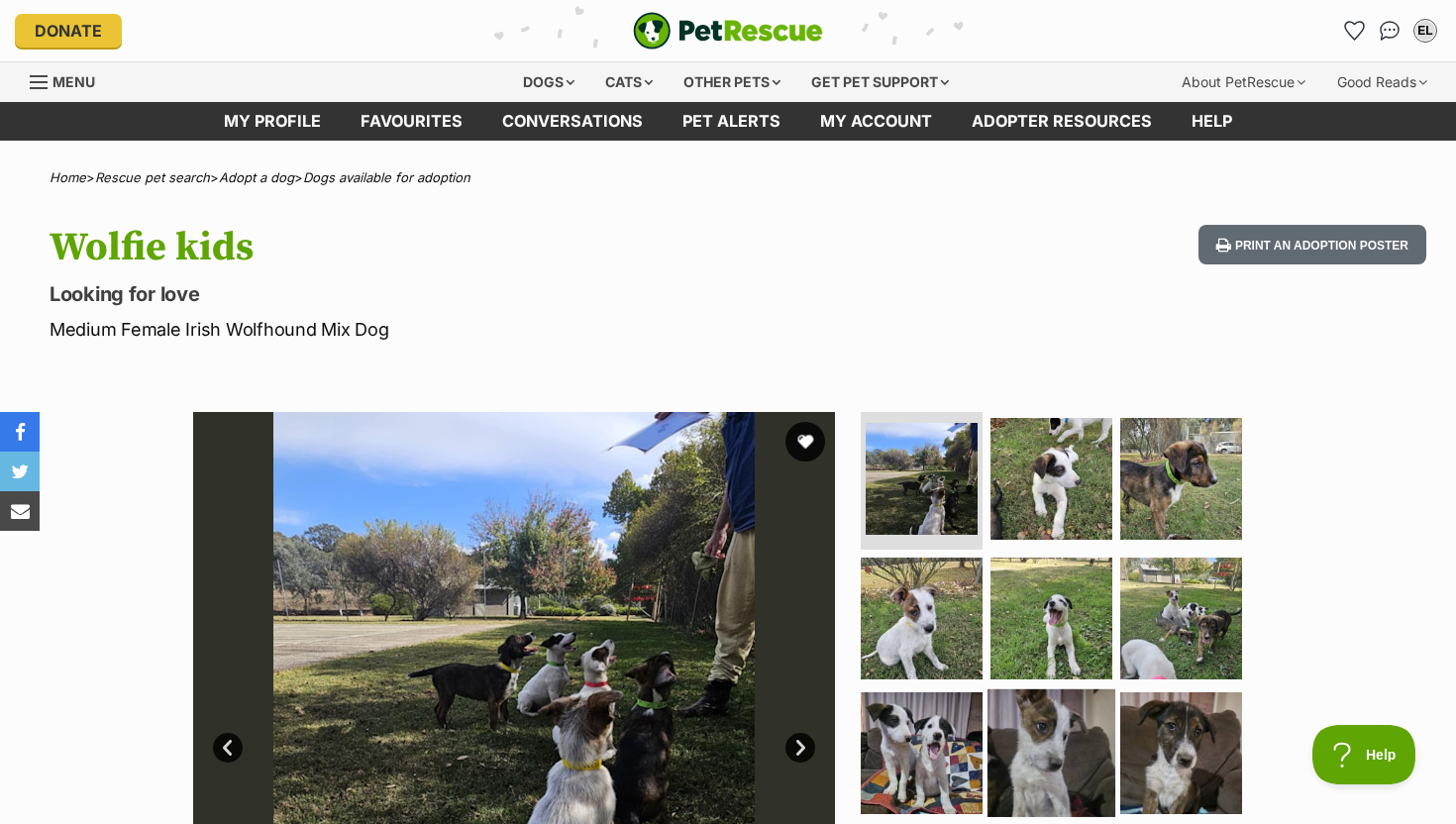 click at bounding box center [1051, 753] 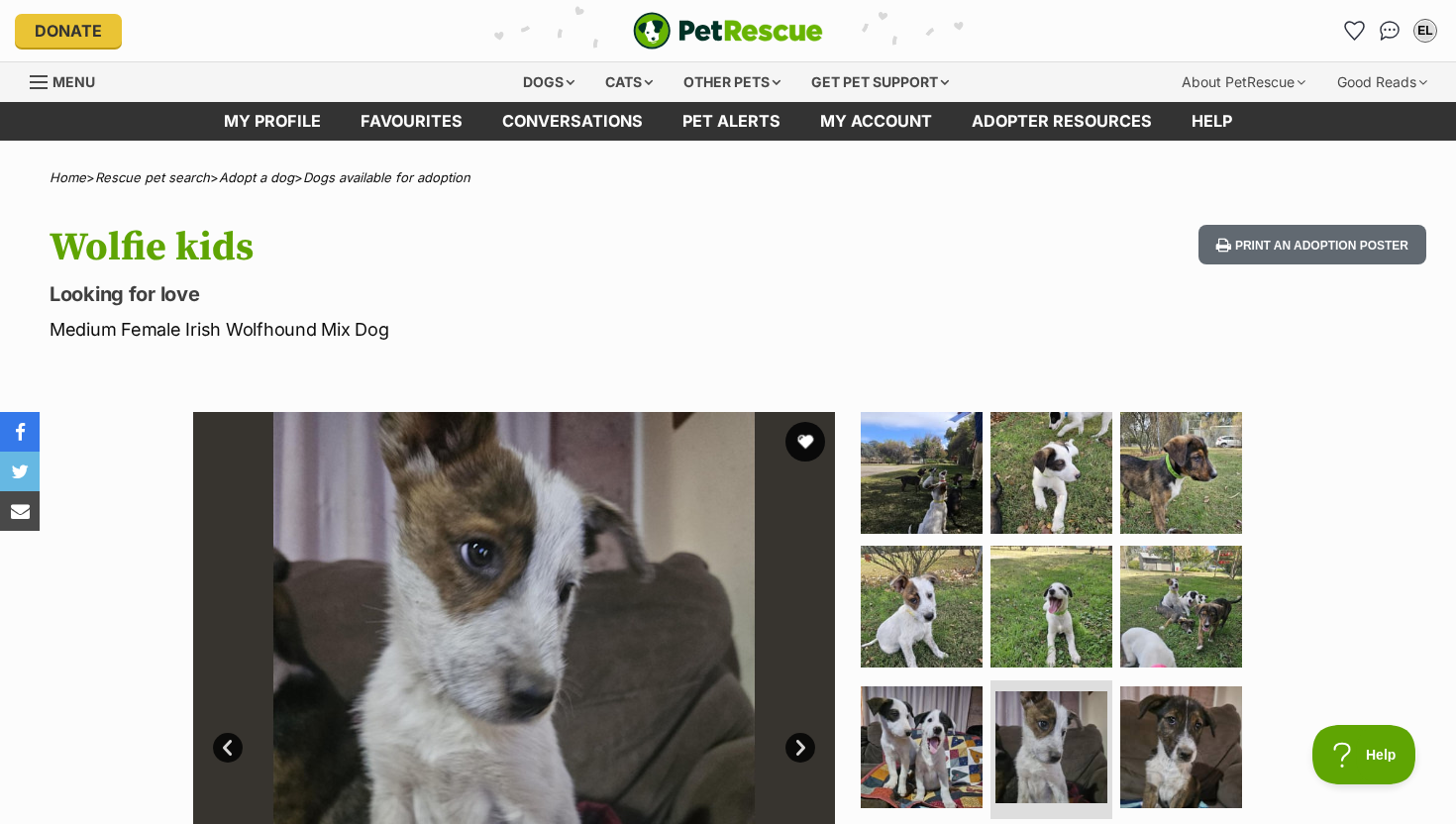 scroll, scrollTop: 0, scrollLeft: 0, axis: both 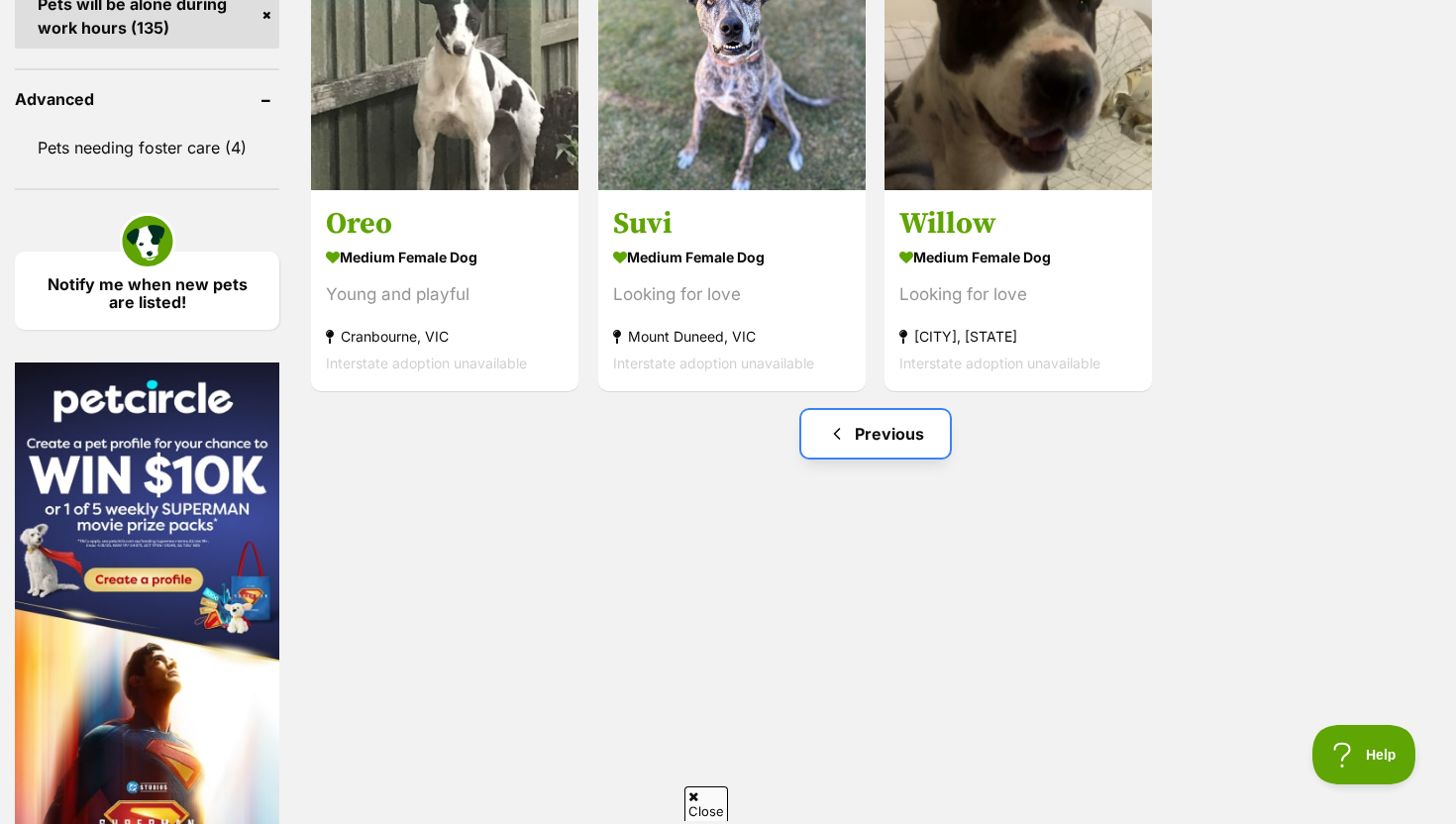 click on "Previous" at bounding box center (876, 434) 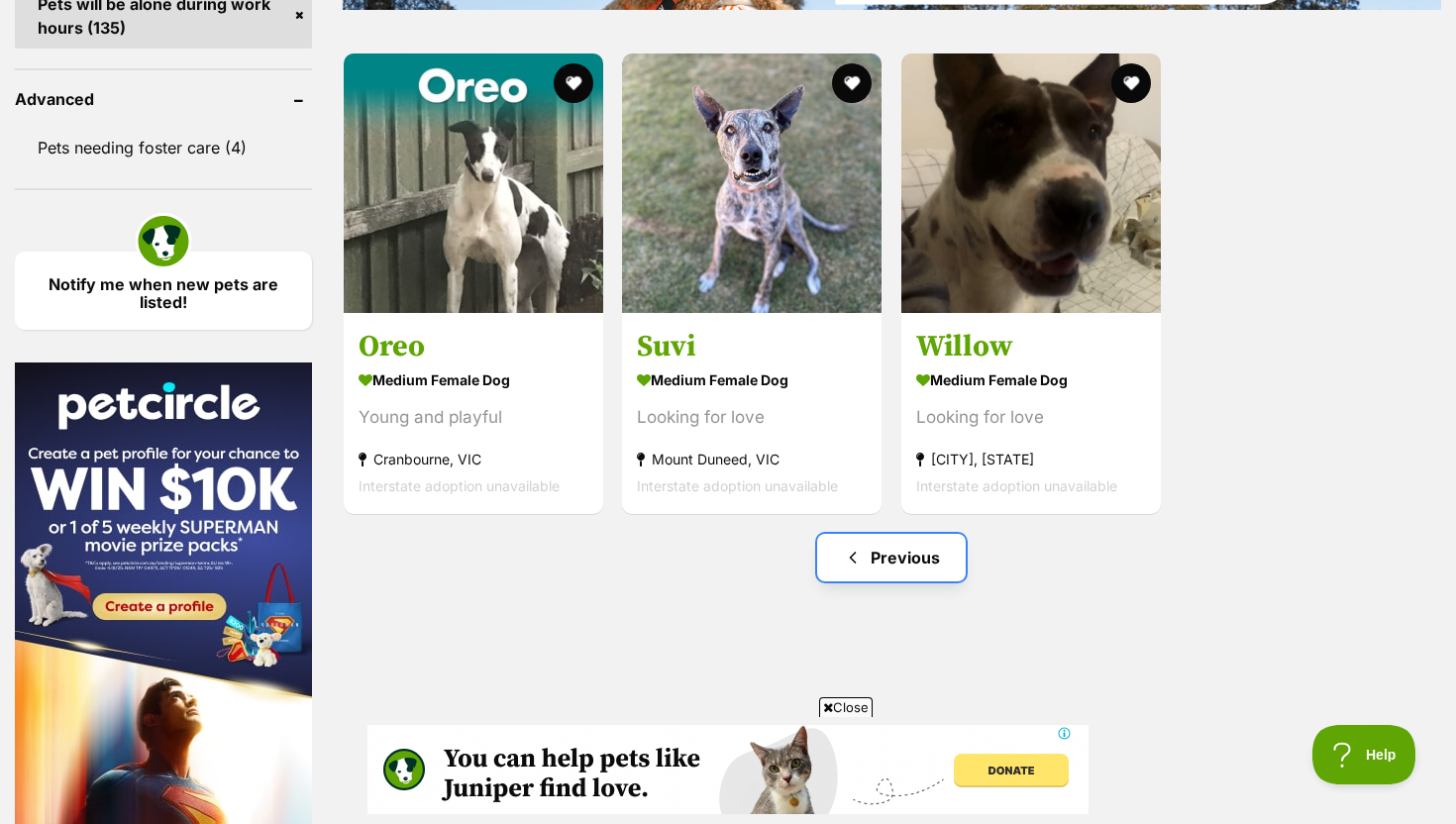 scroll, scrollTop: 0, scrollLeft: 0, axis: both 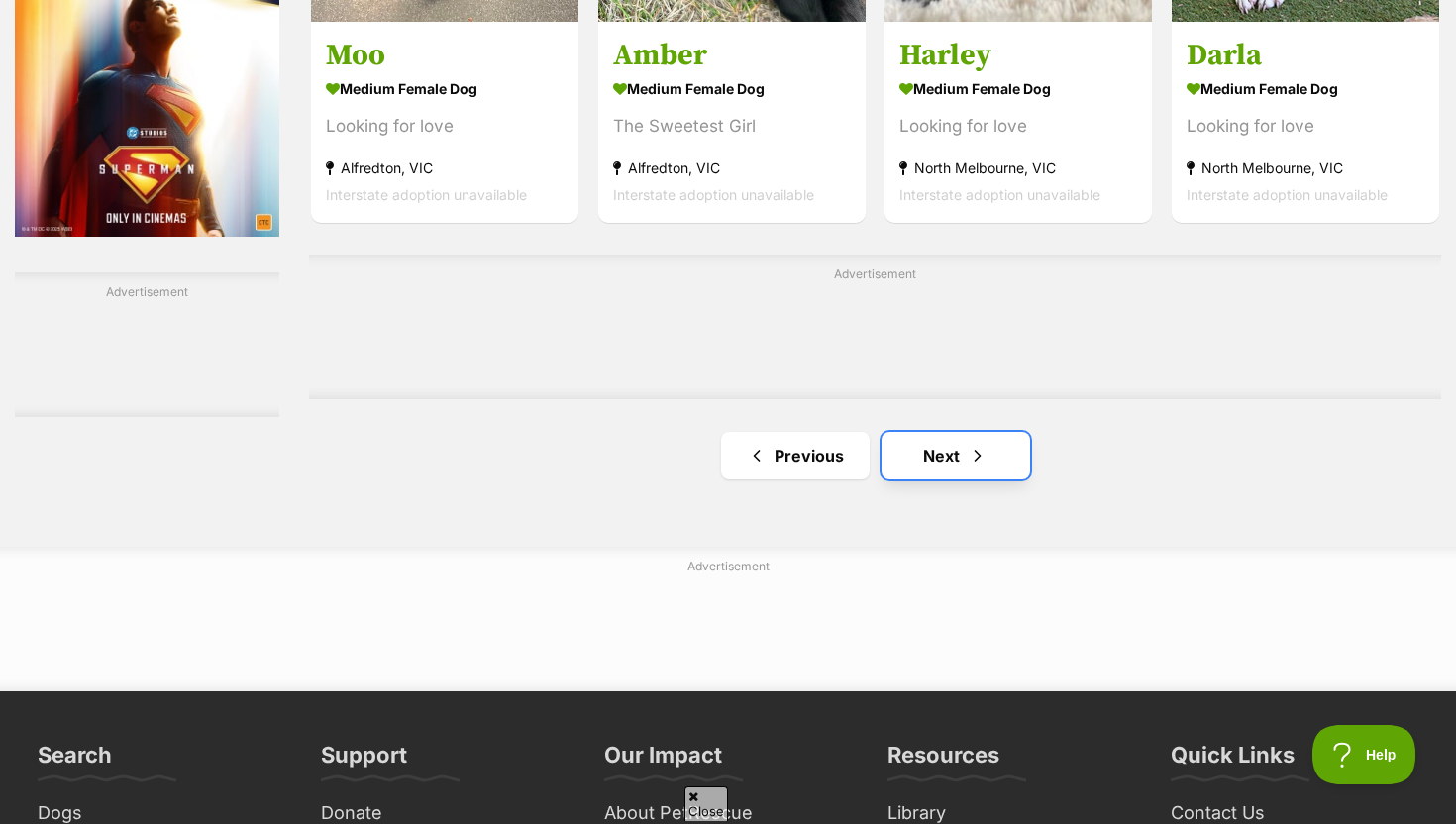 click on "Next" at bounding box center (956, 456) 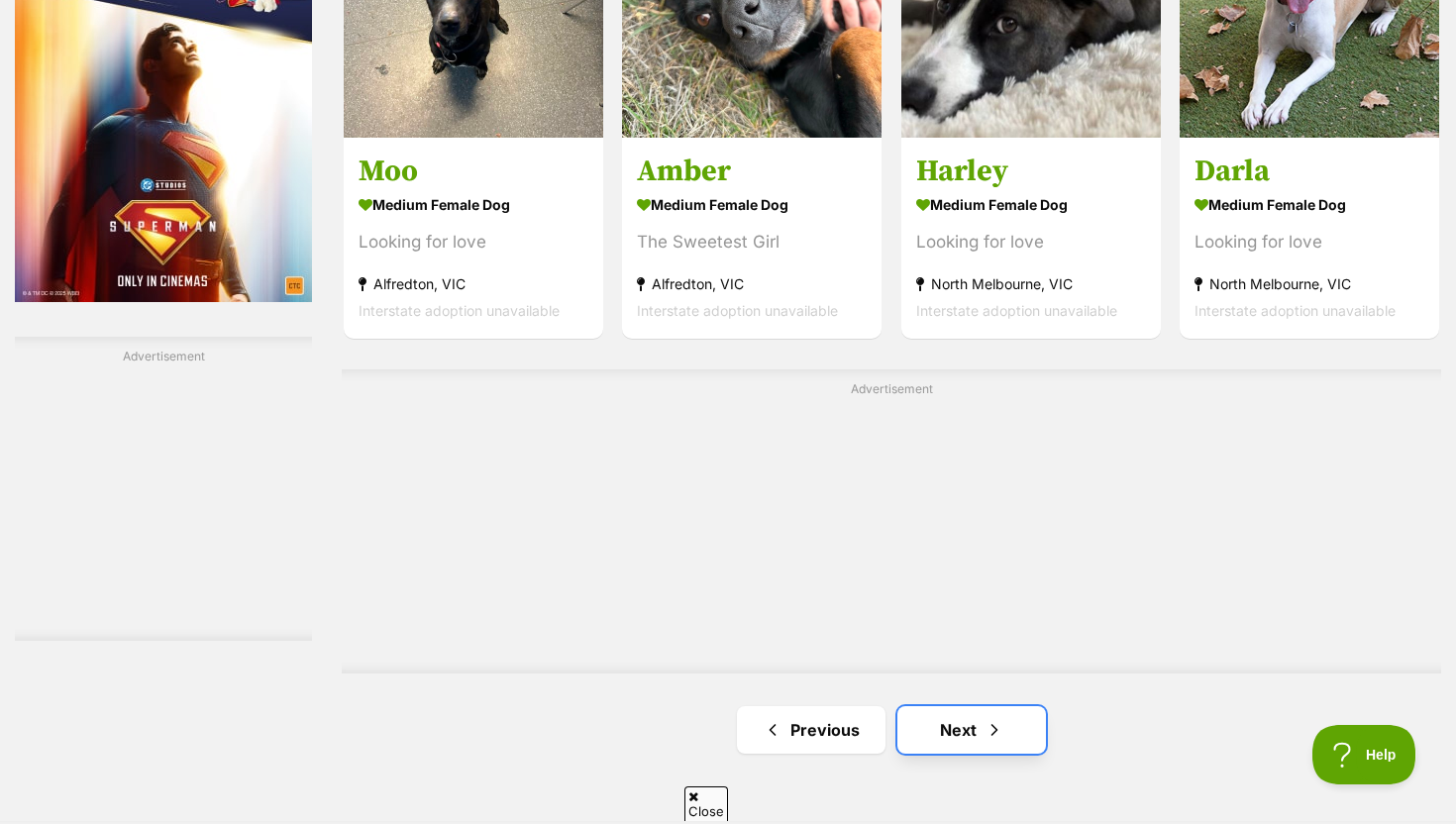 scroll, scrollTop: 0, scrollLeft: 0, axis: both 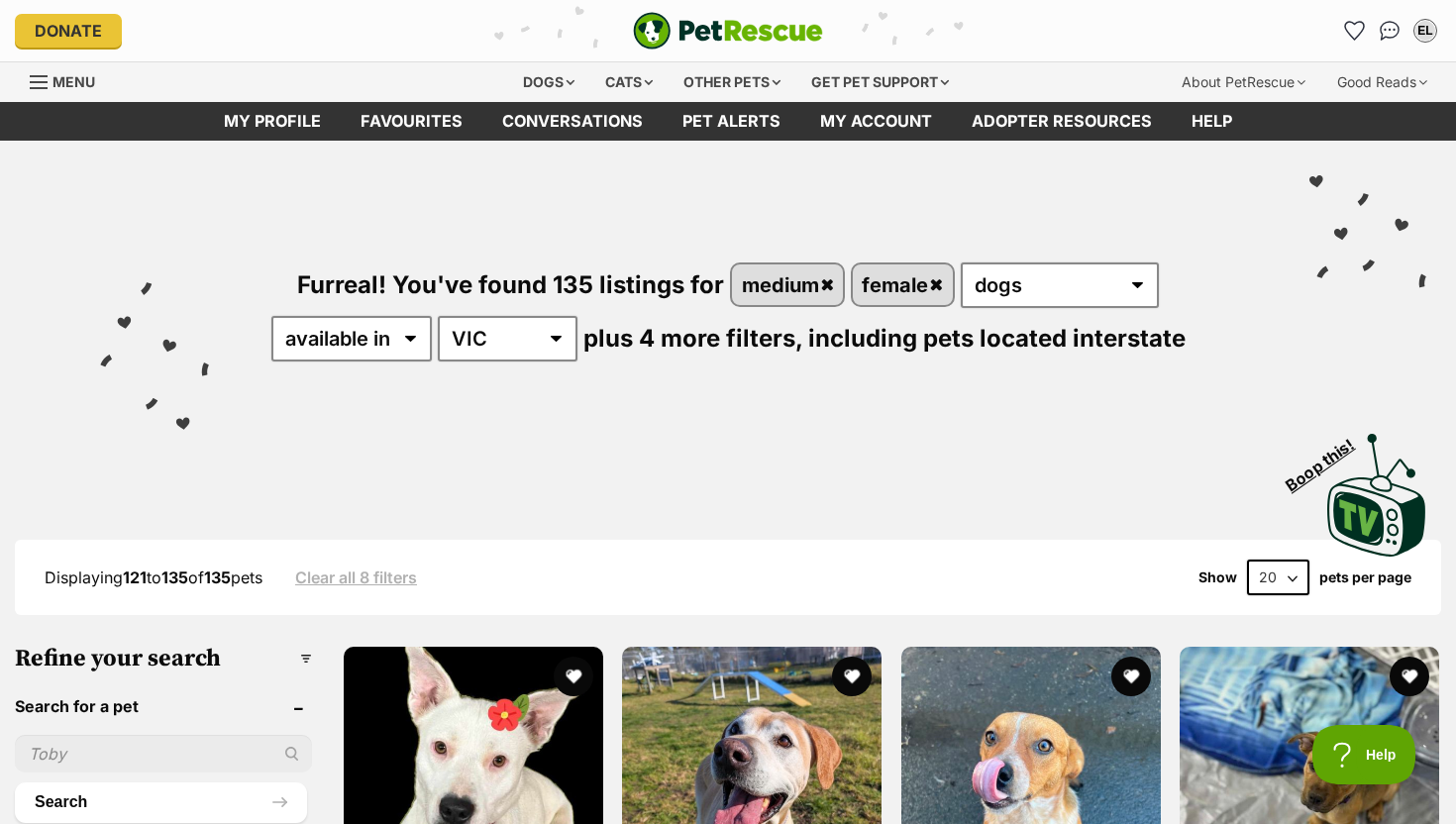 click on "EL
My account
EL
Emma Langford
Edit profile
Log out
Pet alerts
Pet alert matches
Account settings
Change password" at bounding box center (1203, 31) 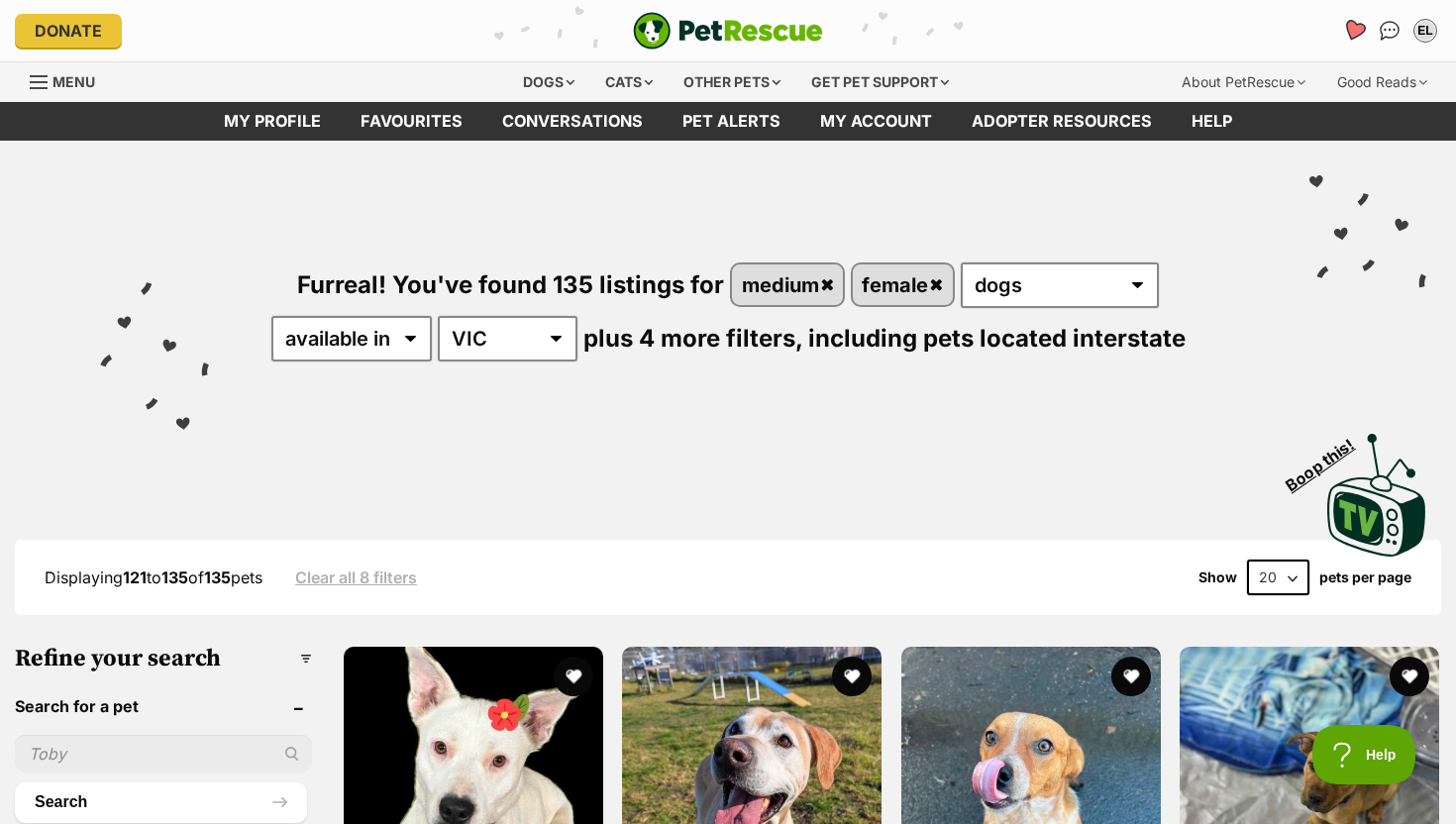 click 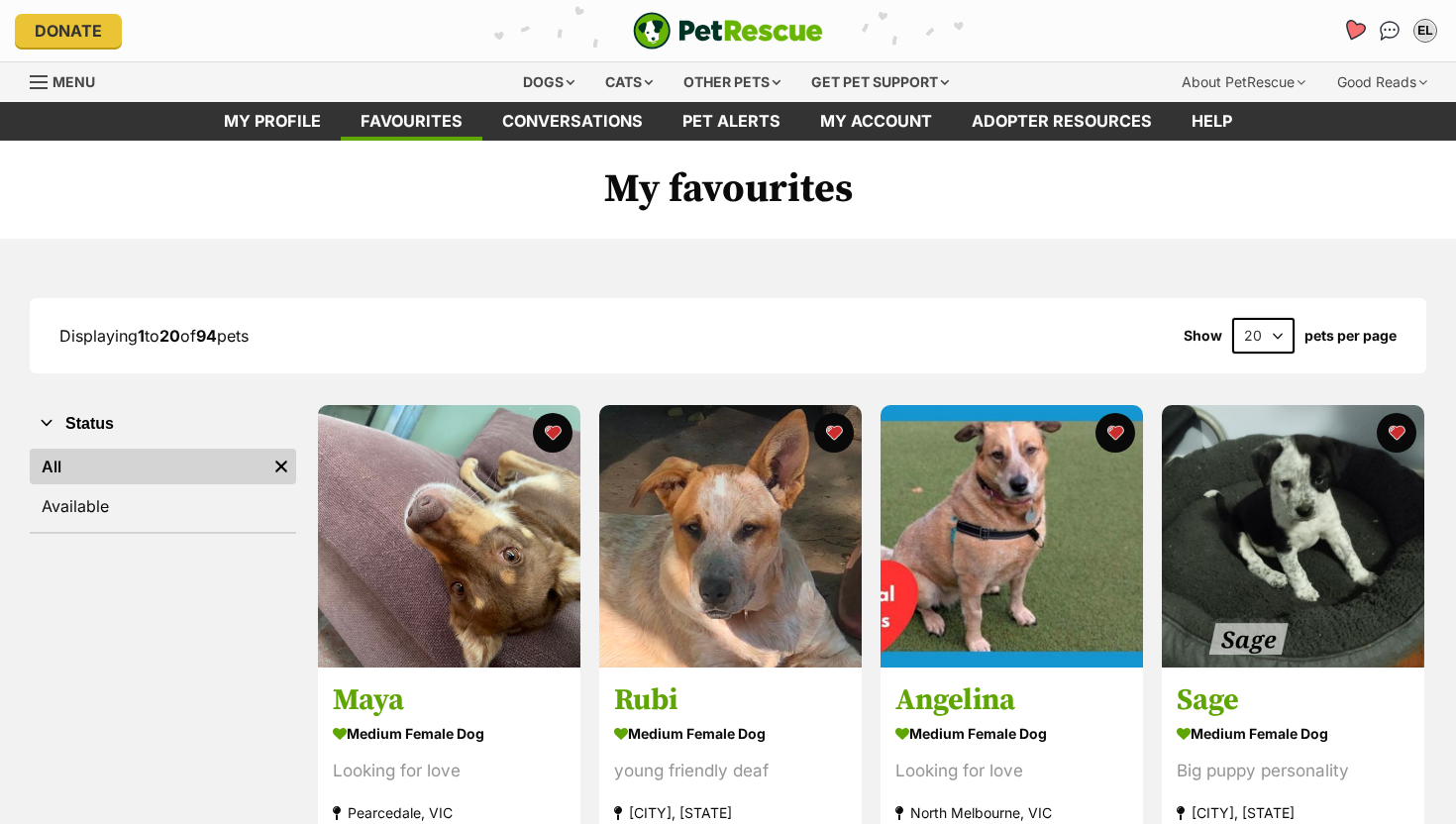 scroll, scrollTop: 0, scrollLeft: 0, axis: both 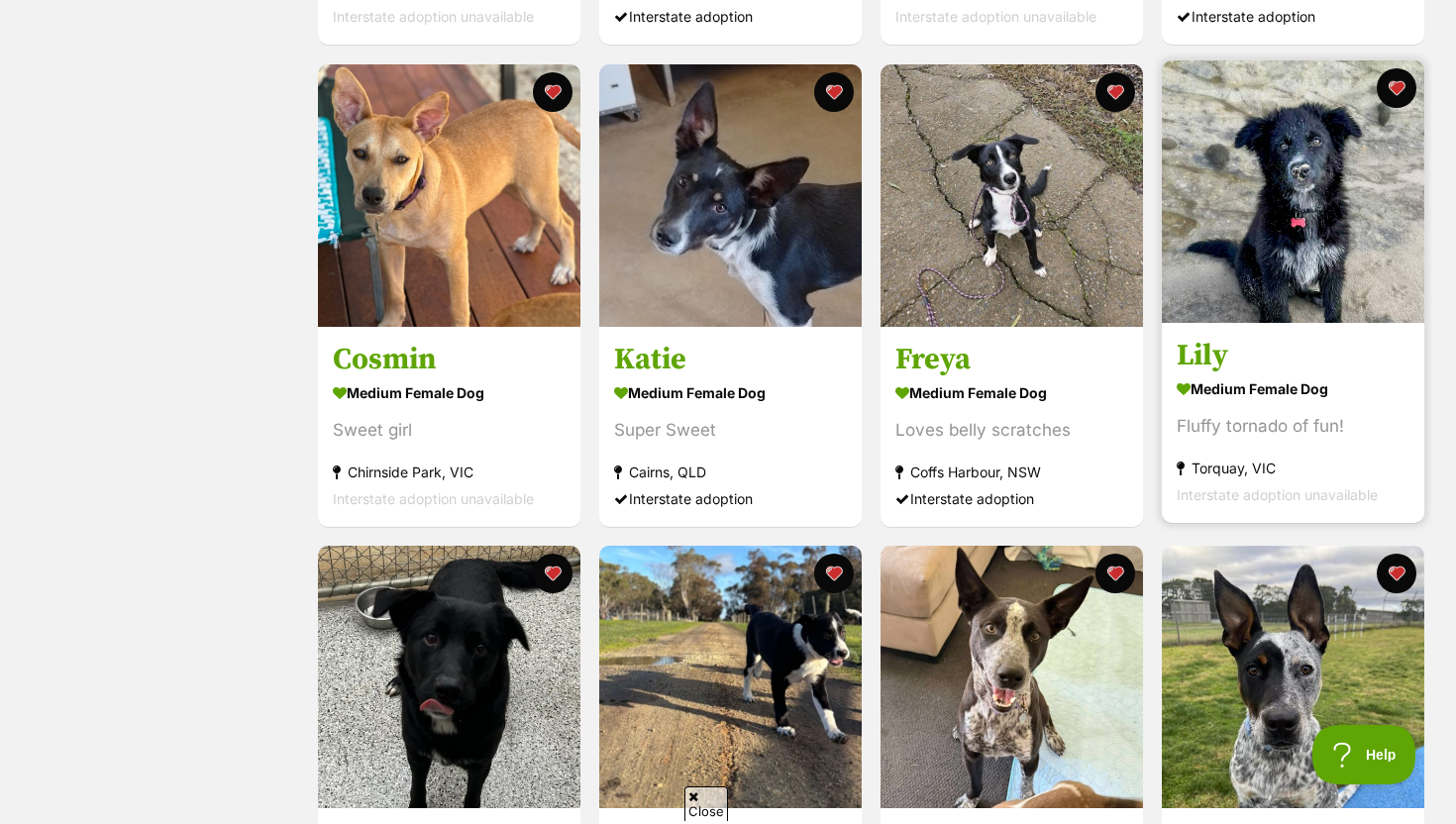 click at bounding box center (1293, 191) 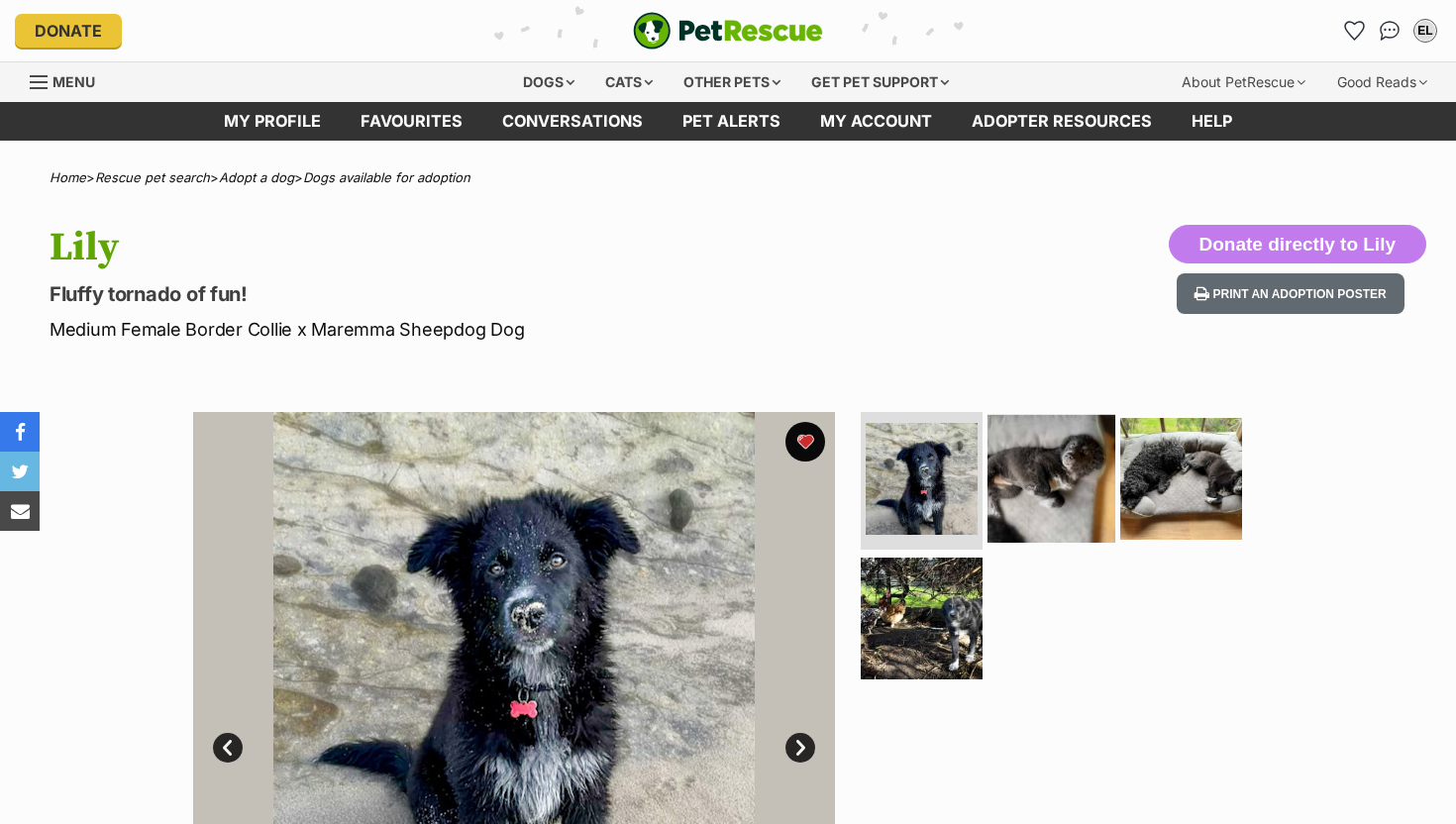 scroll, scrollTop: 0, scrollLeft: 0, axis: both 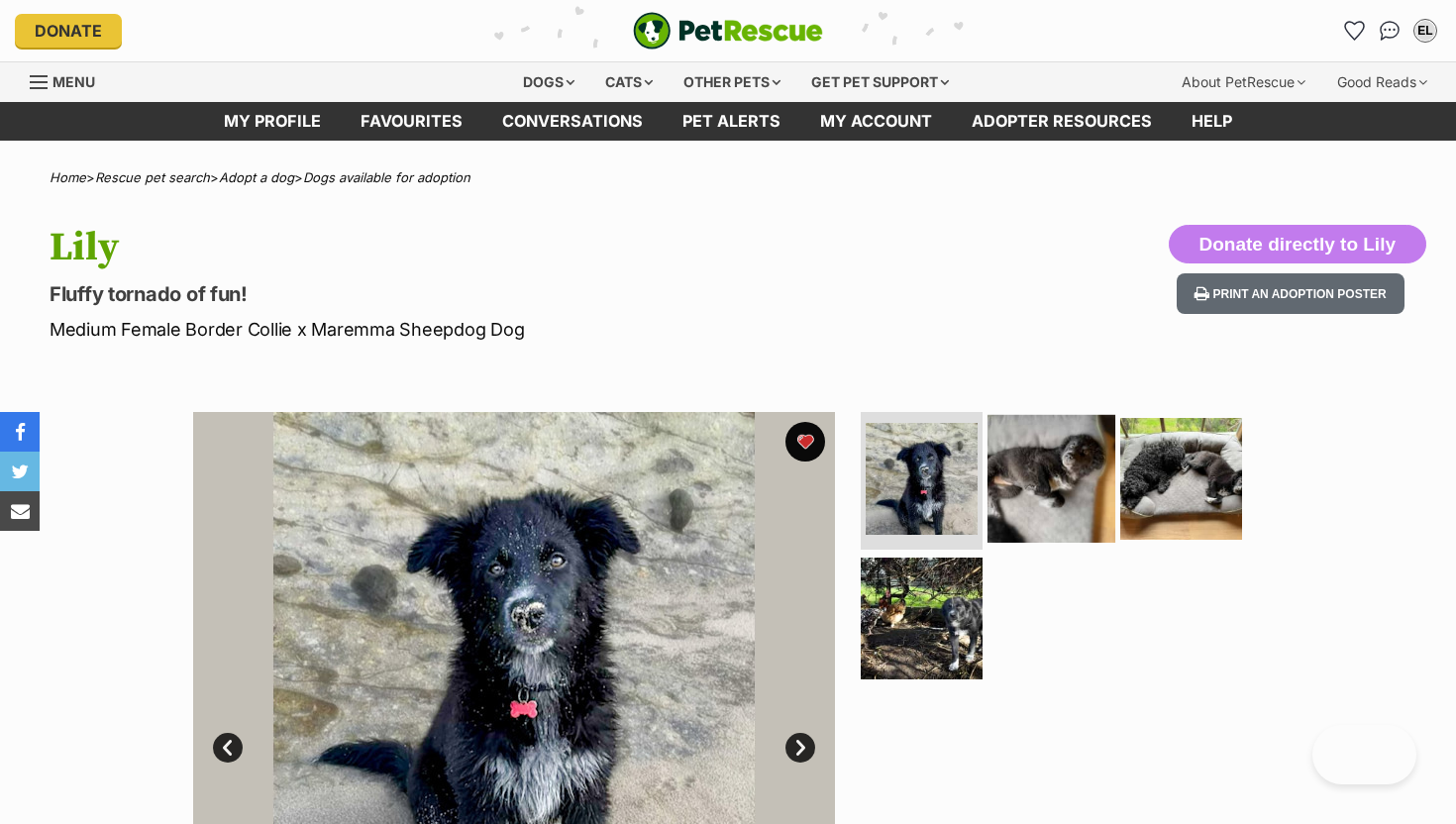 click at bounding box center [1051, 477] 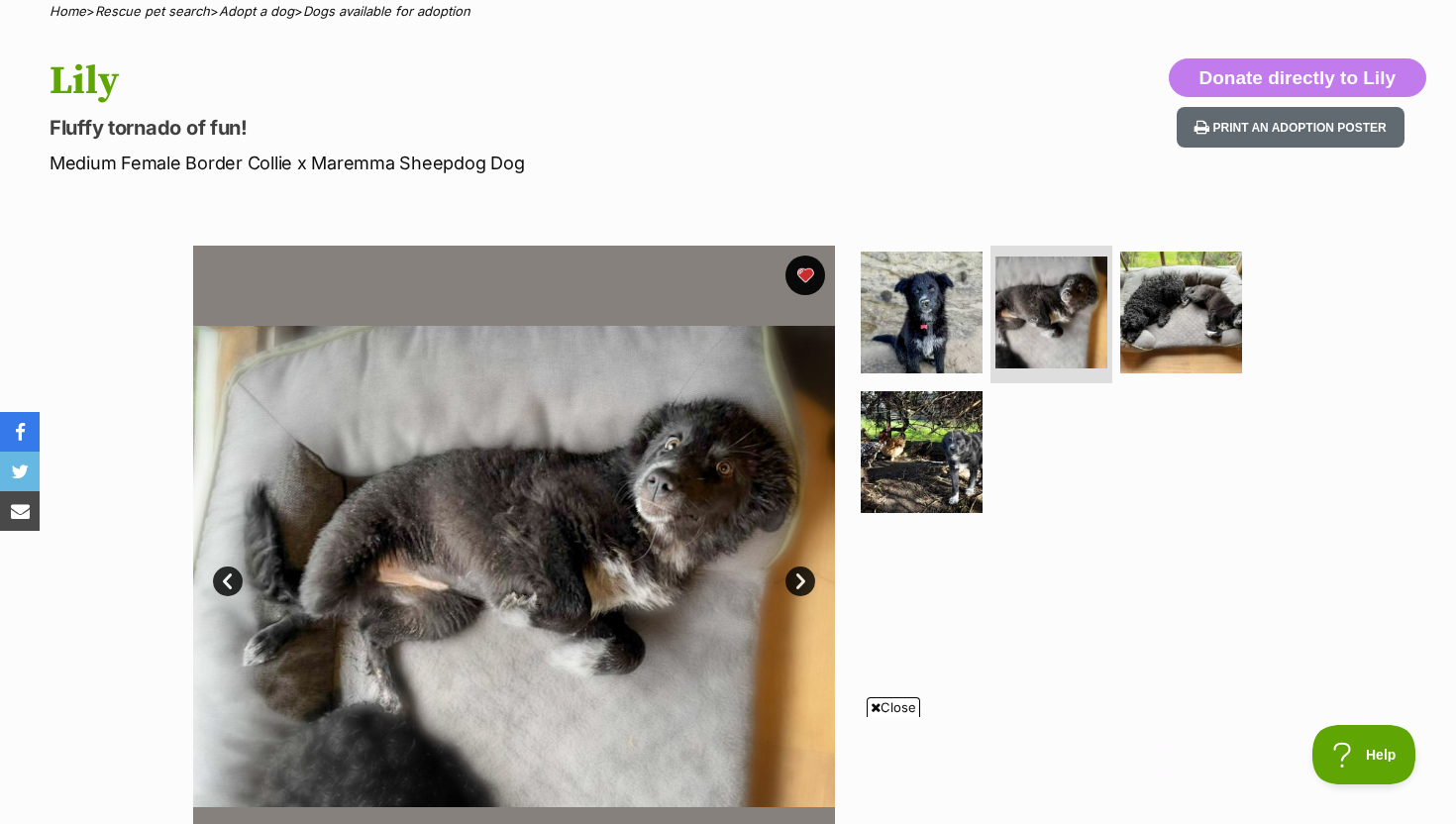 scroll, scrollTop: 0, scrollLeft: 0, axis: both 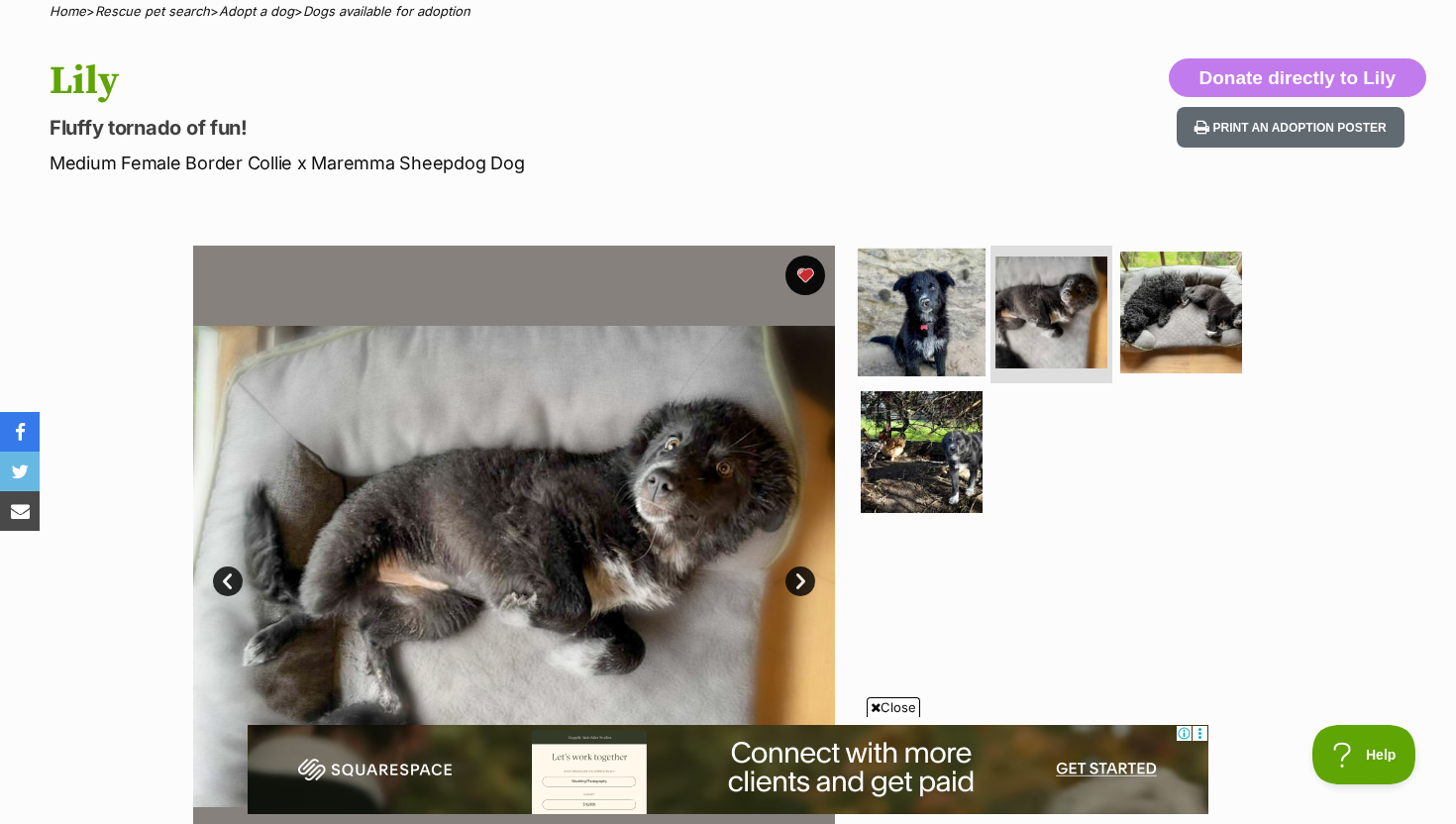 click at bounding box center (921, 311) 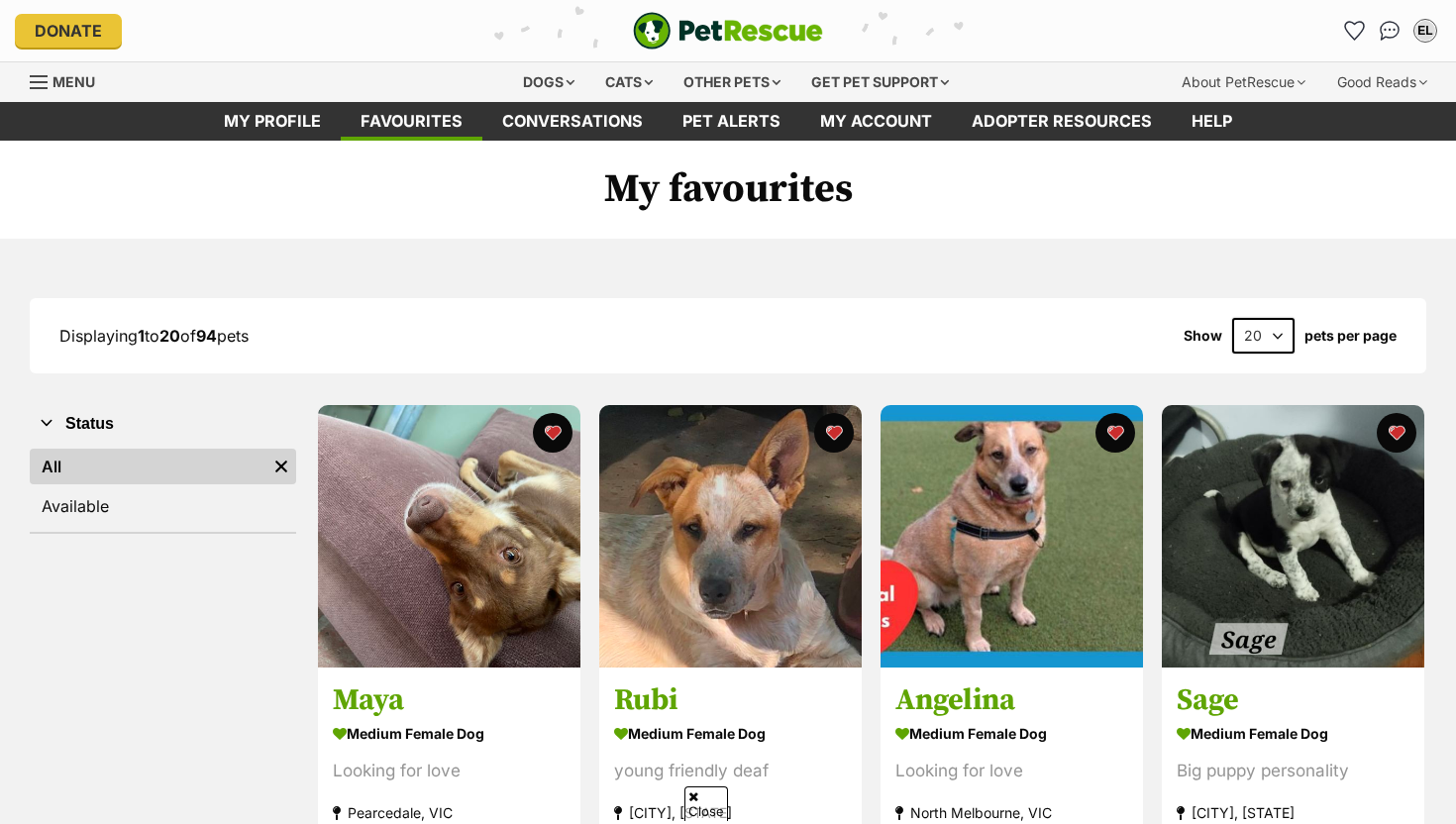 scroll, scrollTop: 823, scrollLeft: 0, axis: vertical 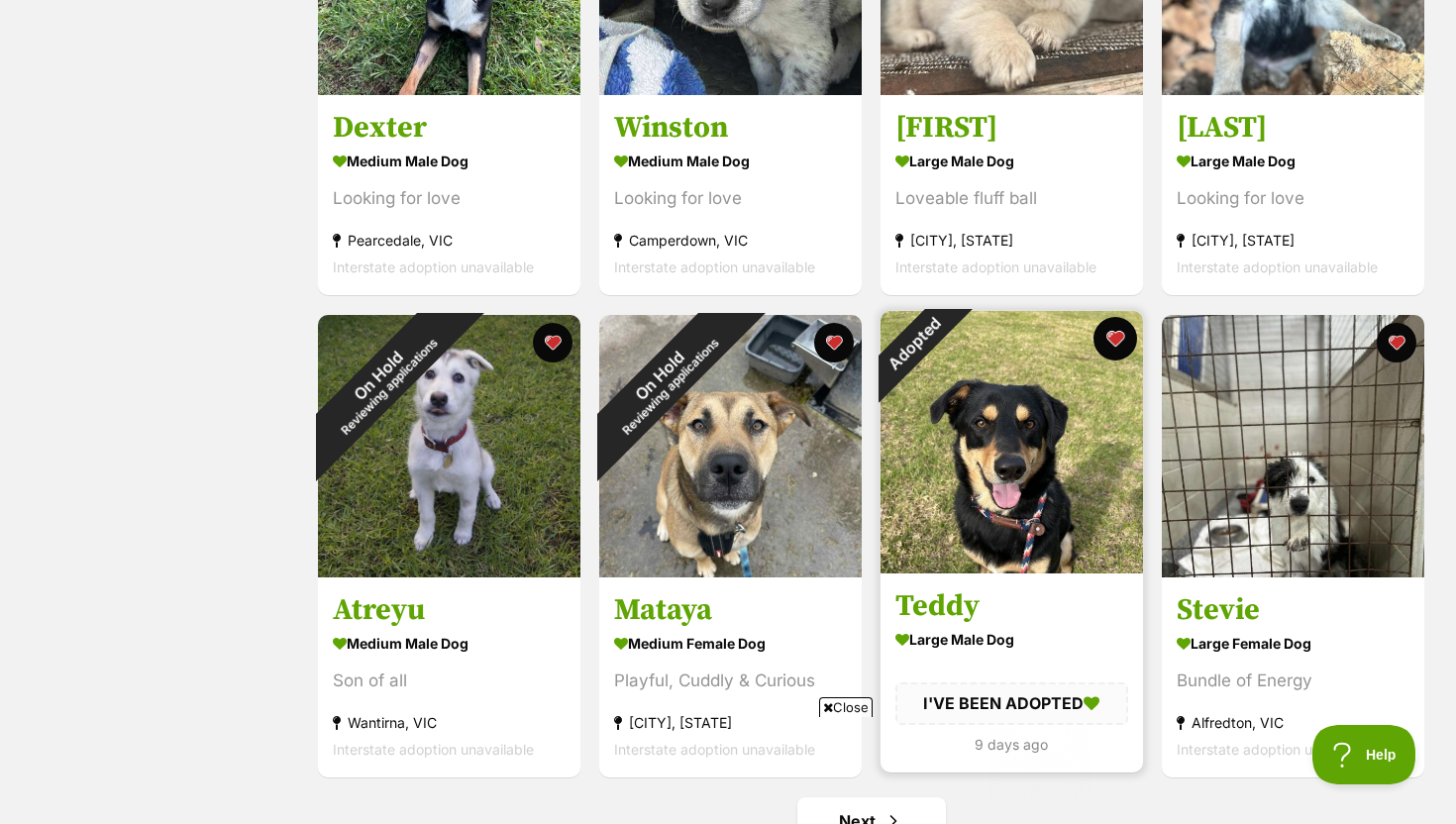 click at bounding box center (1115, 339) 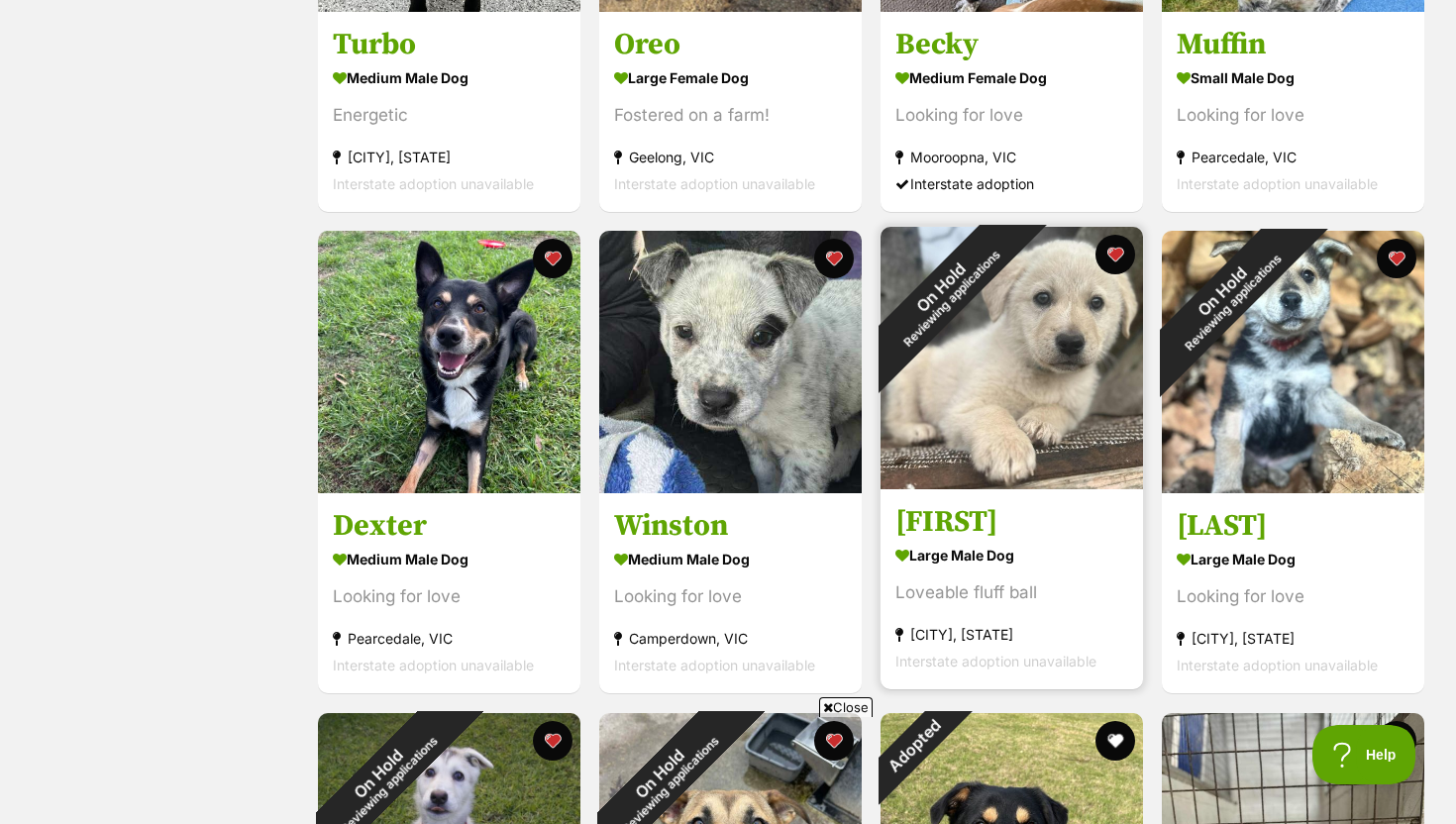 scroll, scrollTop: 1453, scrollLeft: 0, axis: vertical 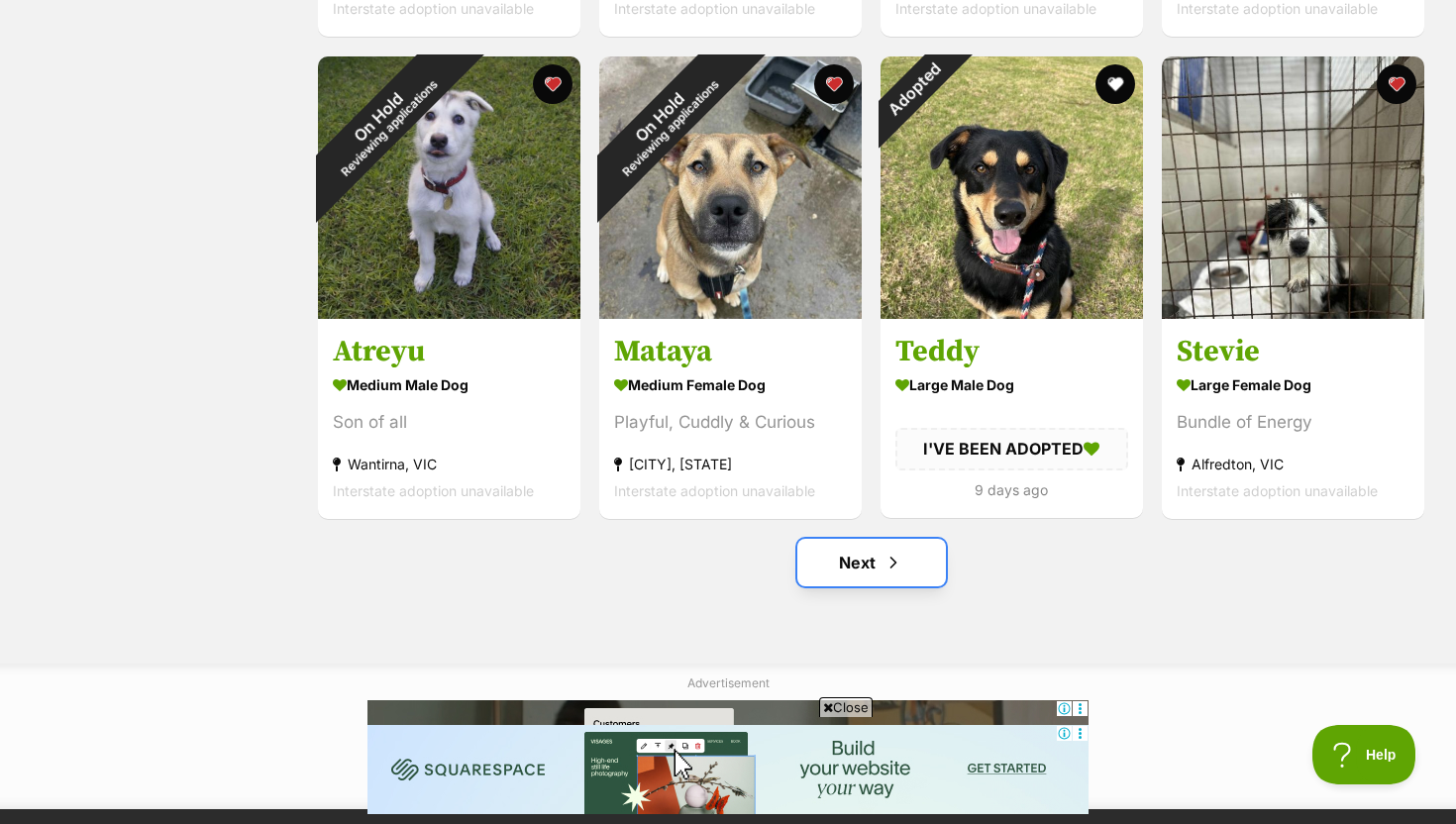 click on "Next" at bounding box center [872, 563] 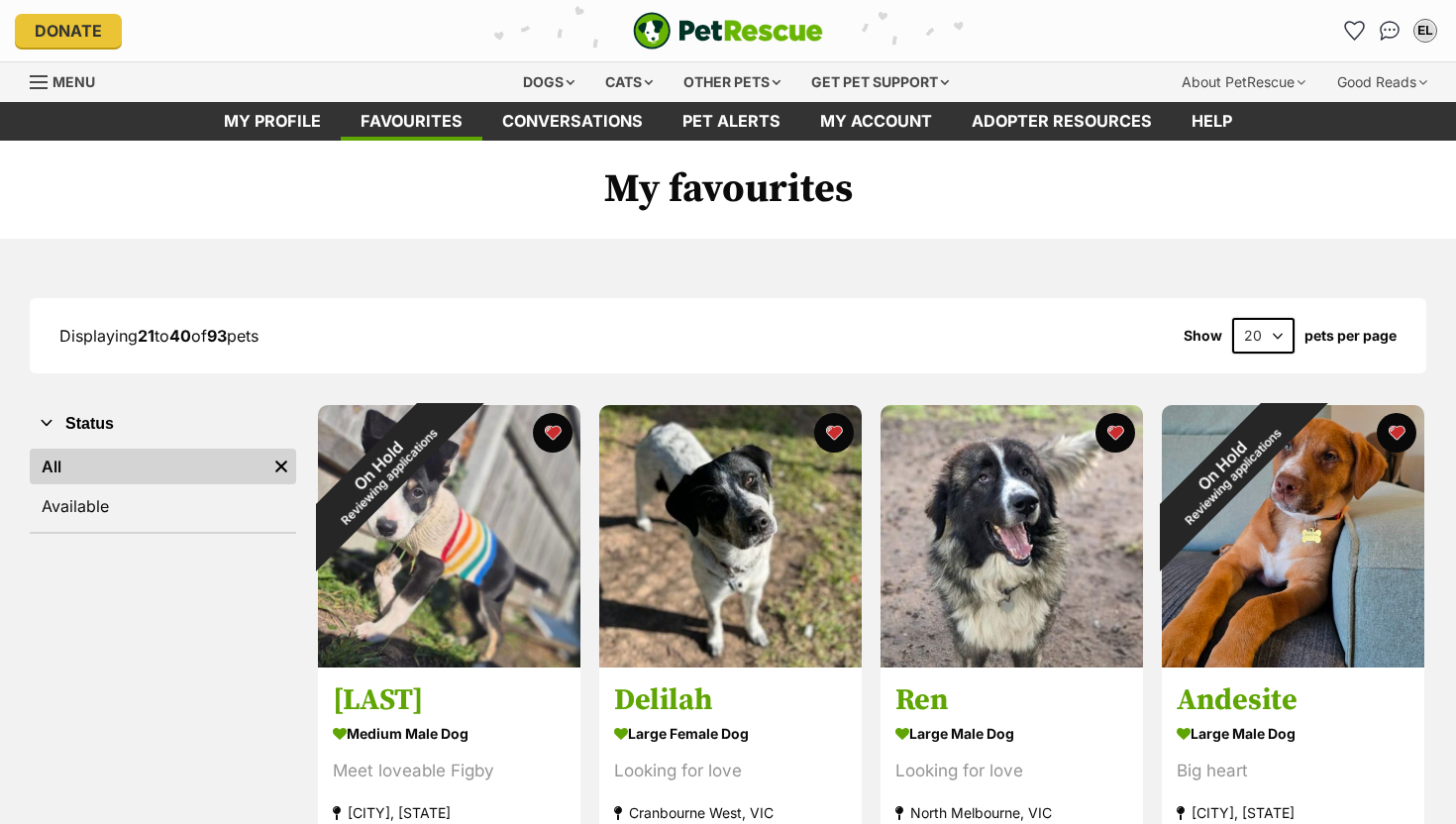 scroll, scrollTop: 0, scrollLeft: 0, axis: both 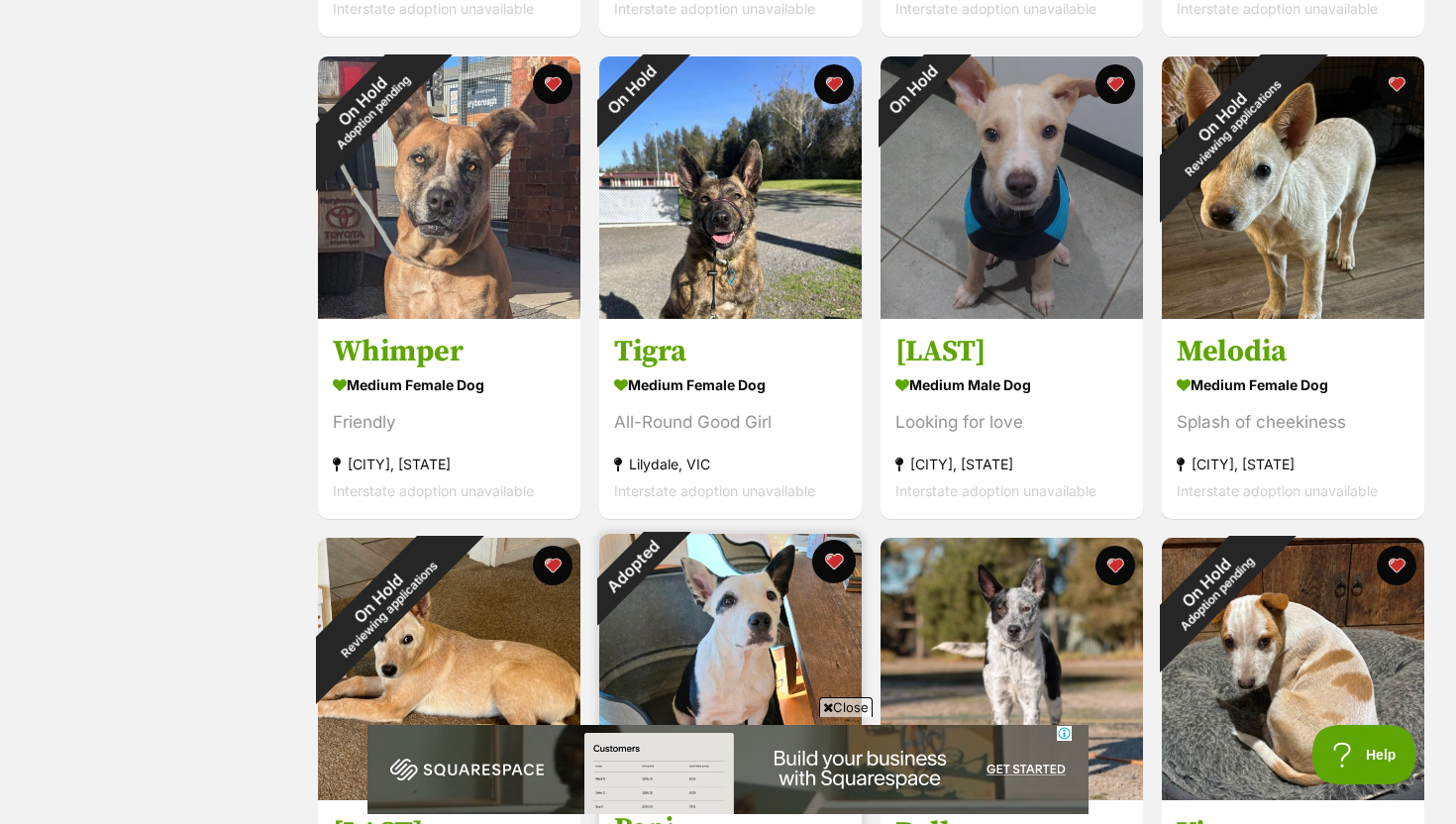 click at bounding box center [834, 562] 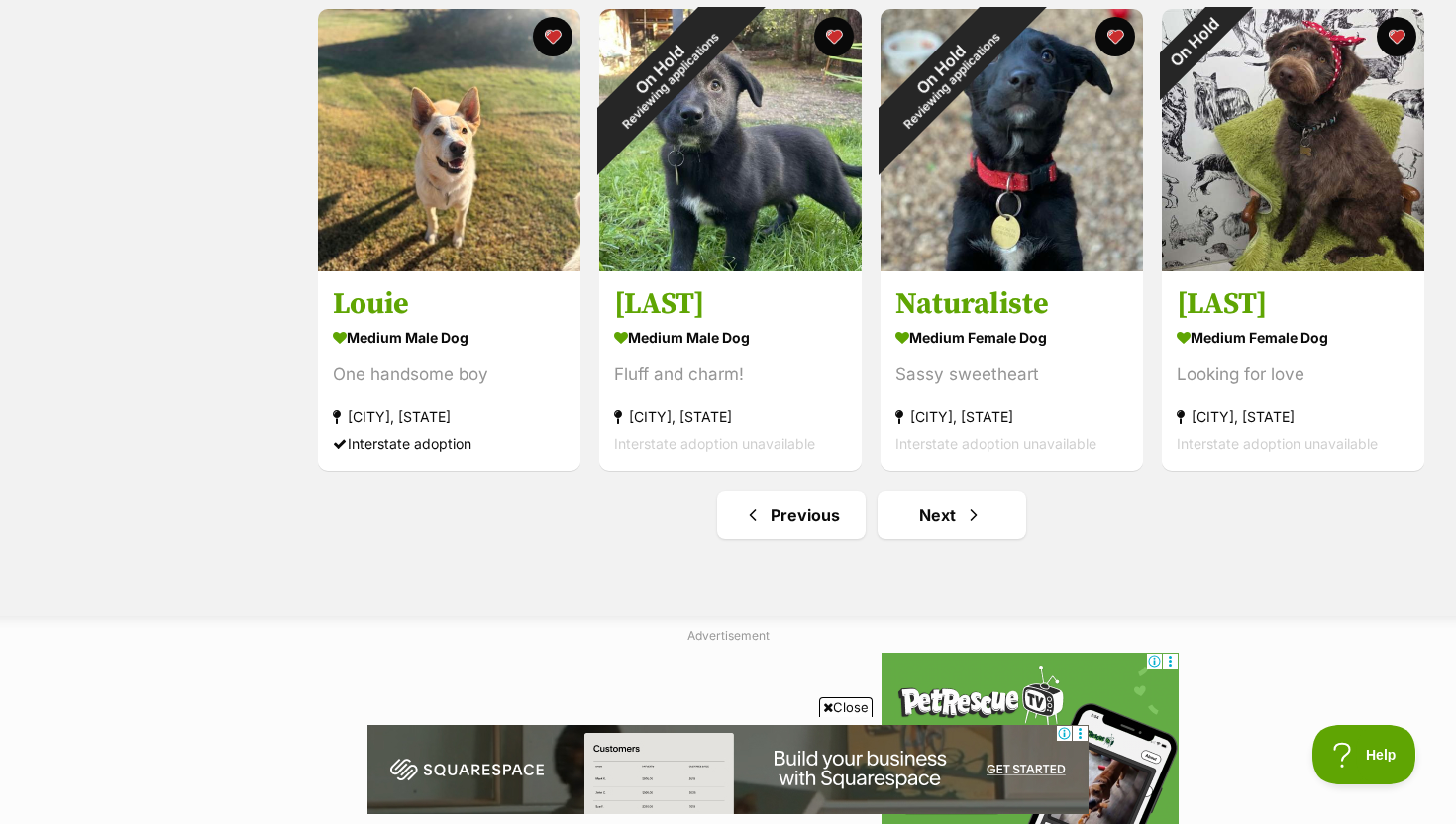 scroll, scrollTop: 2326, scrollLeft: 0, axis: vertical 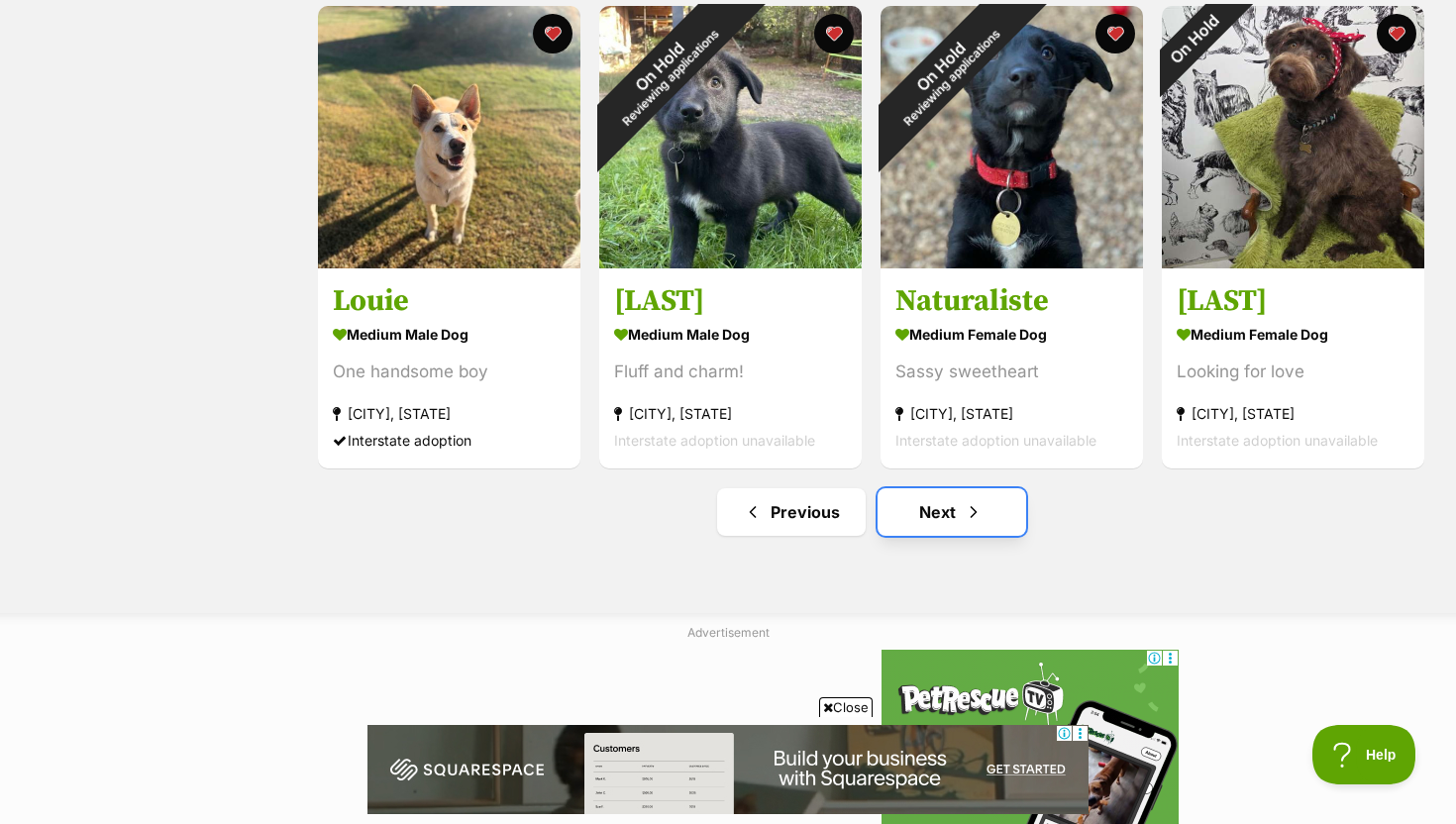 click at bounding box center (974, 512) 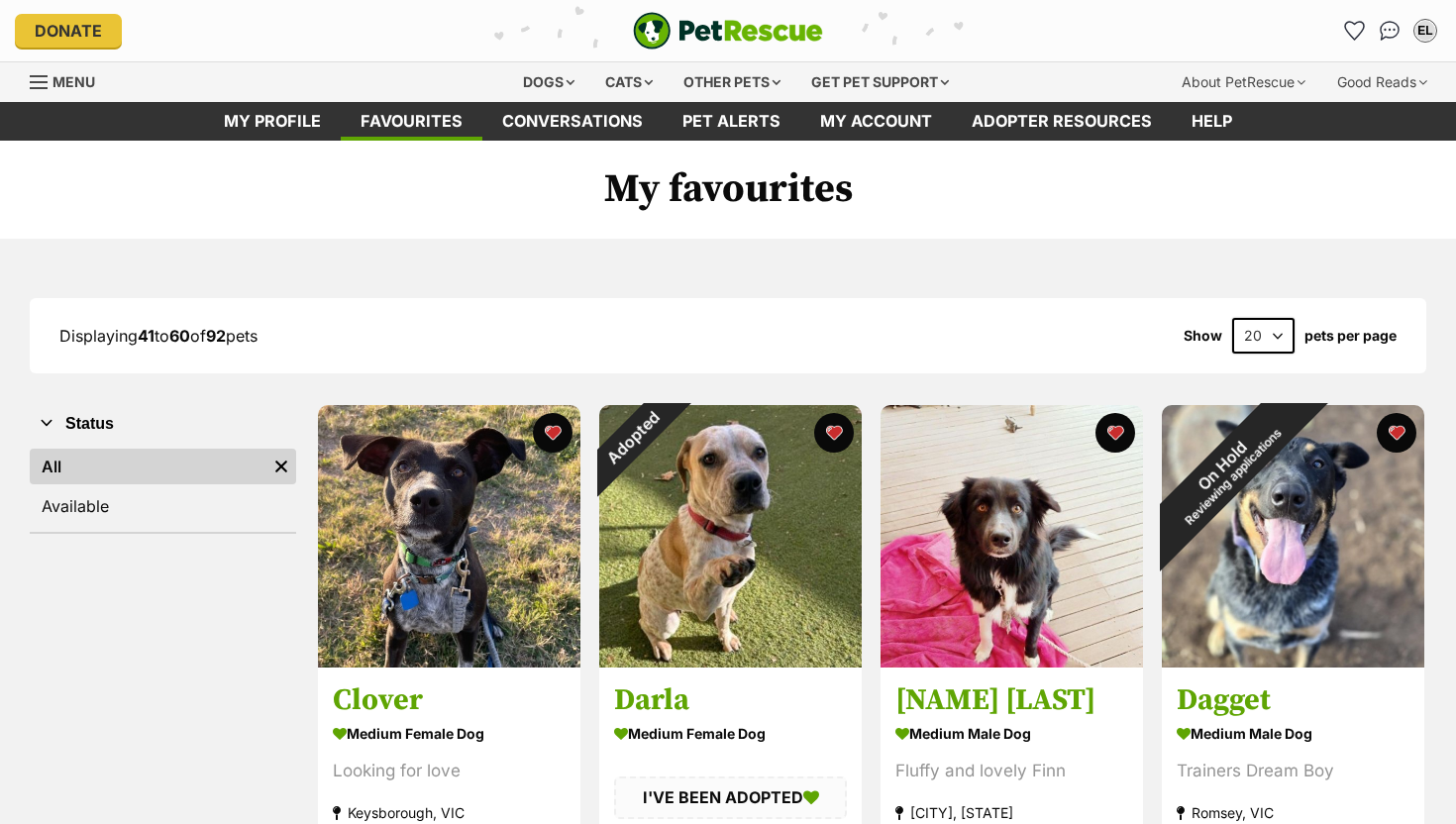 scroll, scrollTop: 0, scrollLeft: 0, axis: both 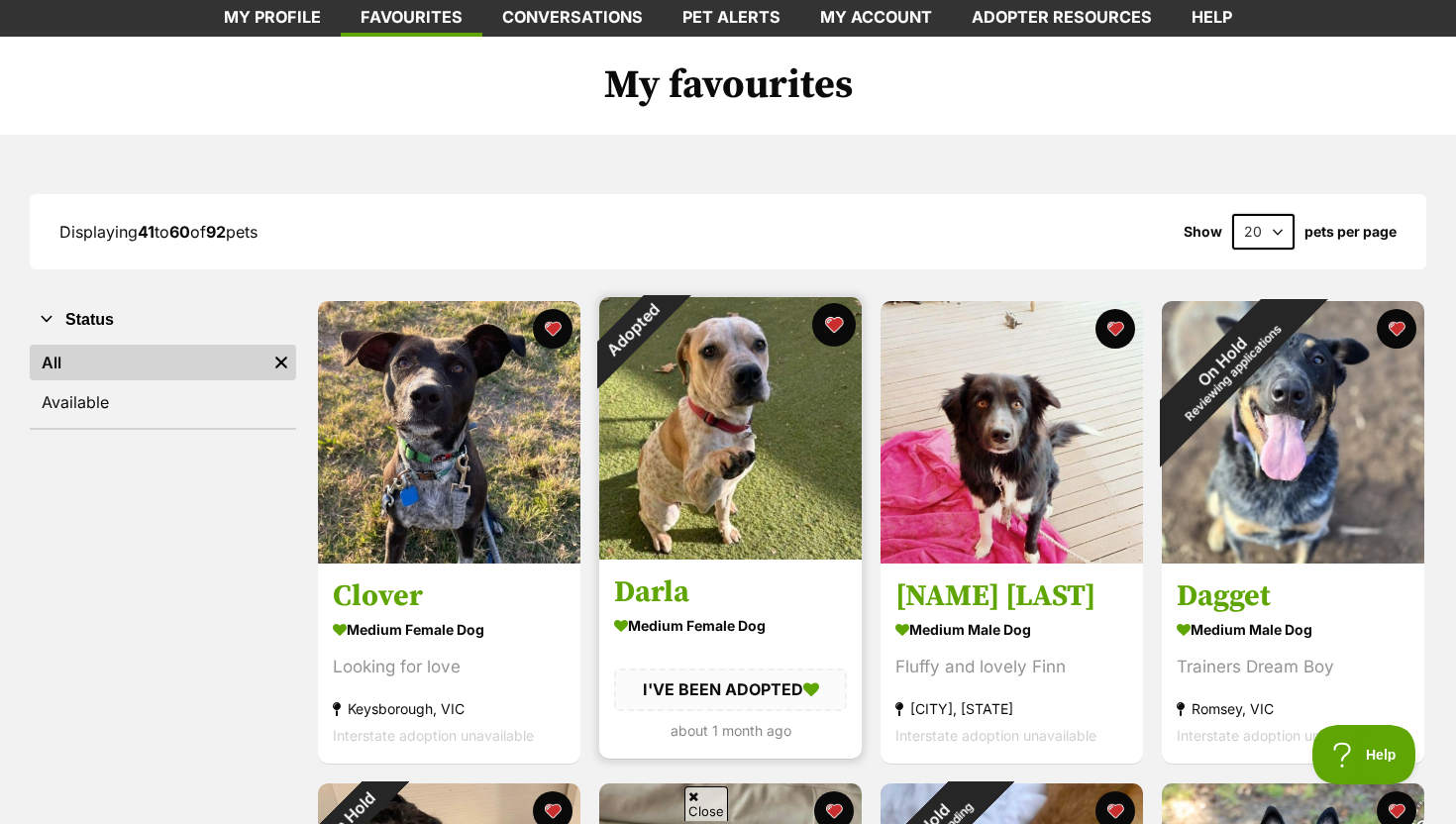 click at bounding box center (834, 325) 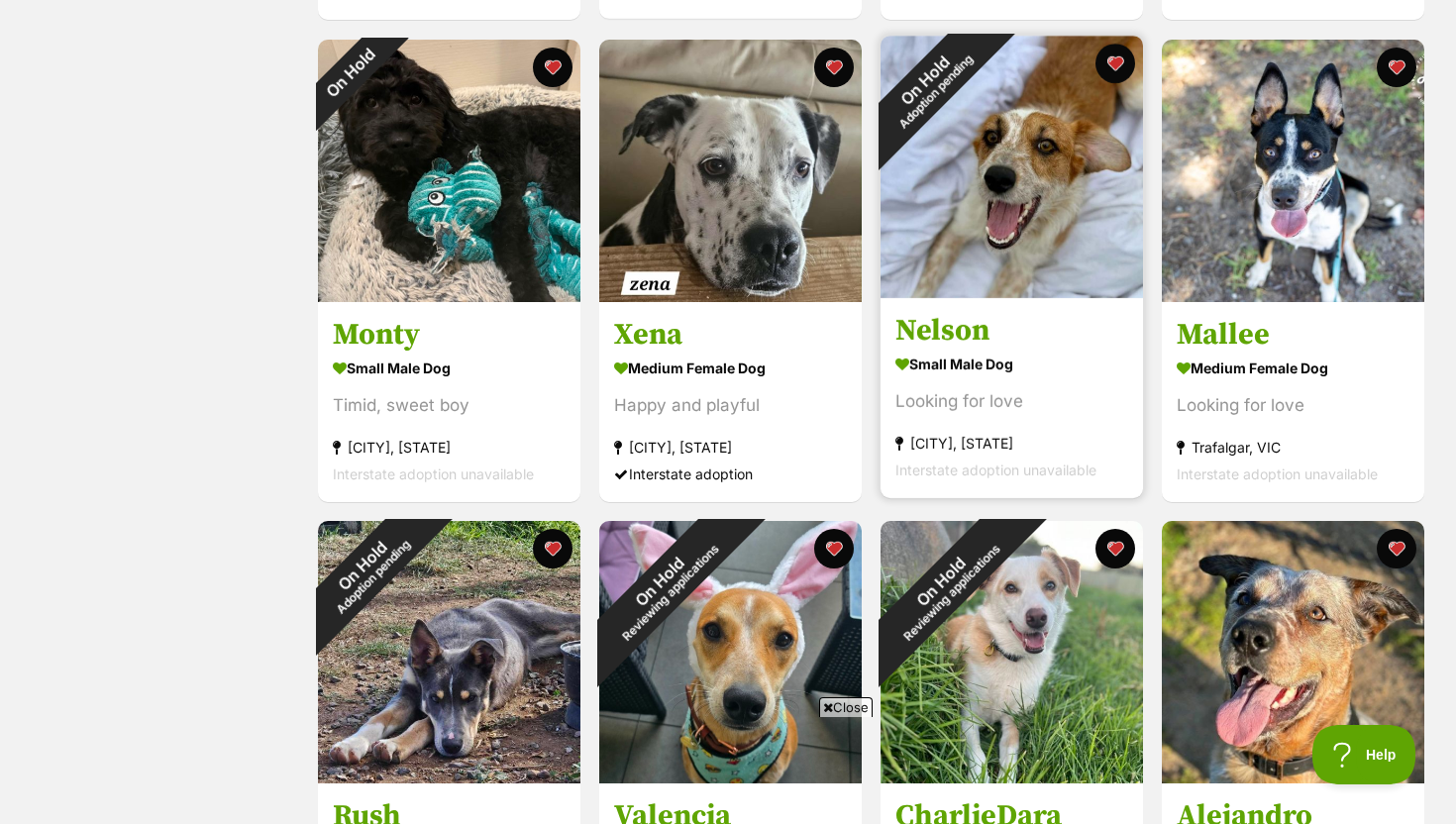 scroll, scrollTop: 894, scrollLeft: 0, axis: vertical 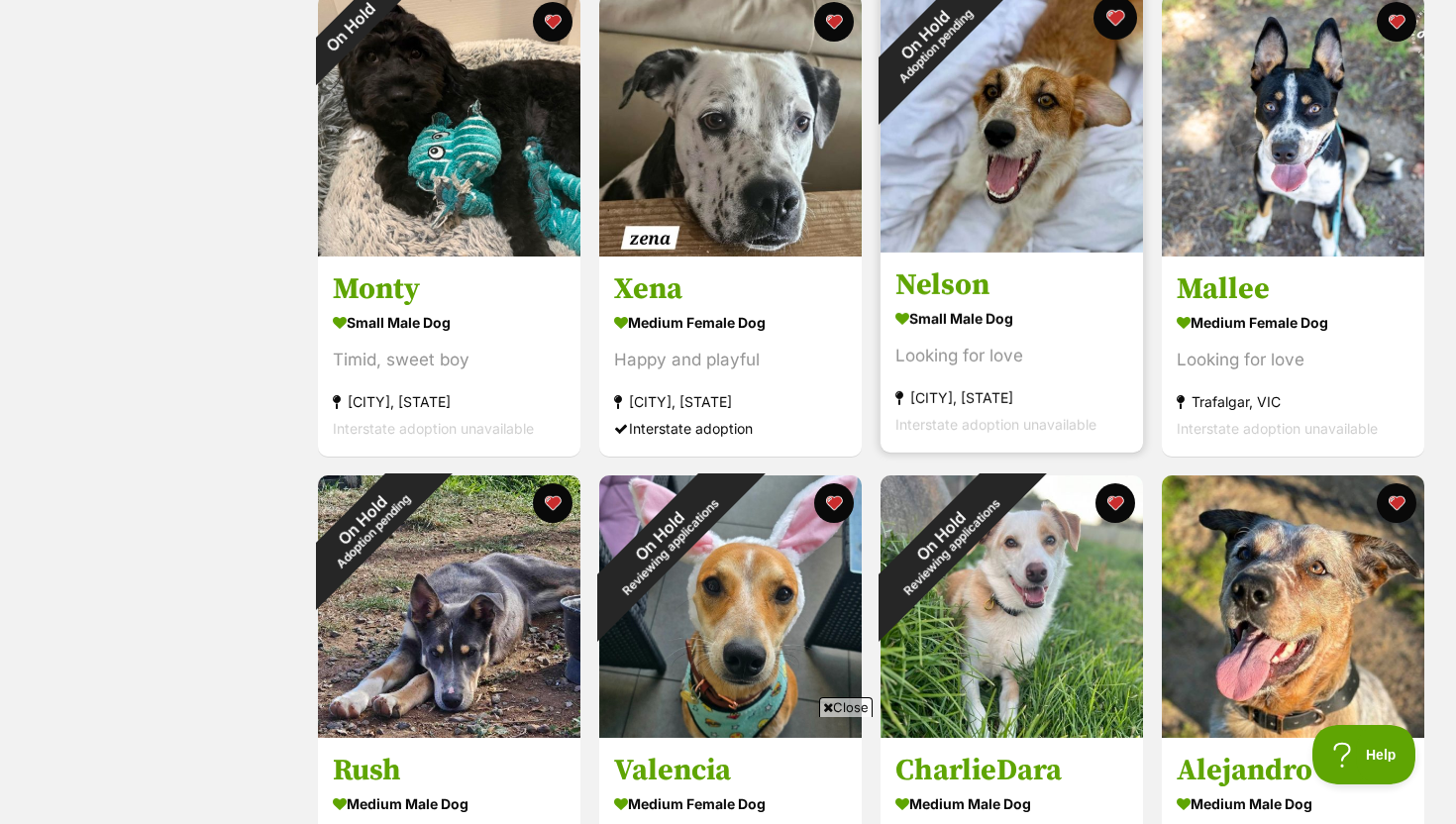 click at bounding box center (1115, 18) 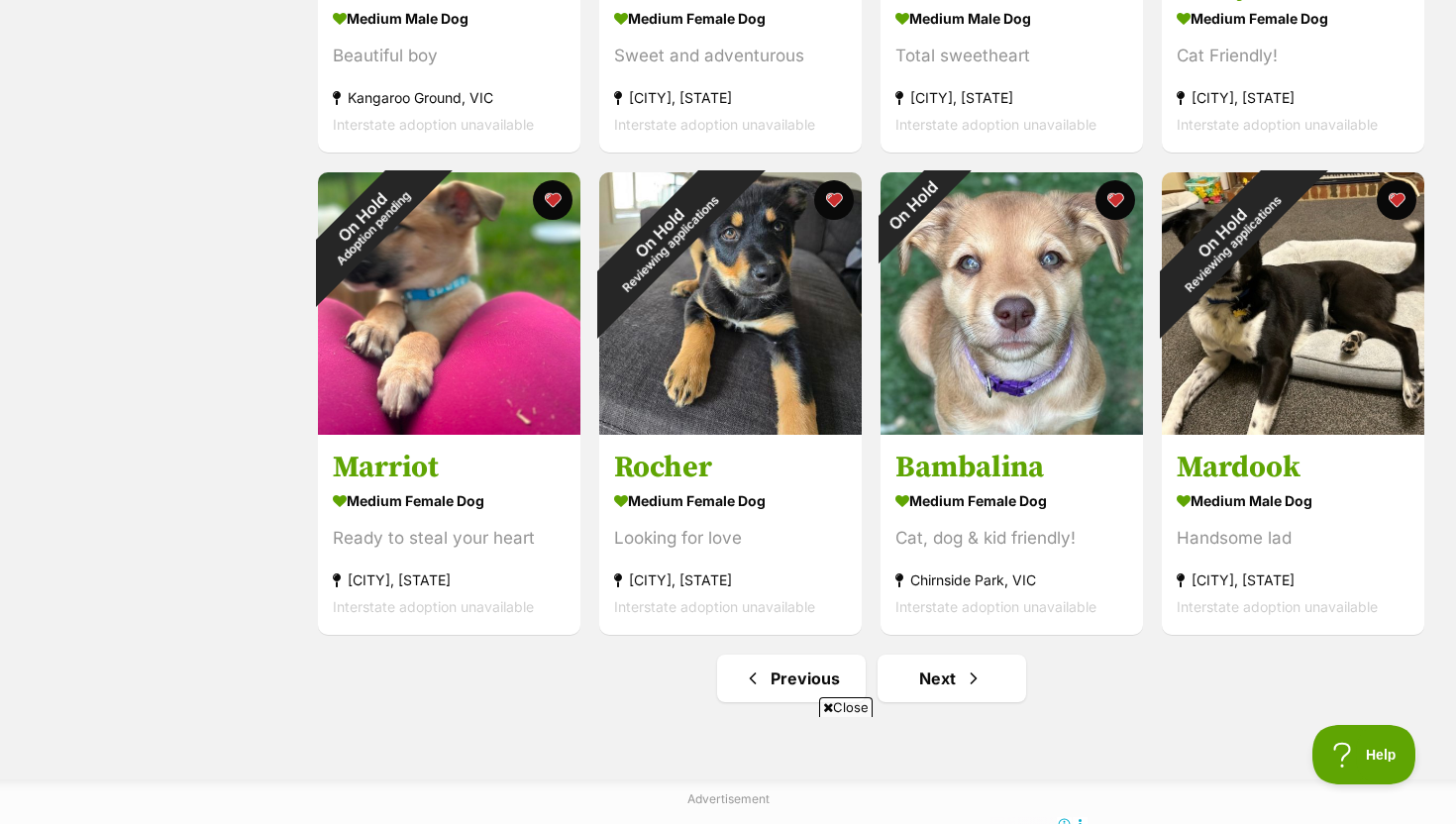 scroll, scrollTop: 2294, scrollLeft: 0, axis: vertical 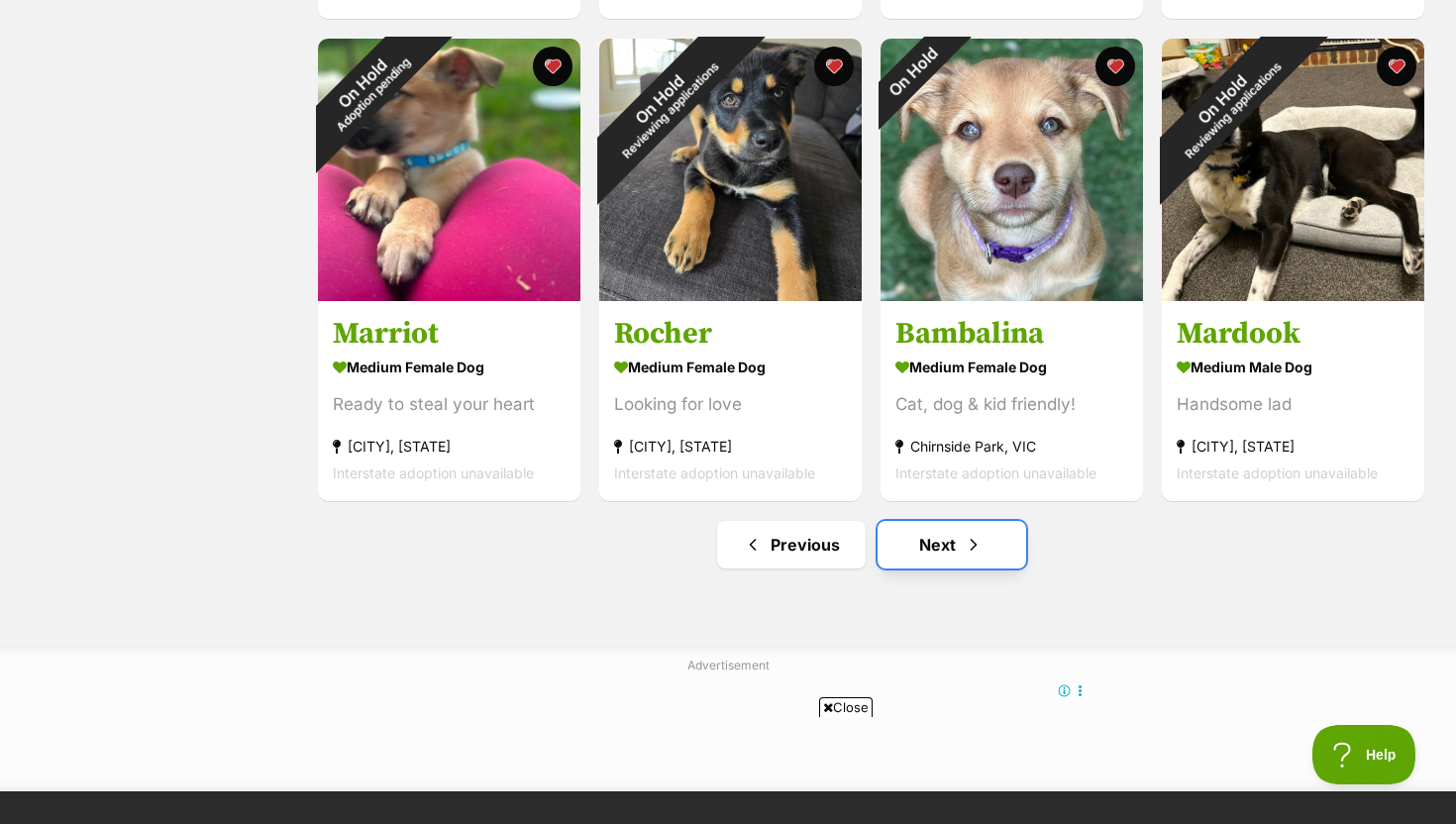 click on "Next" at bounding box center [952, 545] 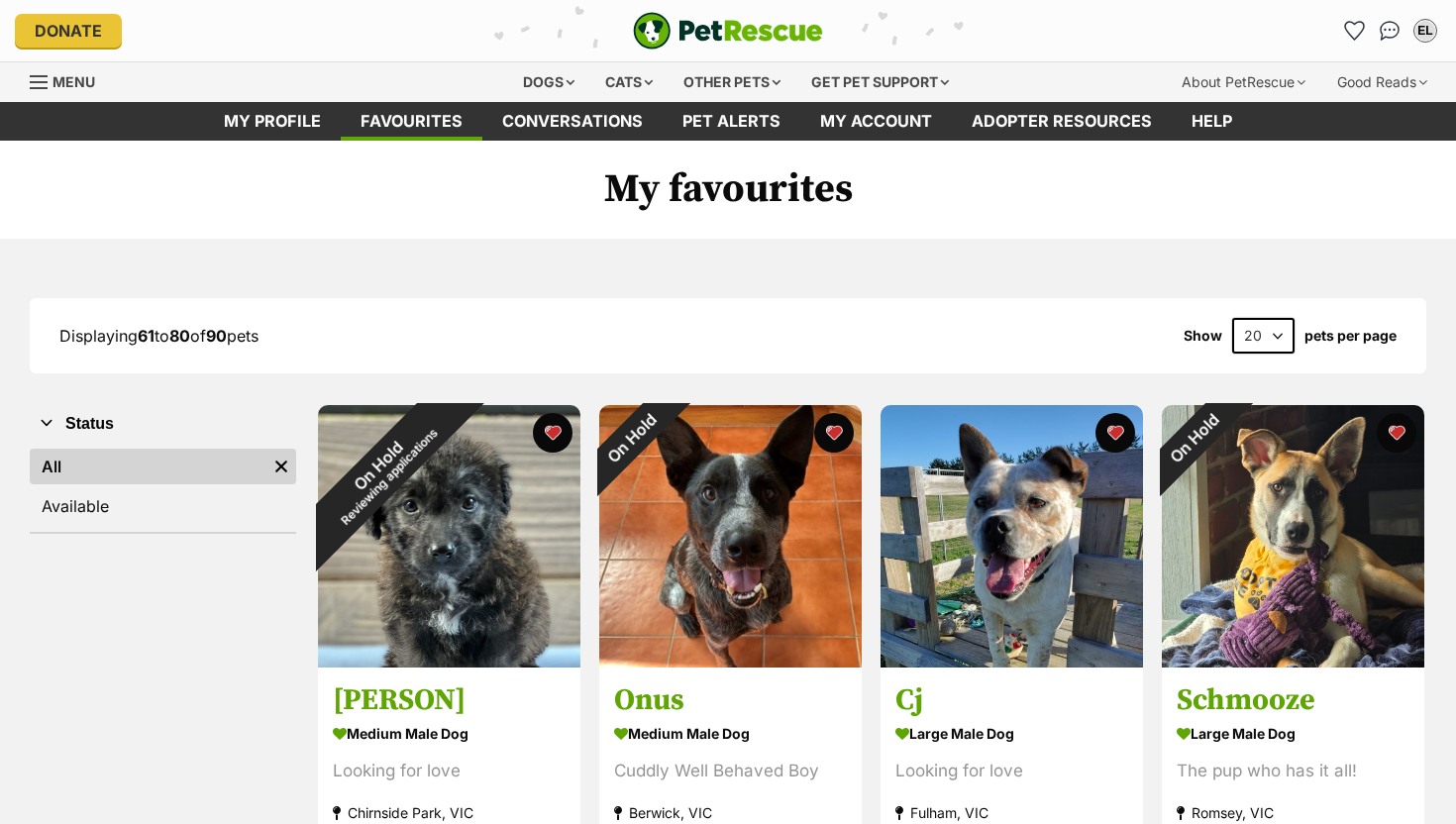 scroll, scrollTop: 0, scrollLeft: 0, axis: both 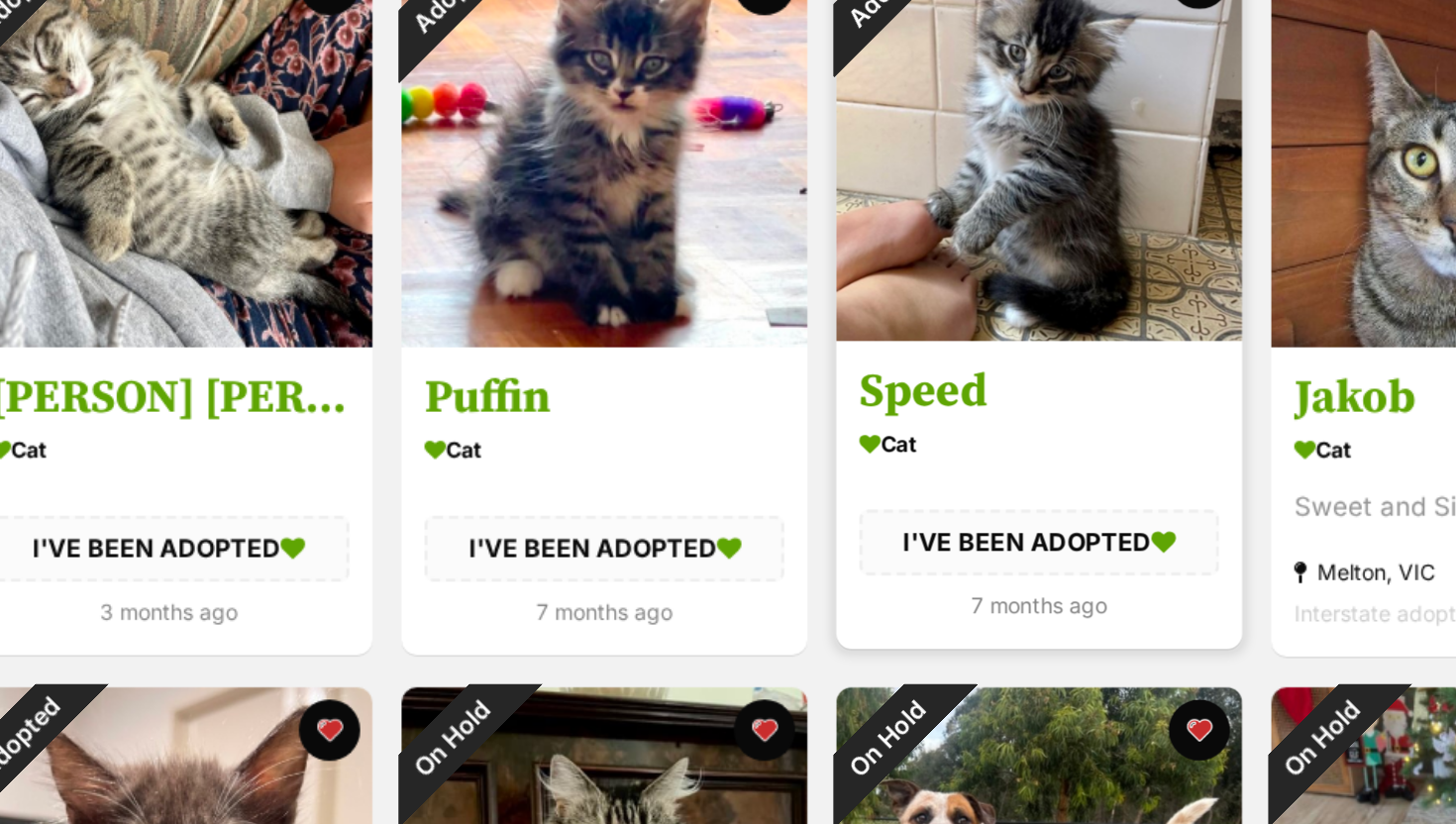 click at bounding box center [1011, 127] 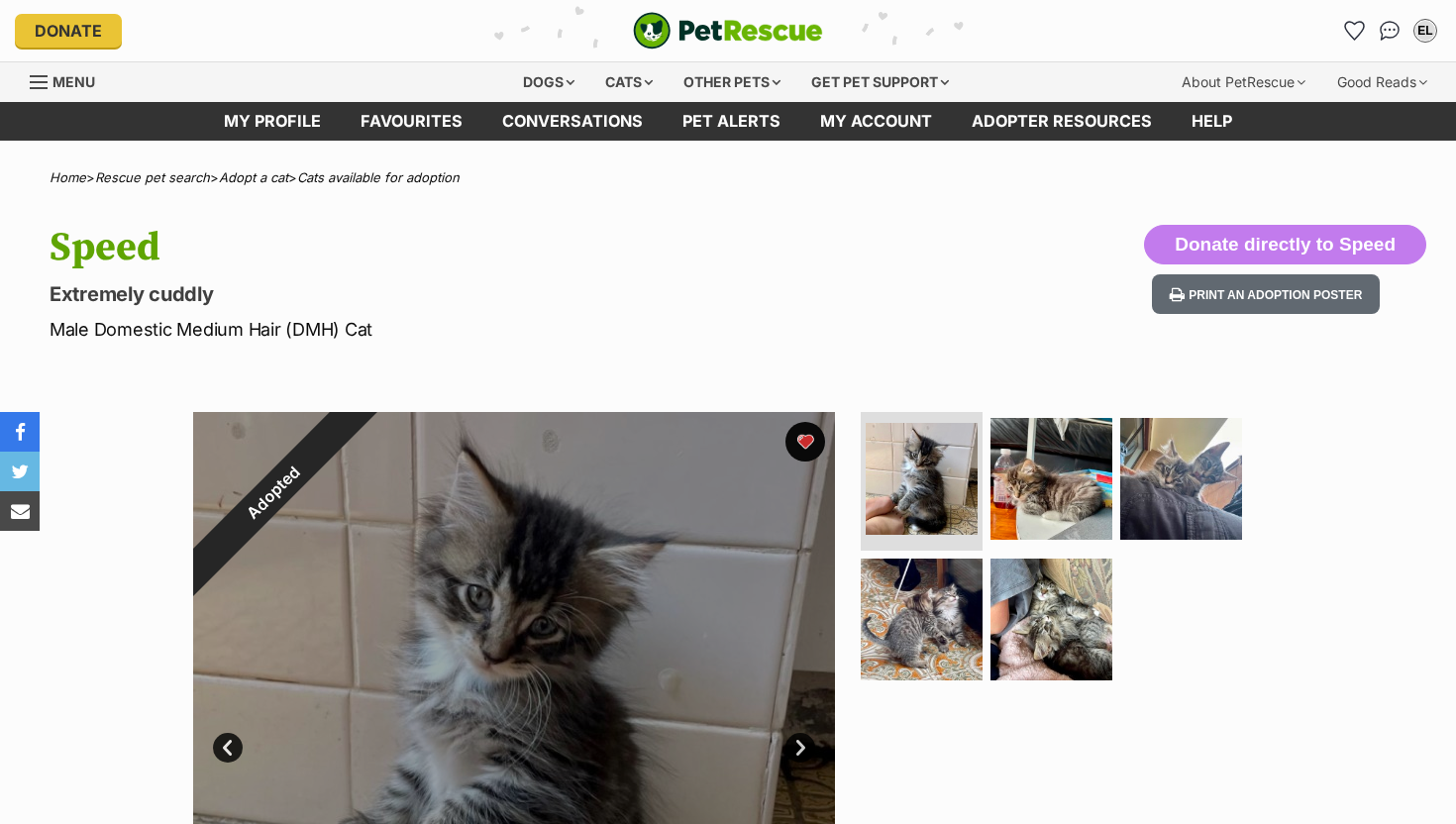 scroll, scrollTop: 0, scrollLeft: 0, axis: both 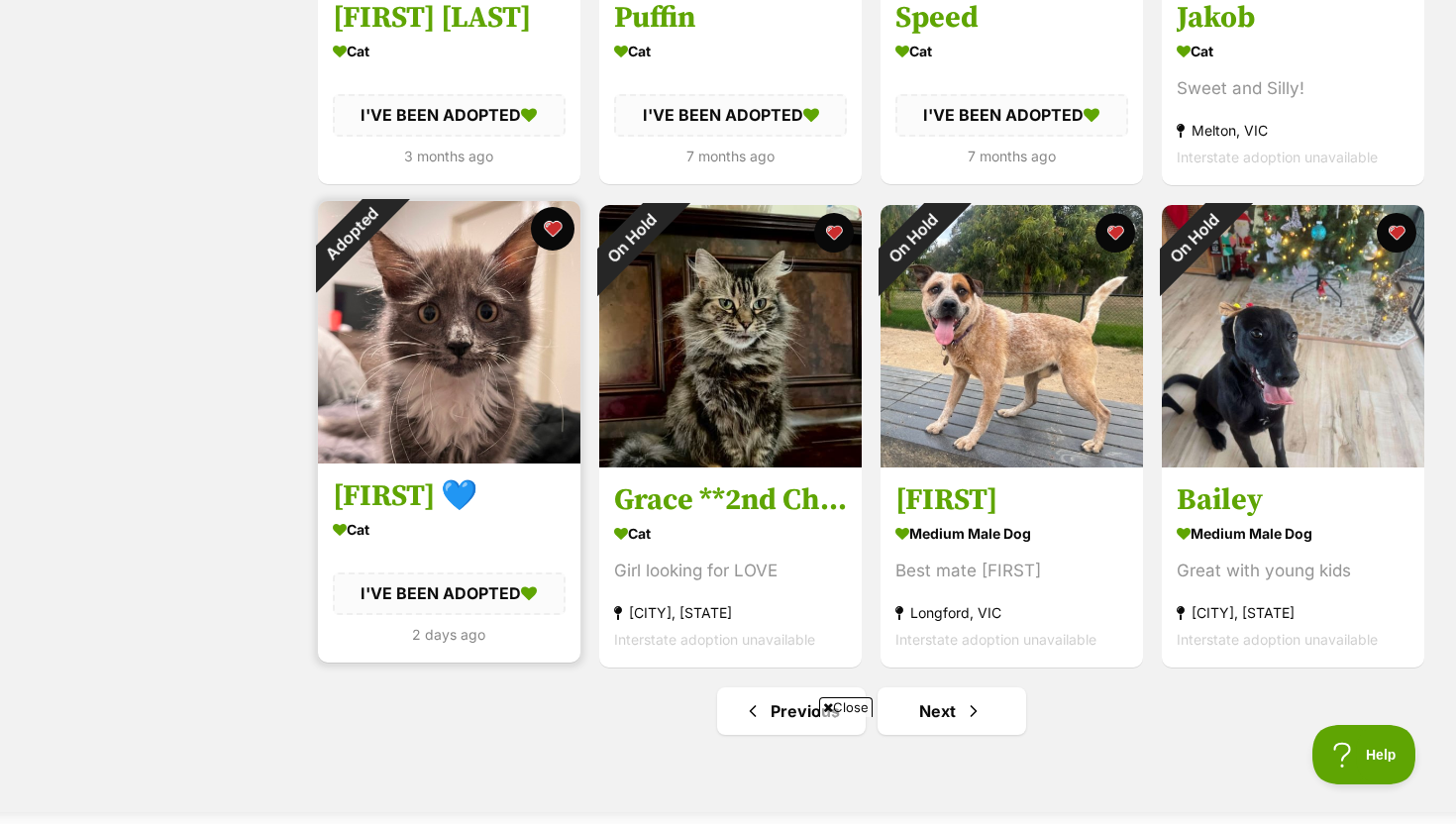 click at bounding box center [553, 229] 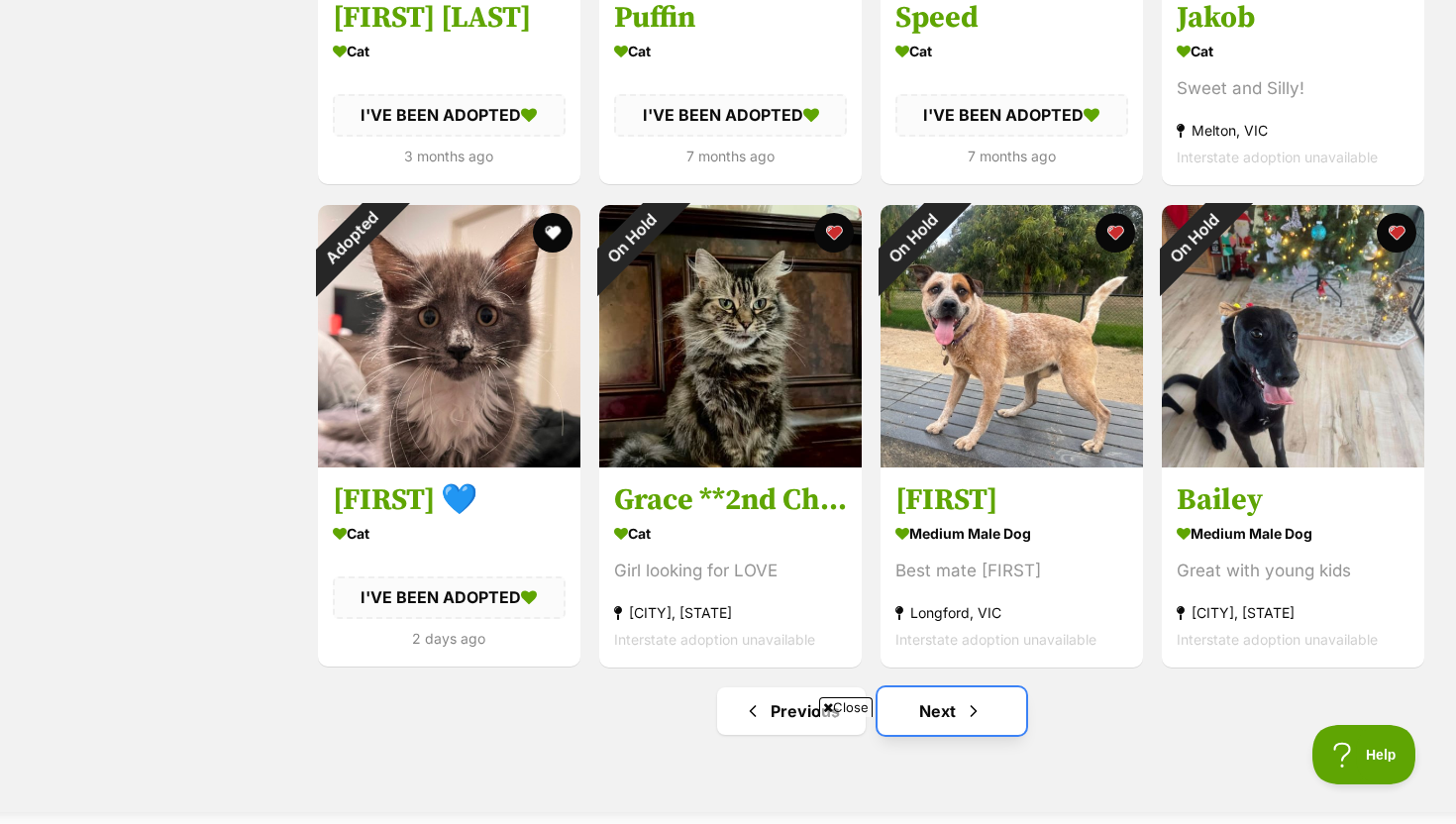 click at bounding box center [974, 711] 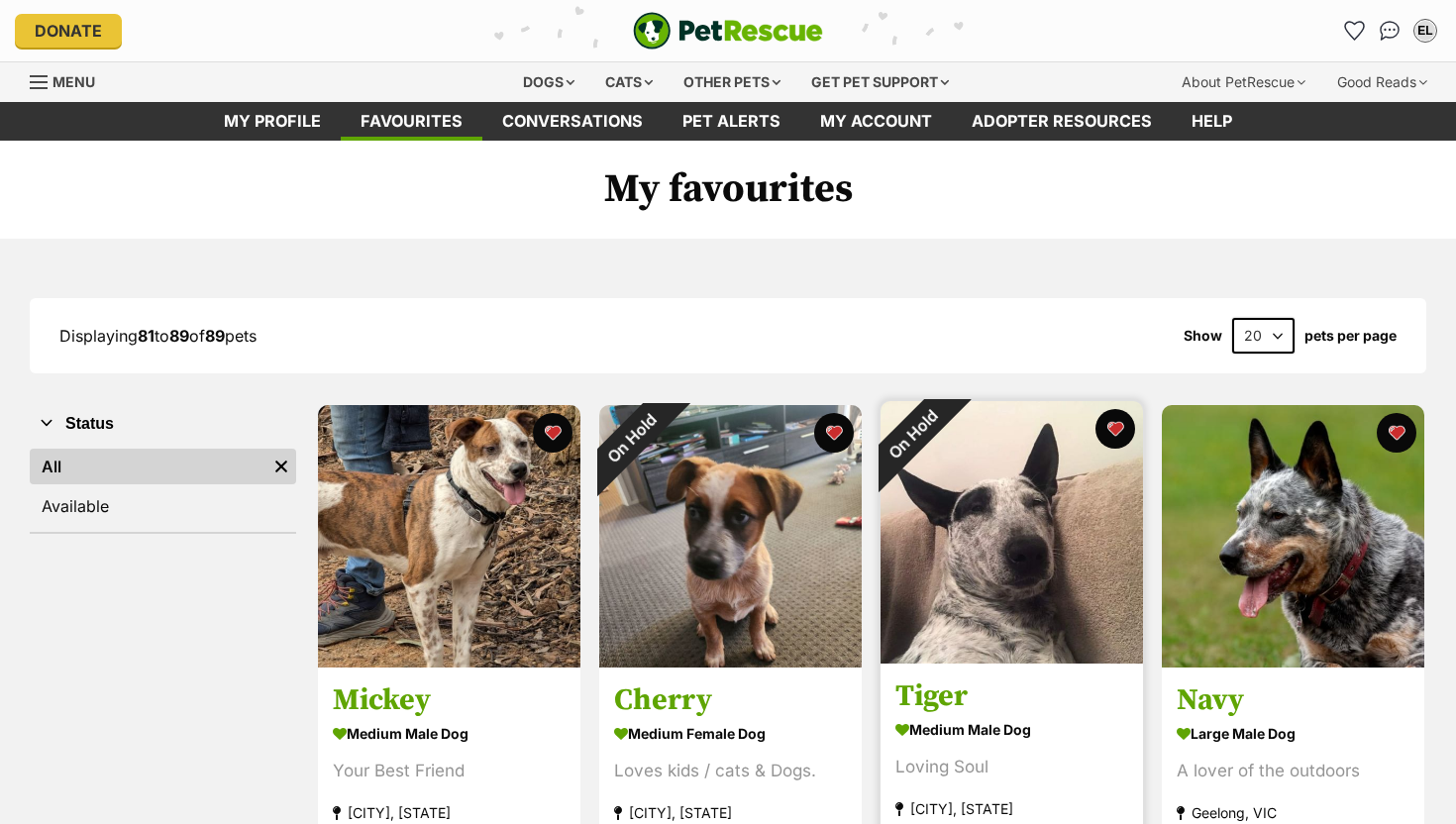 scroll, scrollTop: 0, scrollLeft: 0, axis: both 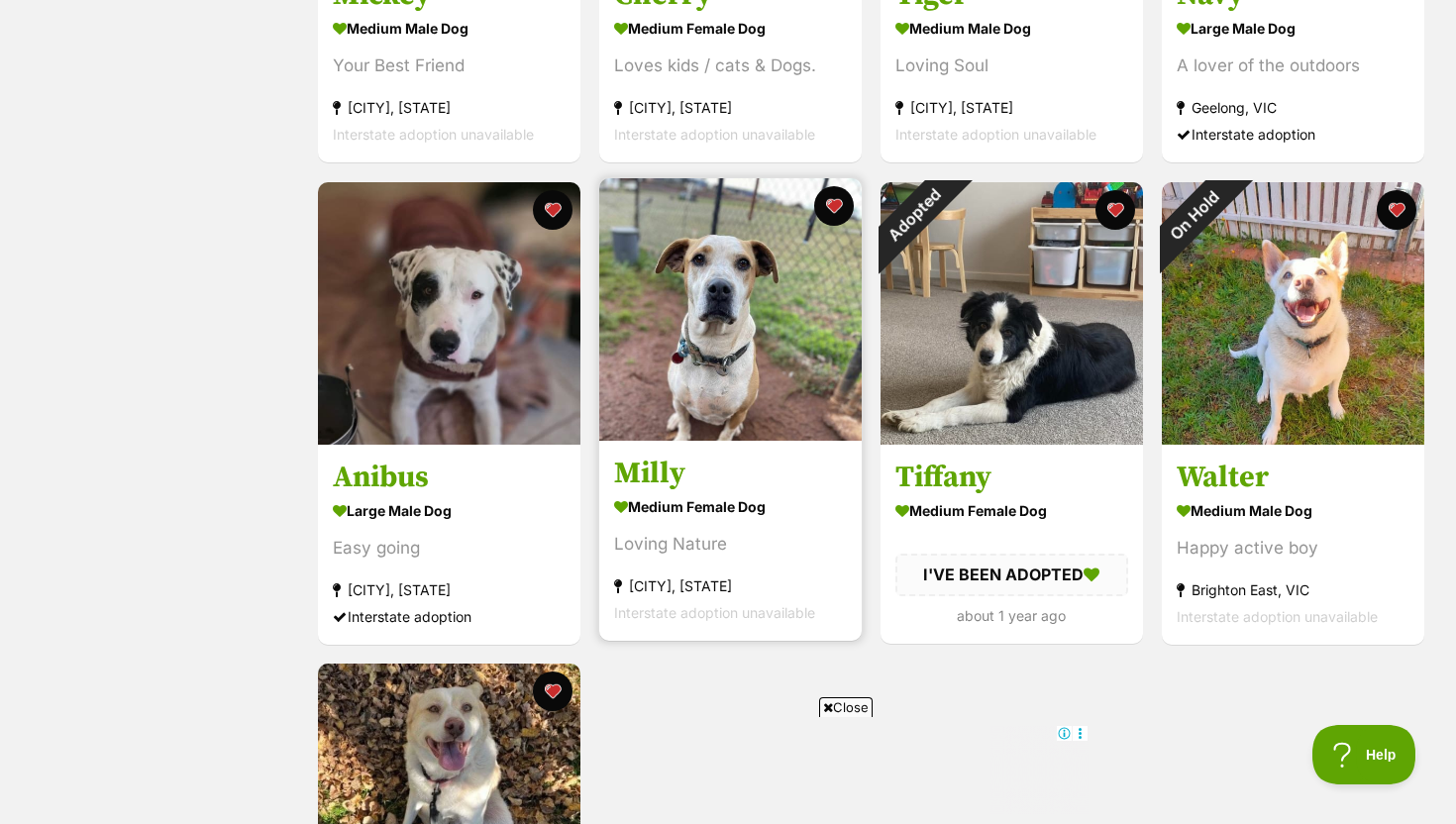 click at bounding box center (730, 309) 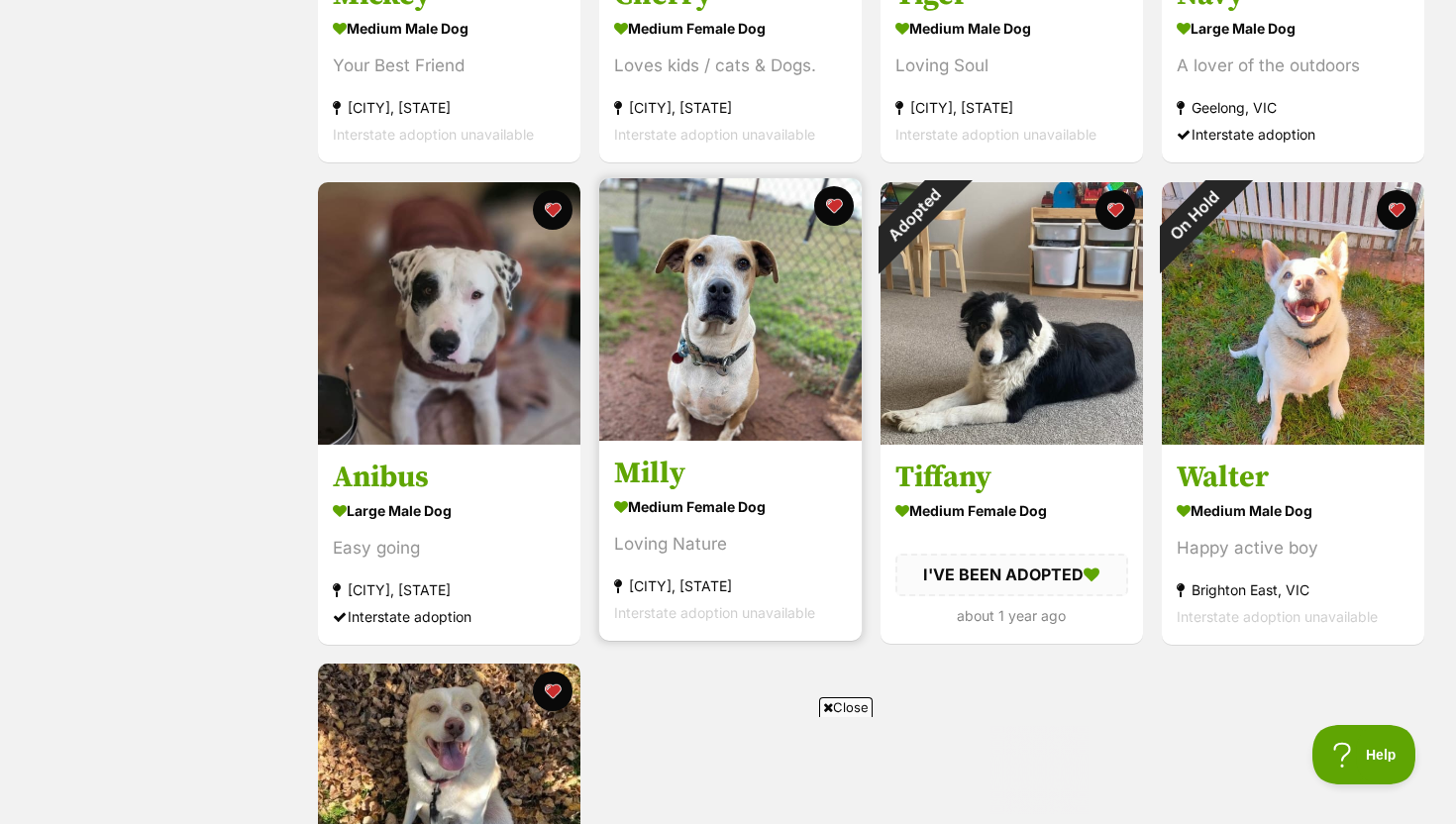 scroll, scrollTop: 0, scrollLeft: 0, axis: both 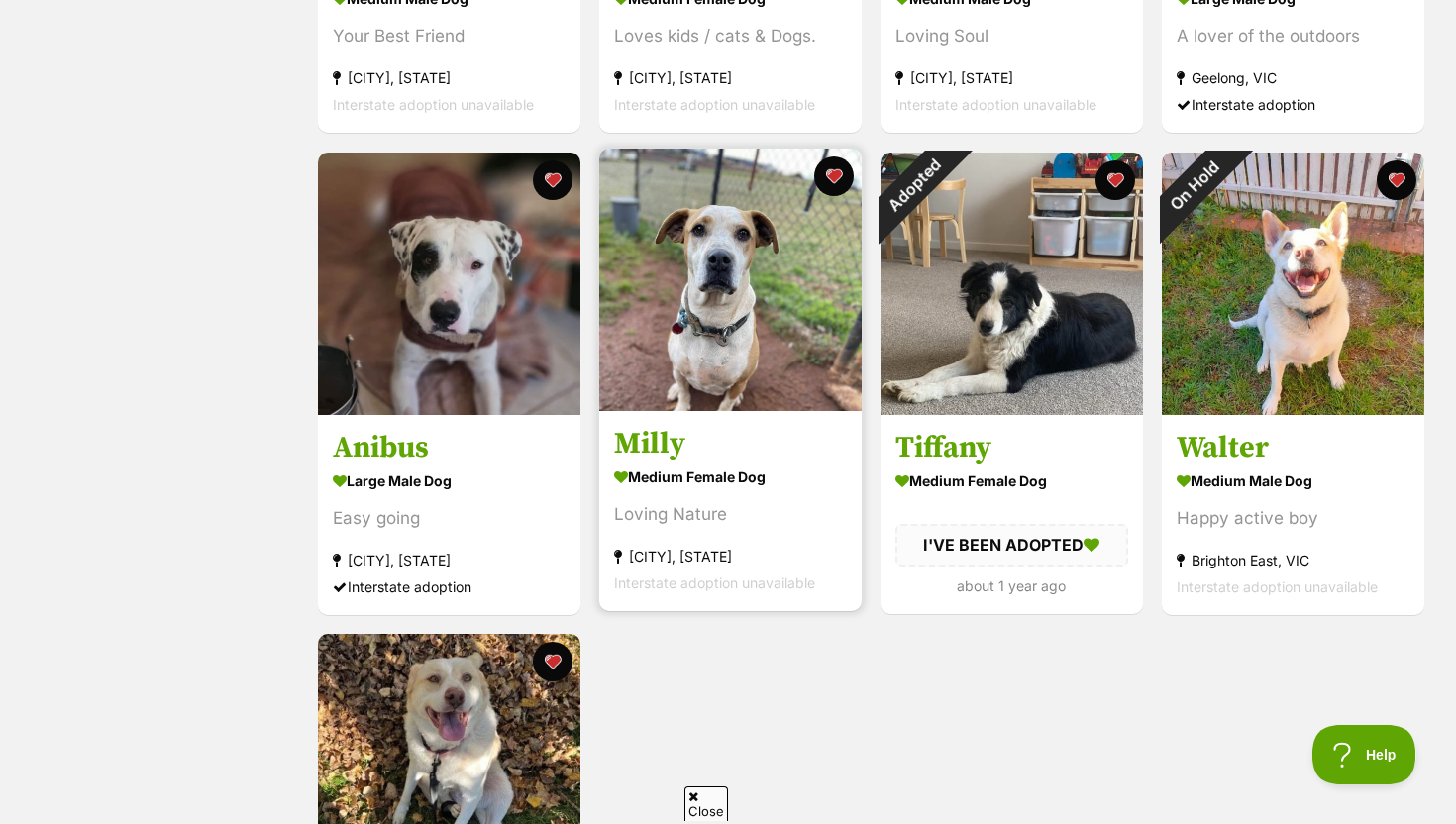 click on "Milly" at bounding box center [730, 444] 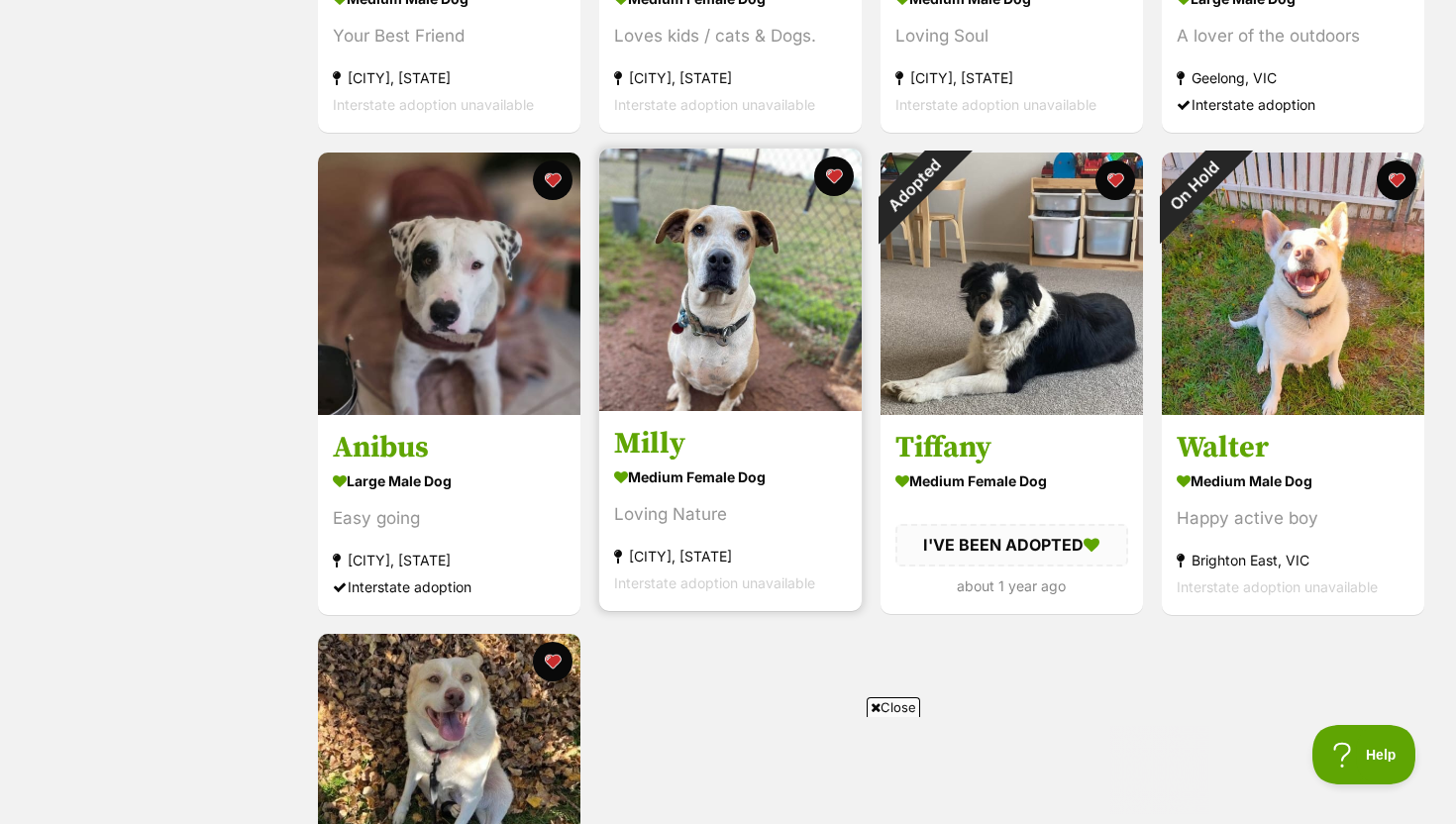 scroll, scrollTop: 0, scrollLeft: 0, axis: both 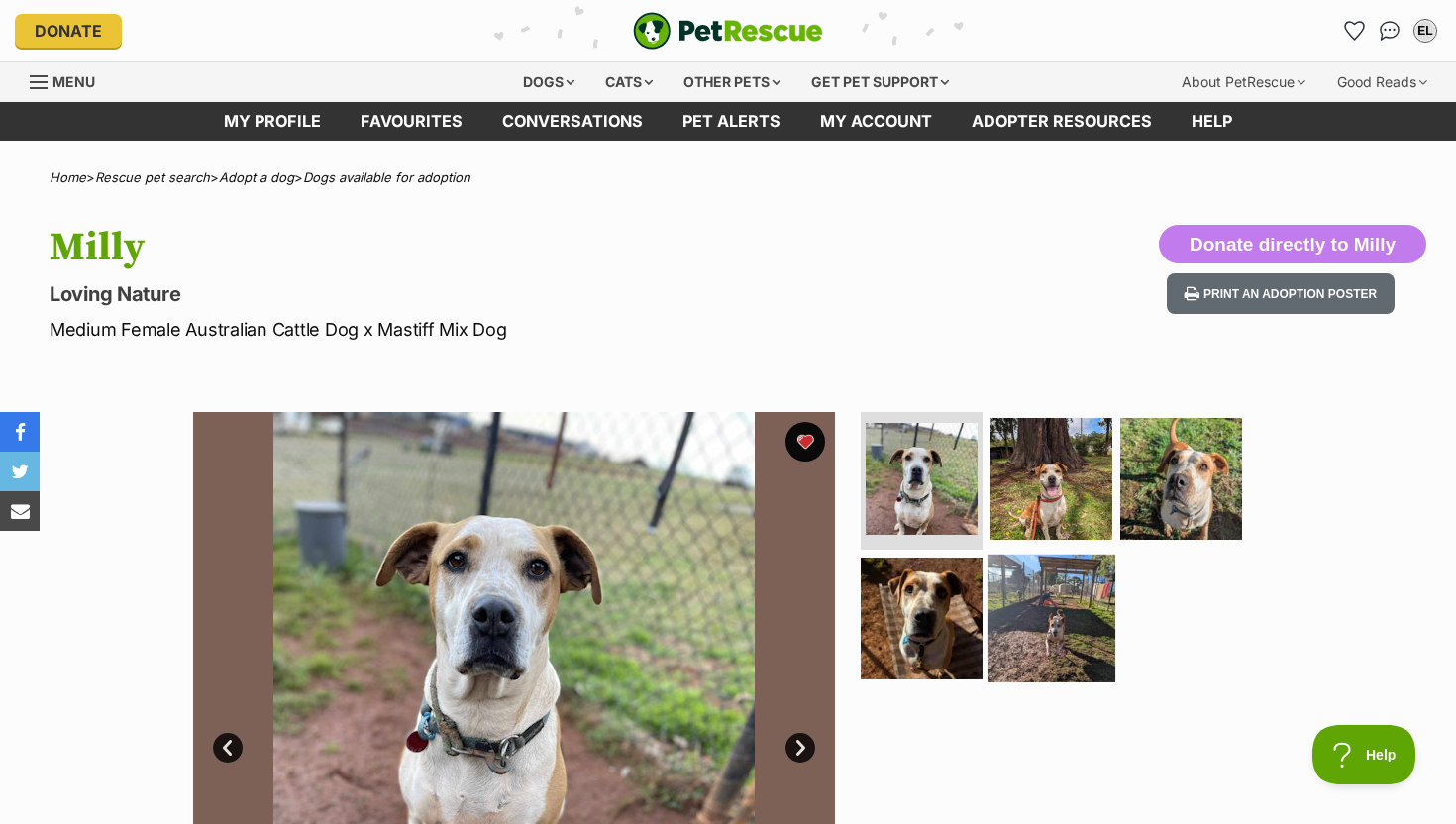 click at bounding box center (1051, 618) 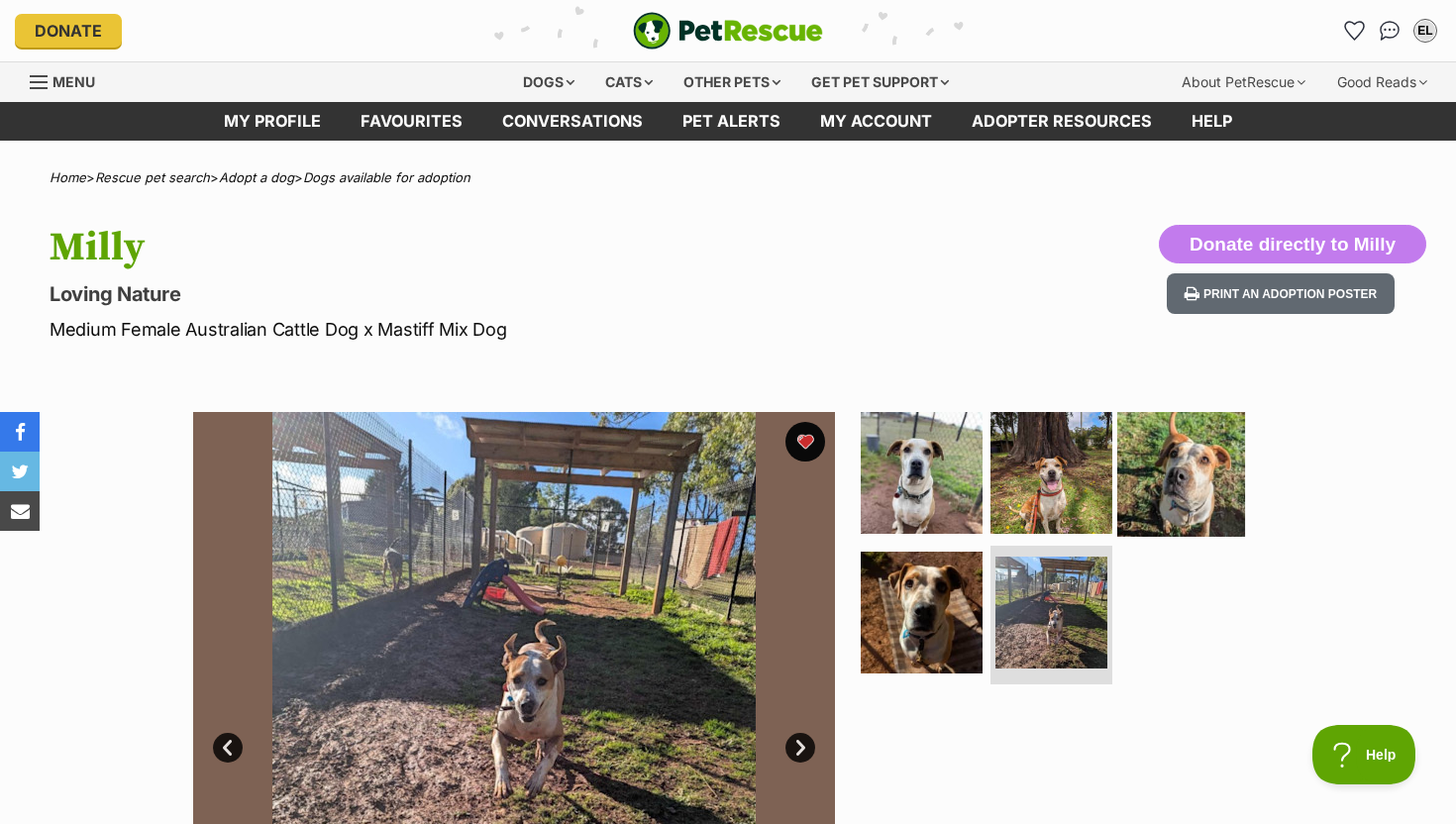 click at bounding box center (1181, 471) 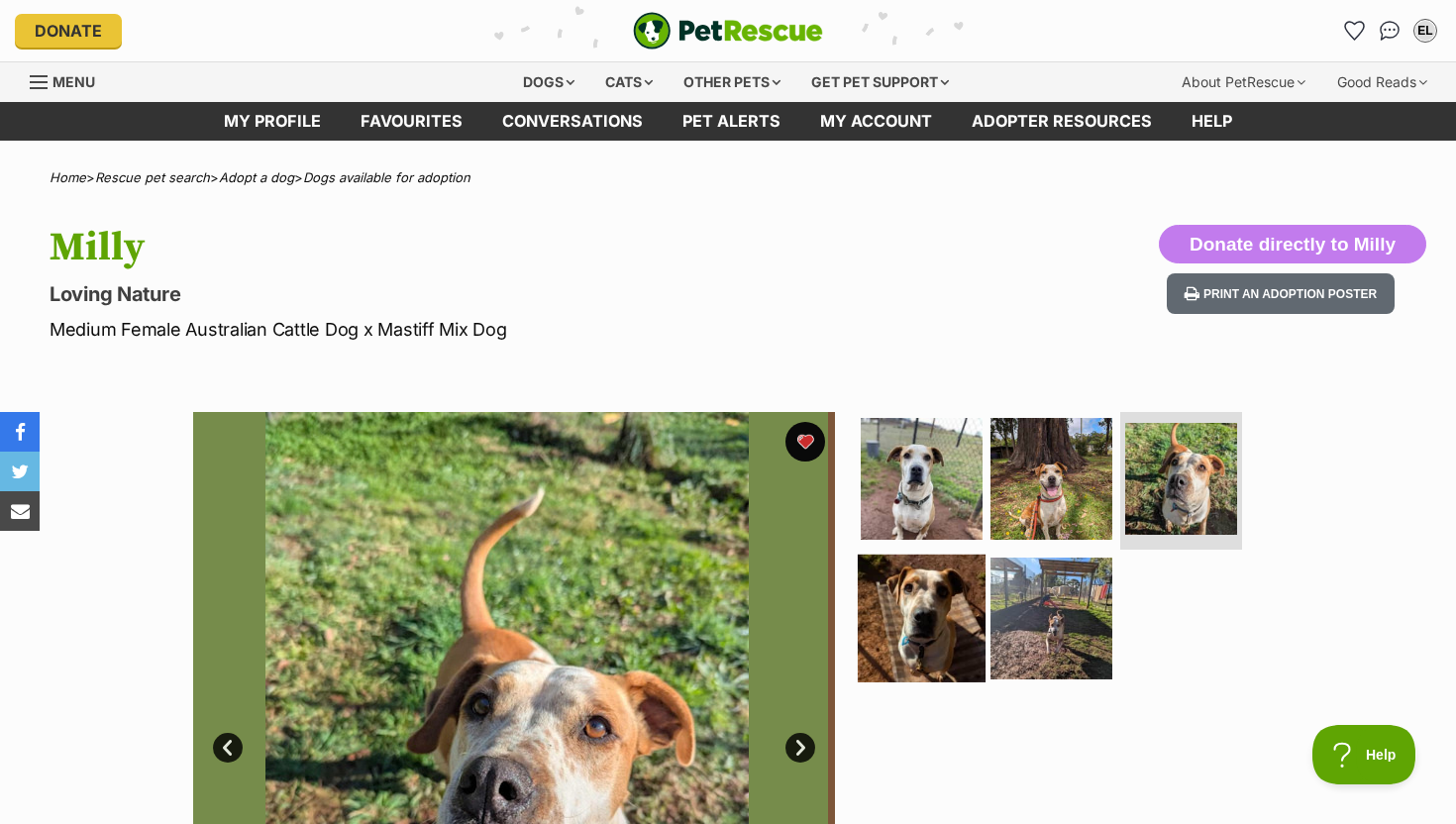 click at bounding box center (921, 618) 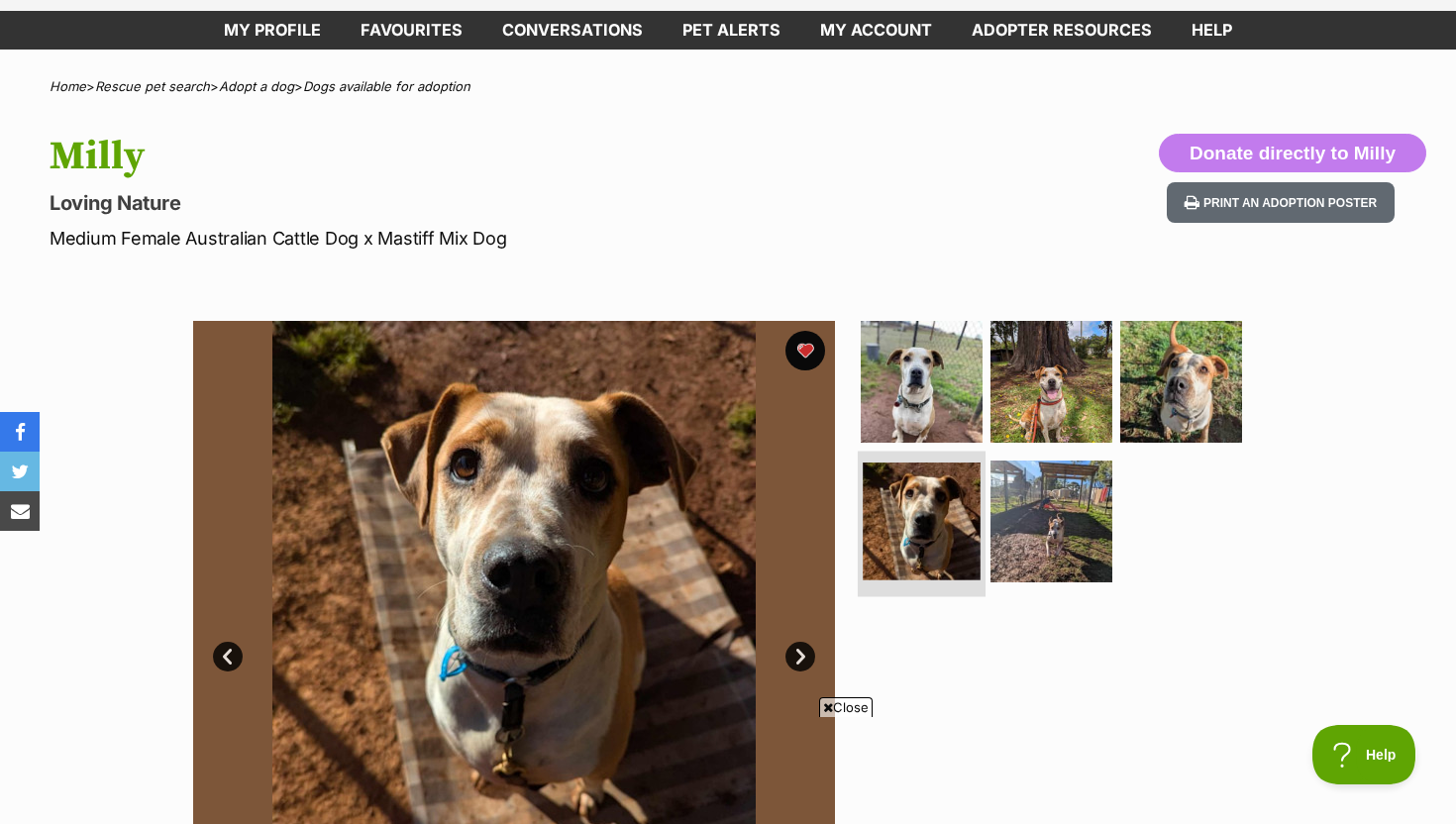 scroll, scrollTop: 96, scrollLeft: 0, axis: vertical 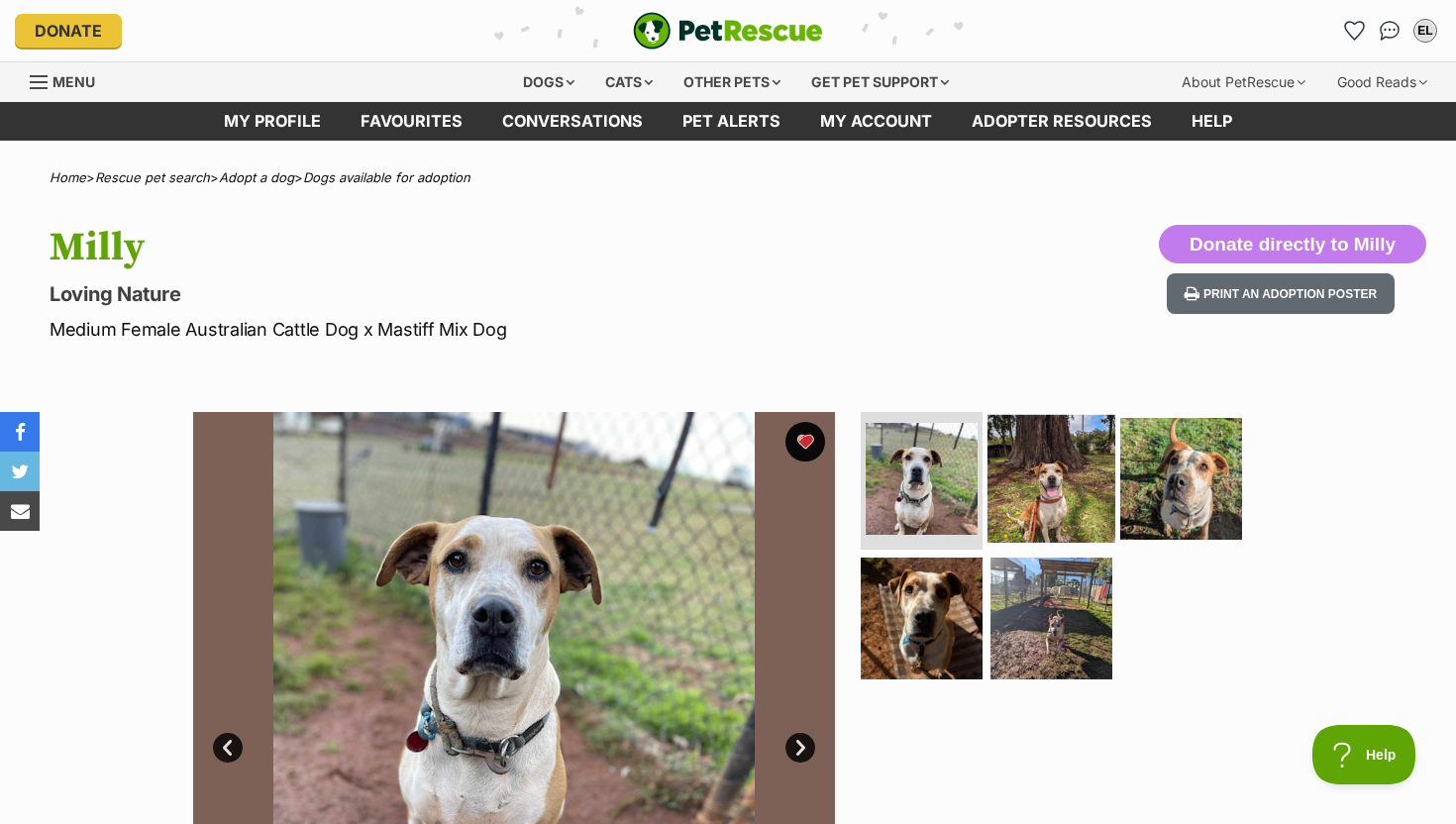click at bounding box center [1051, 477] 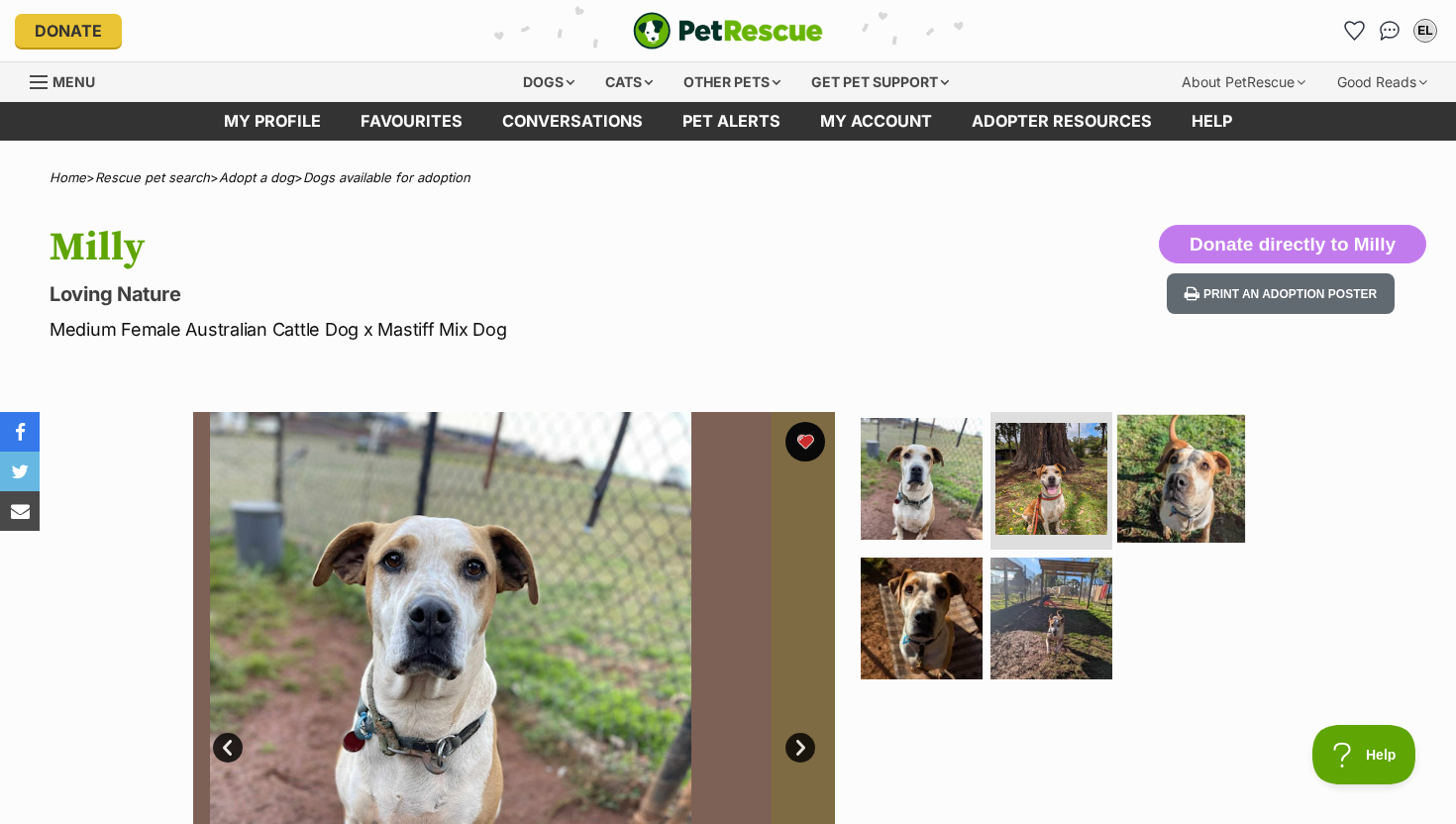 scroll, scrollTop: 0, scrollLeft: 0, axis: both 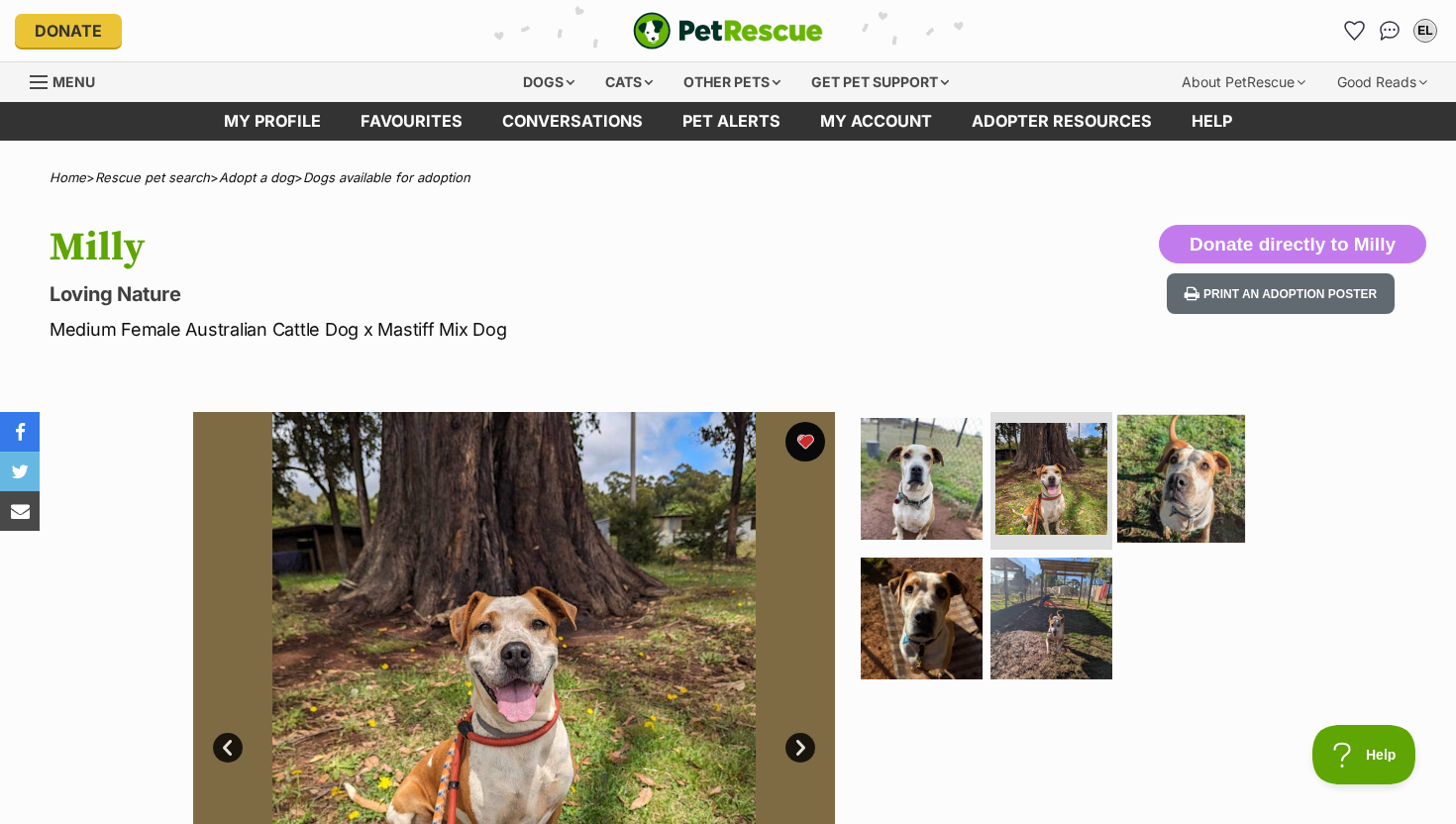 click at bounding box center [1181, 477] 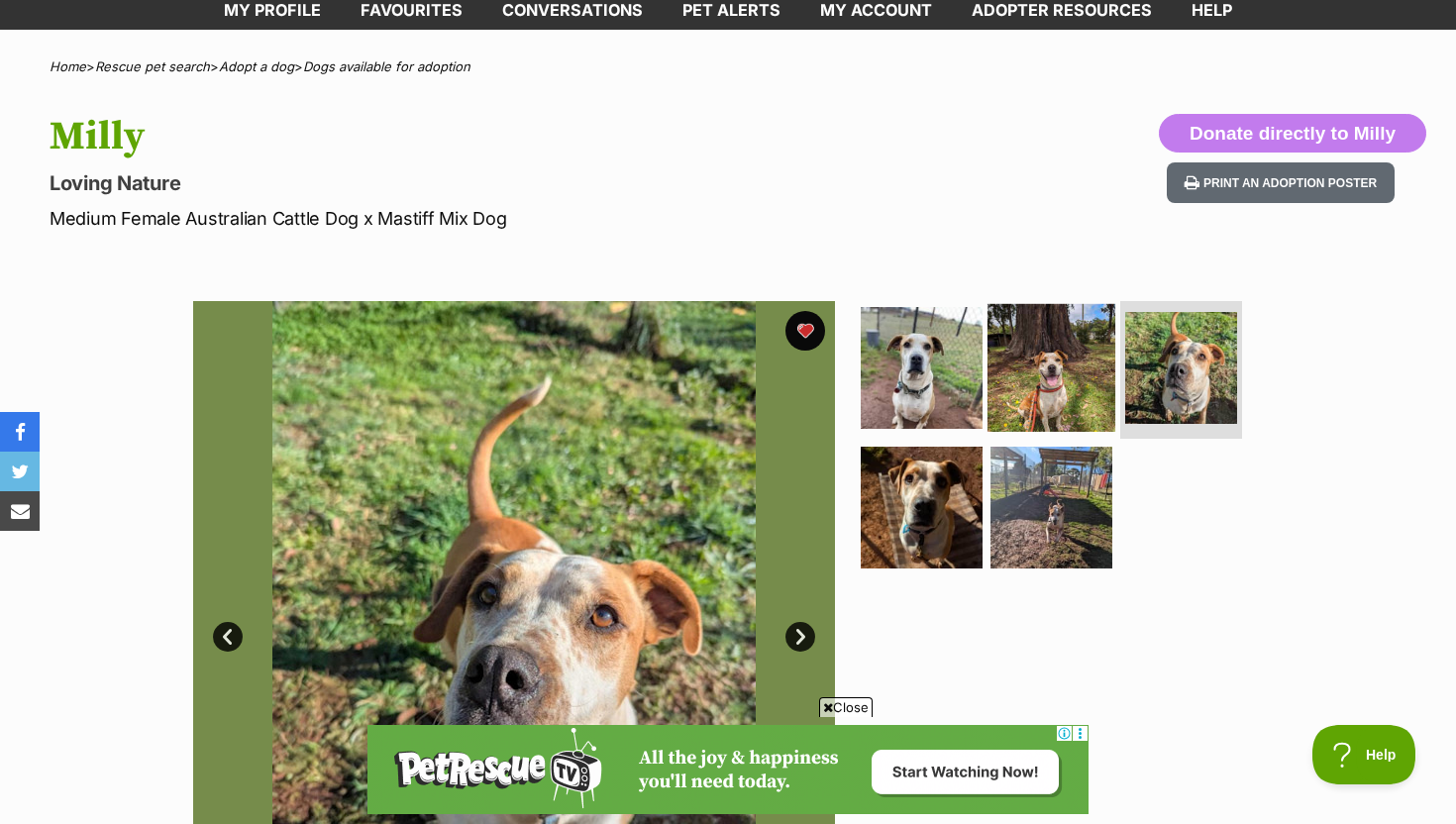 click at bounding box center (1051, 366) 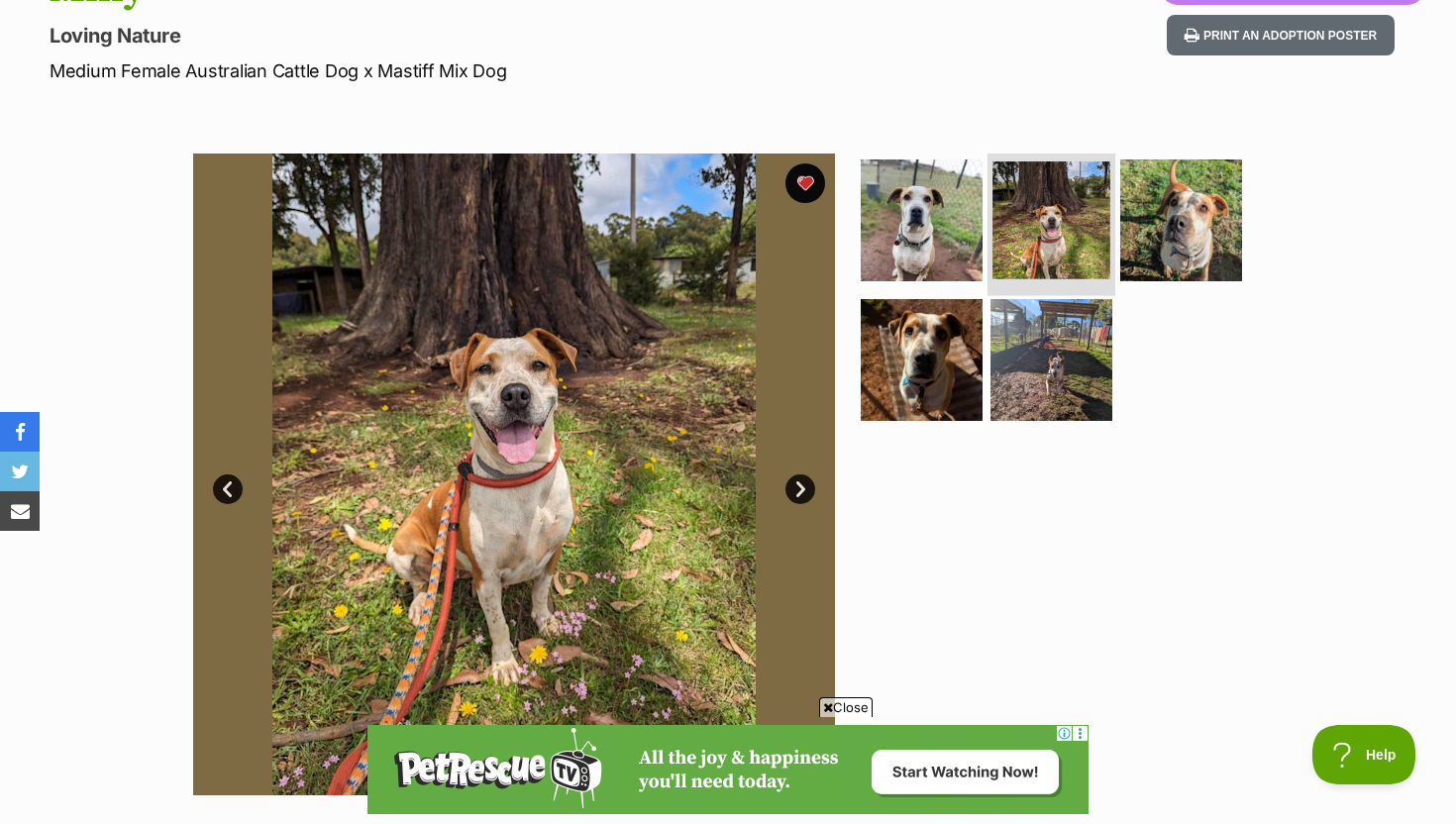 scroll, scrollTop: 260, scrollLeft: 0, axis: vertical 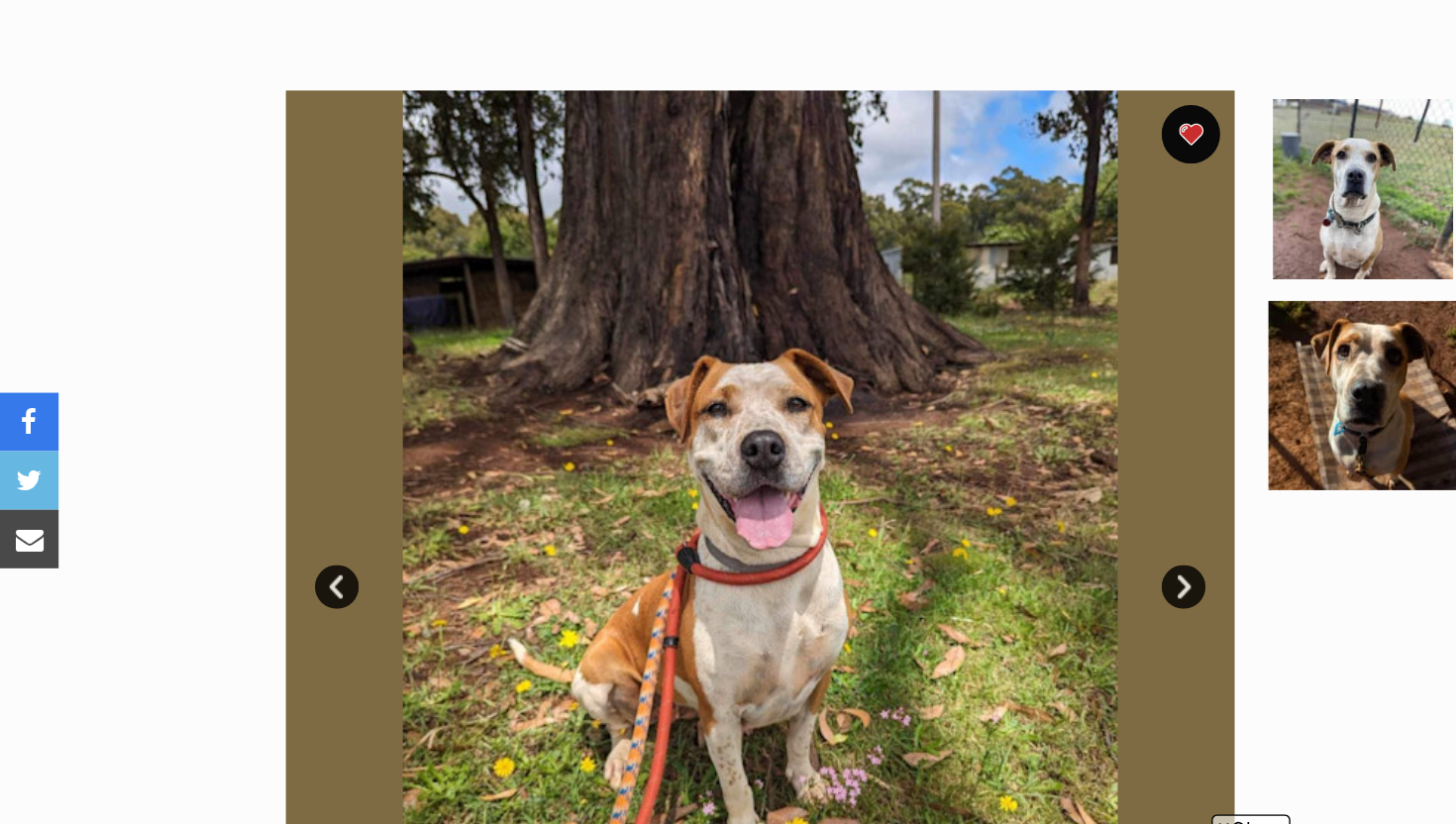 click at bounding box center [921, 414] 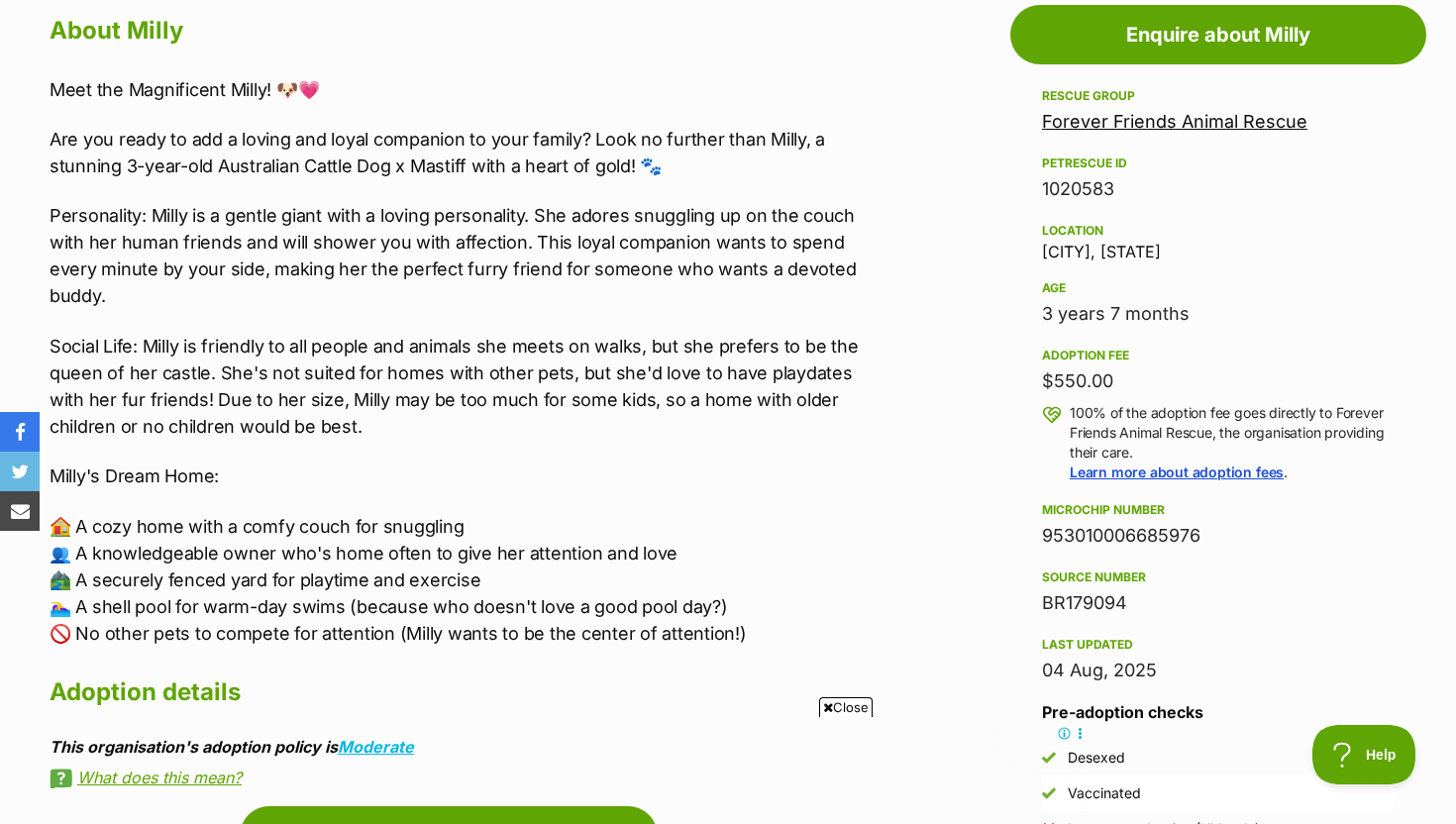 scroll, scrollTop: 1110, scrollLeft: 0, axis: vertical 